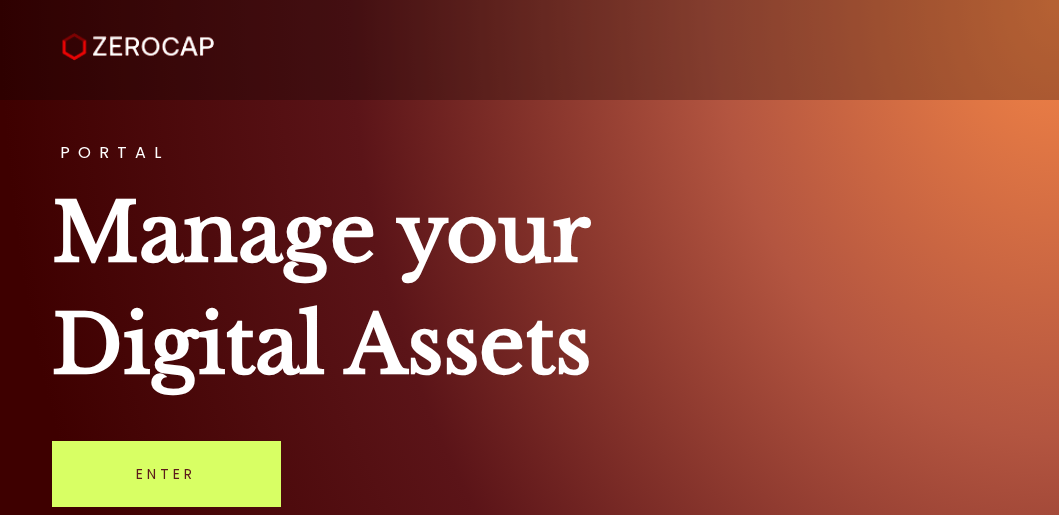 scroll, scrollTop: 0, scrollLeft: 0, axis: both 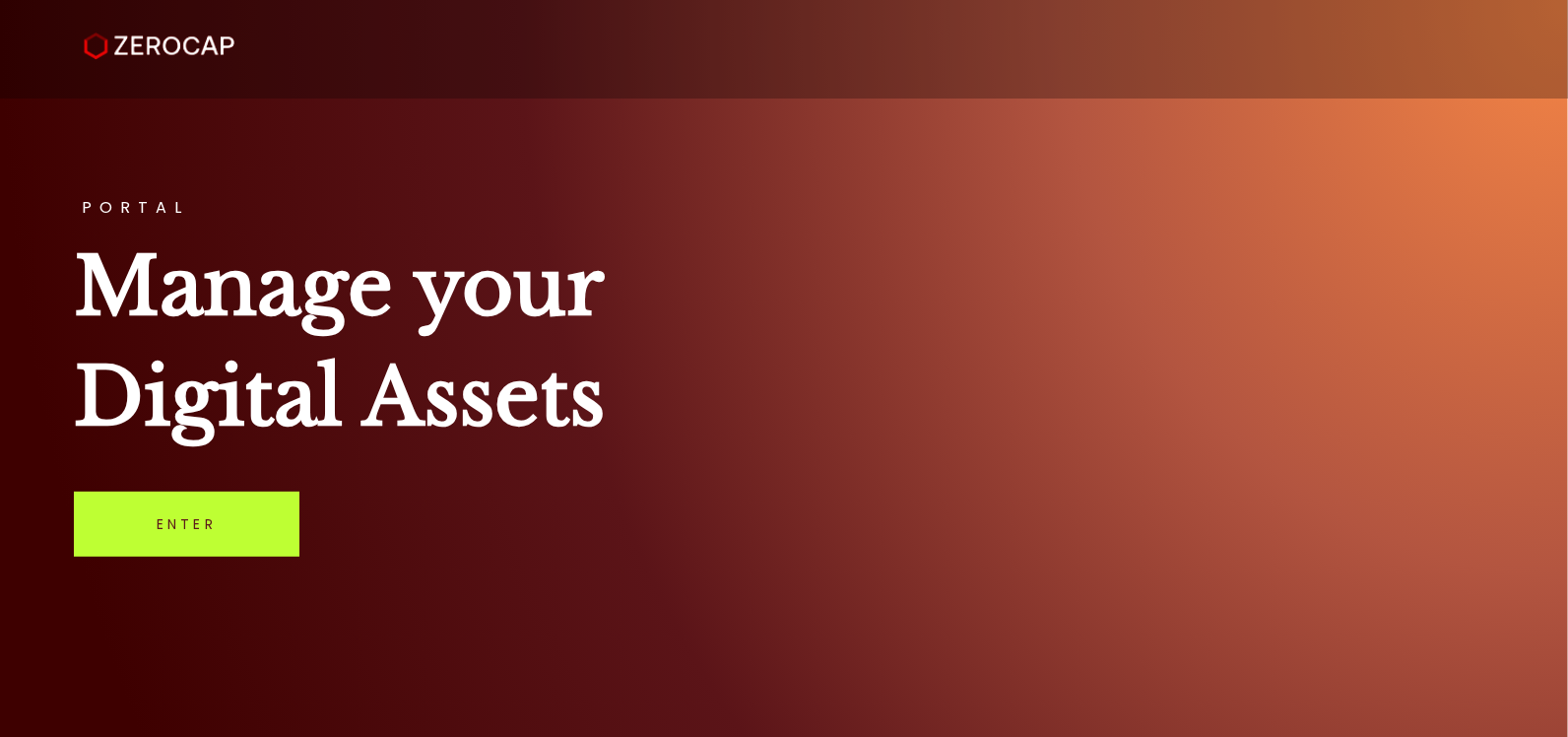 click on "Enter" at bounding box center [186, 524] 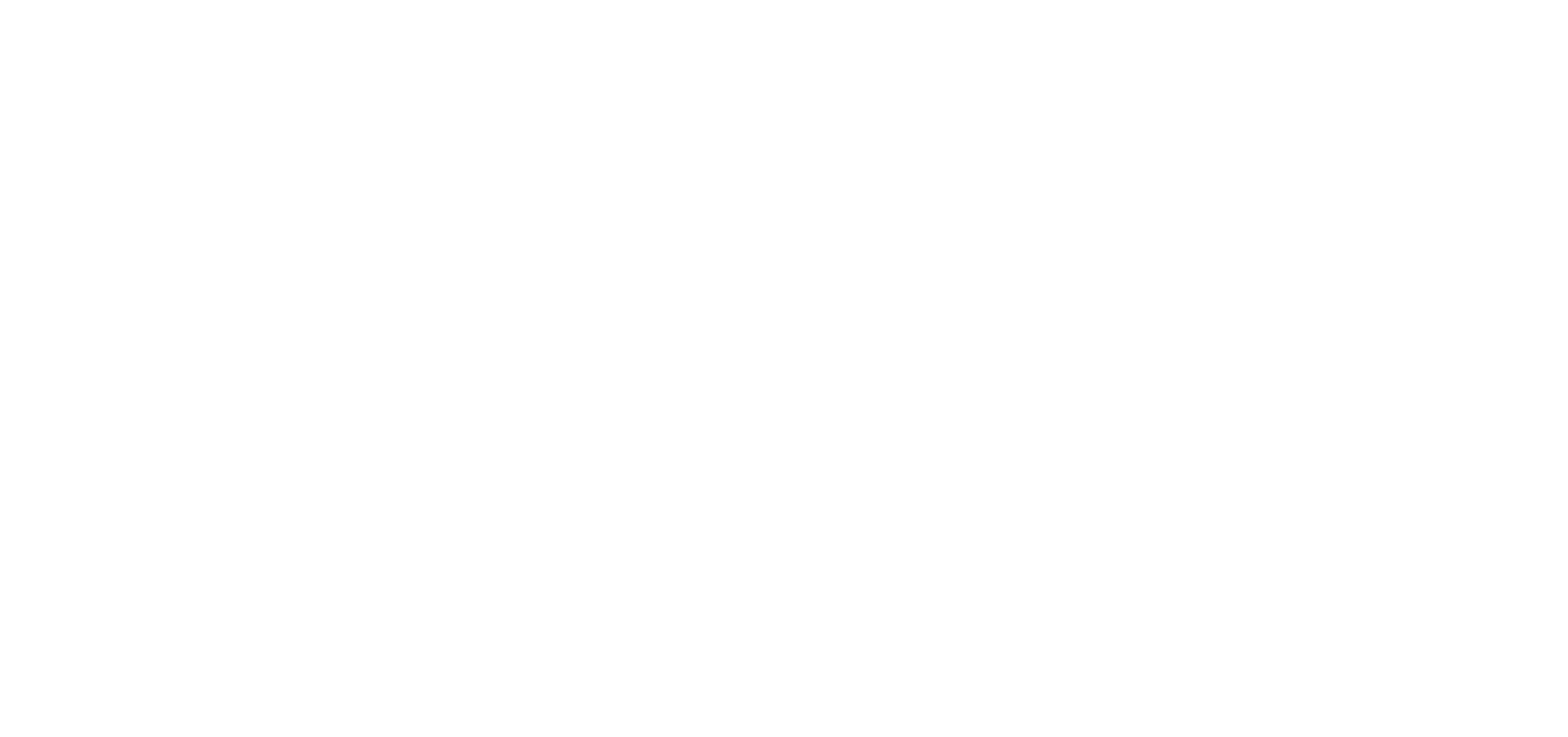 scroll, scrollTop: 0, scrollLeft: 0, axis: both 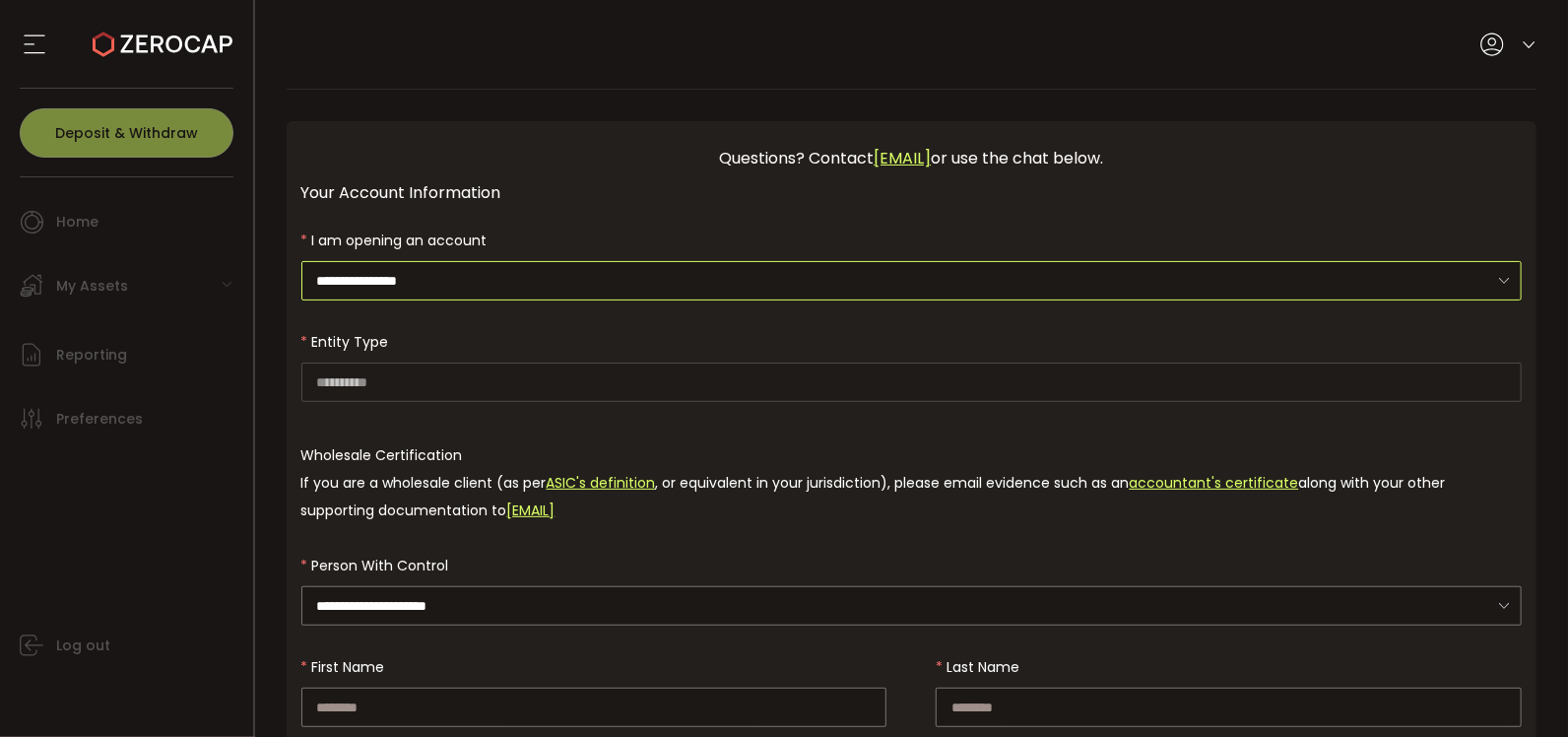 click on "**********" at bounding box center [912, 281] 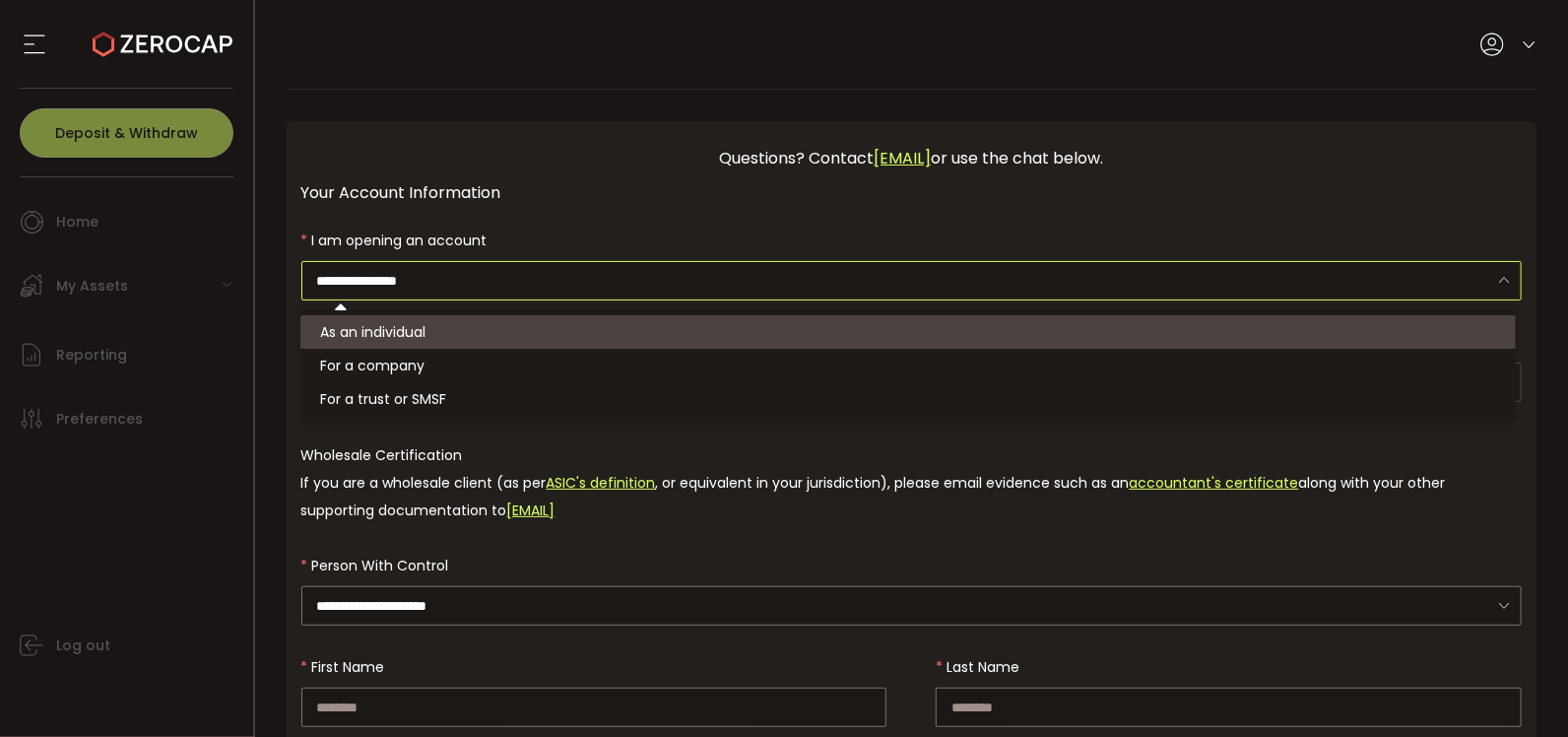 click on "As an individual" at bounding box center (911, 332) 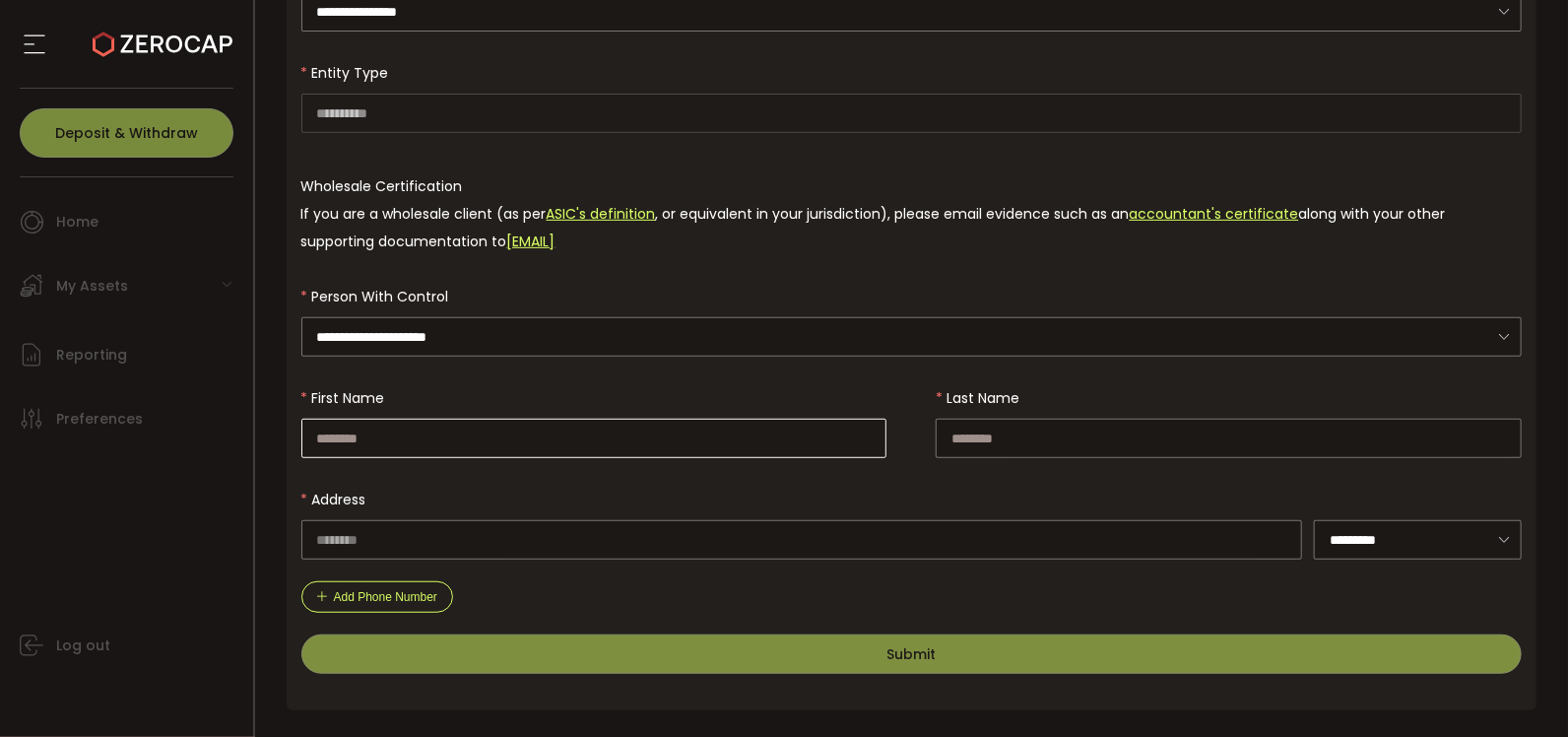 scroll, scrollTop: 270, scrollLeft: 0, axis: vertical 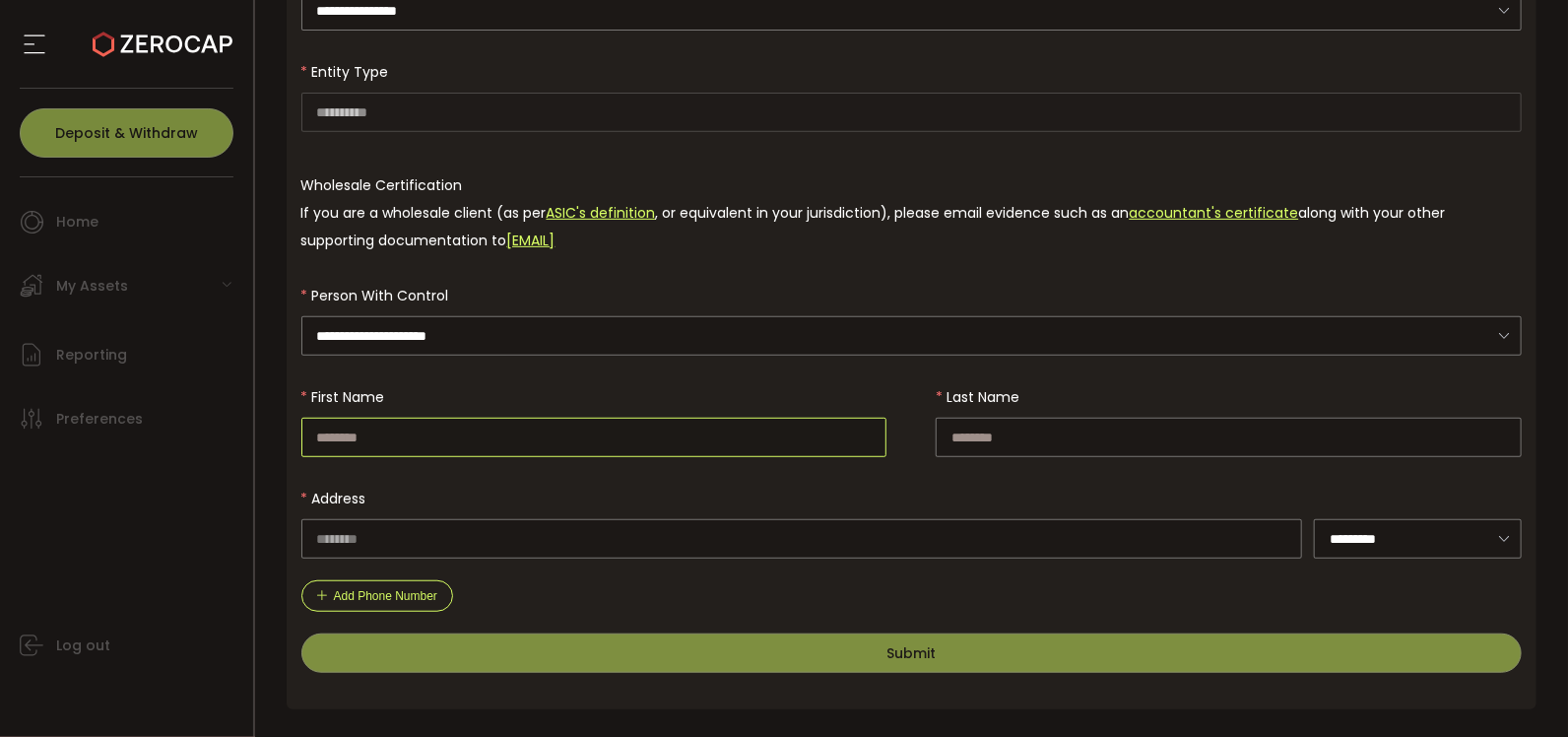click at bounding box center (594, 437) 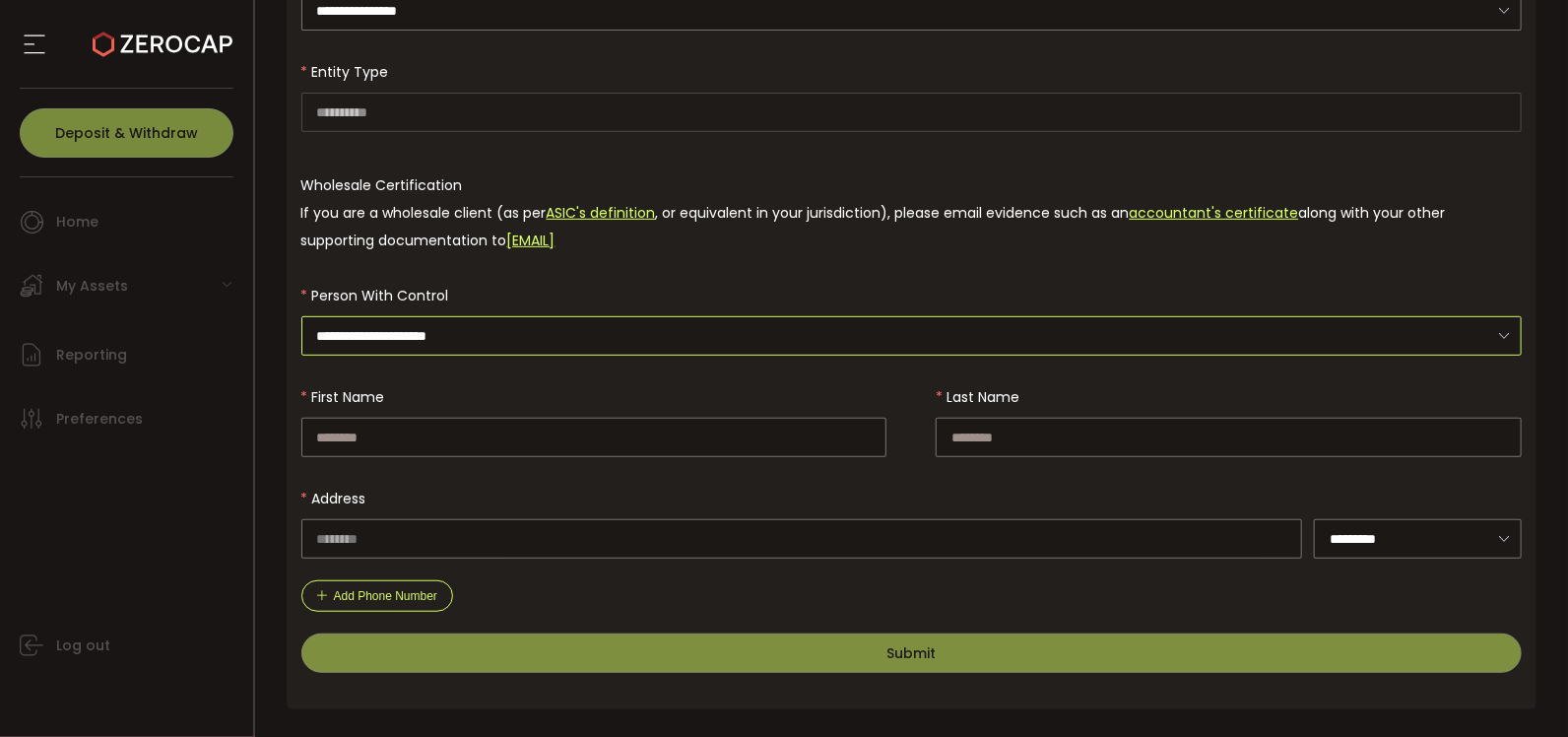 click on "**********" at bounding box center [912, 336] 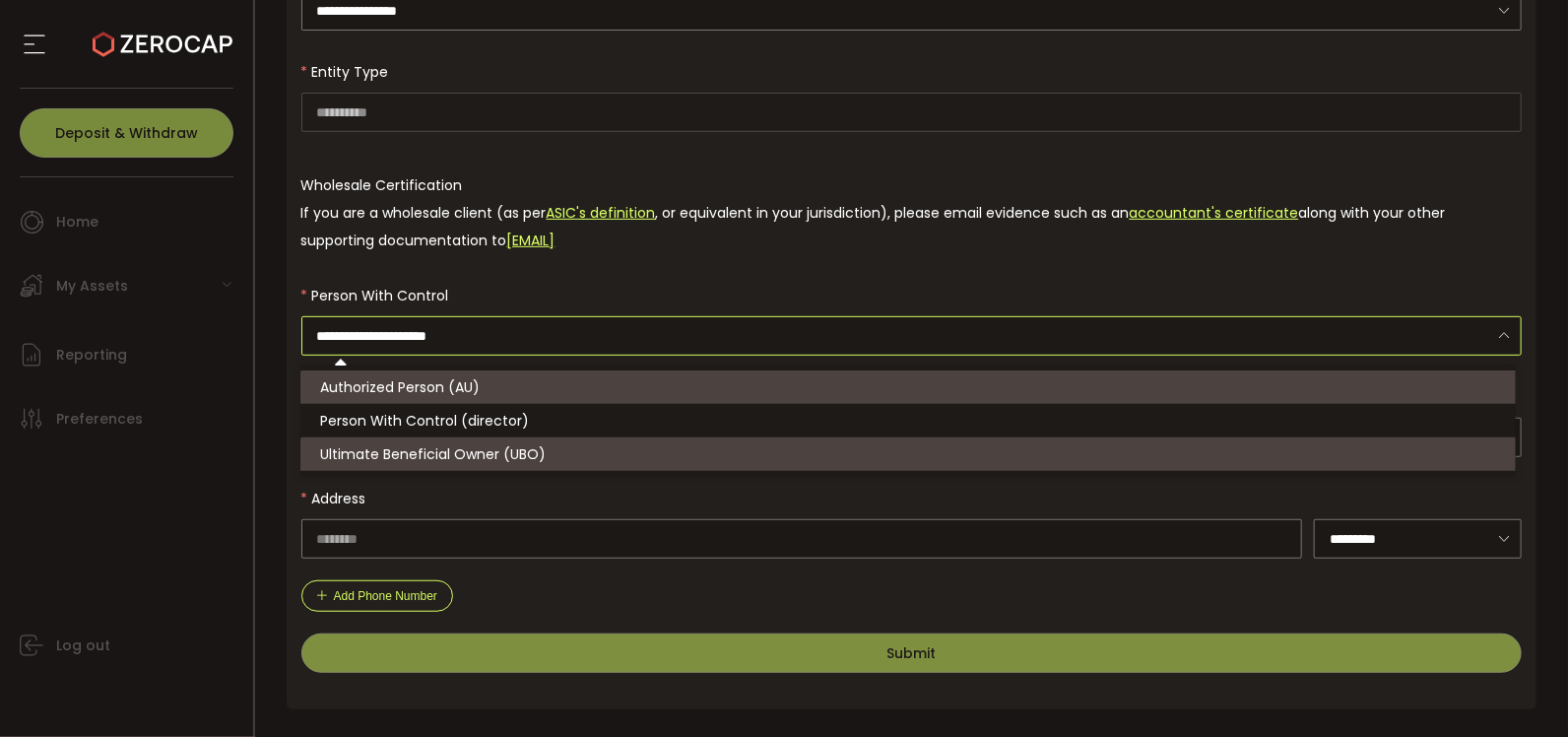 click on "Ultimate Beneficial Owner (UBO)" at bounding box center [432, 454] 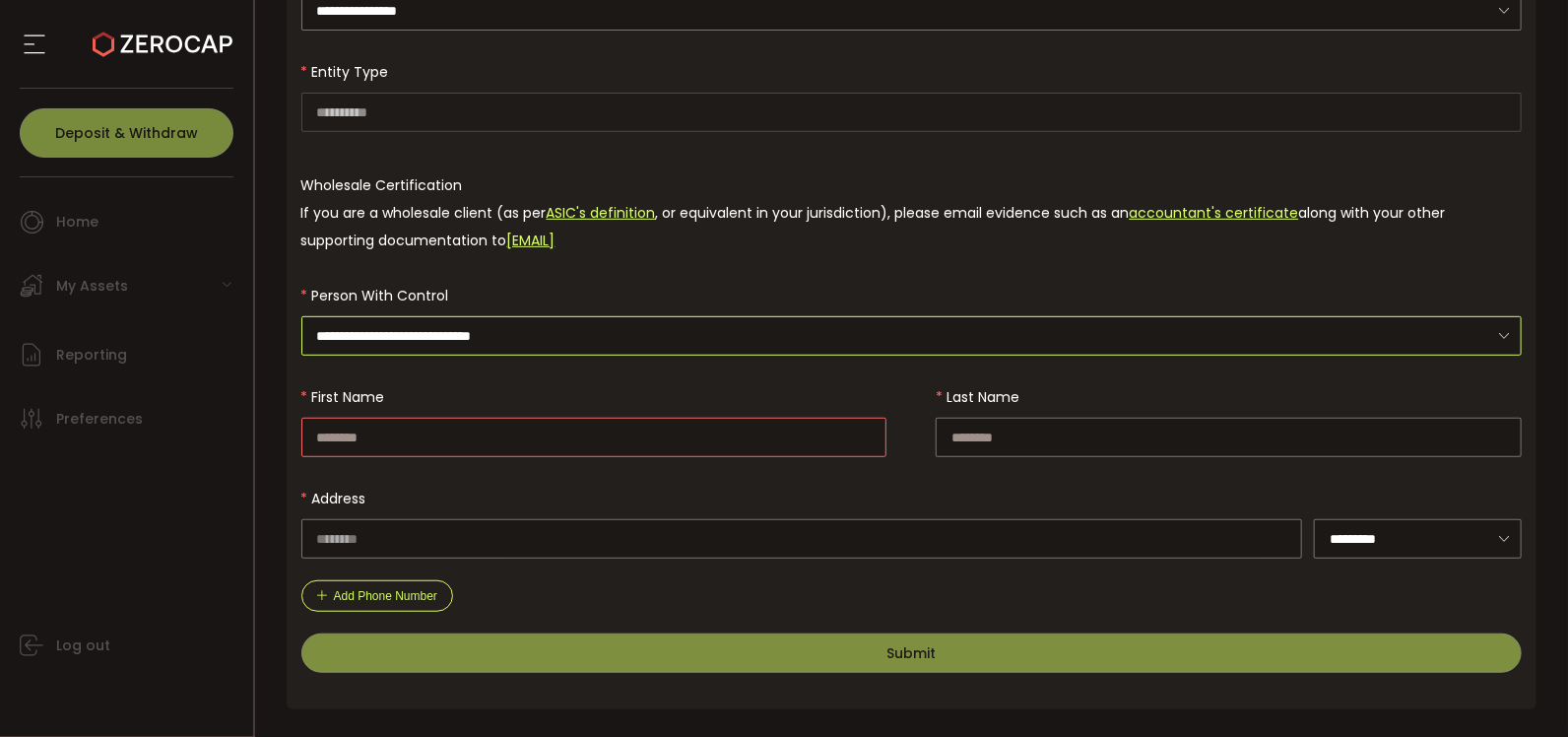 click on "**********" at bounding box center (912, 336) 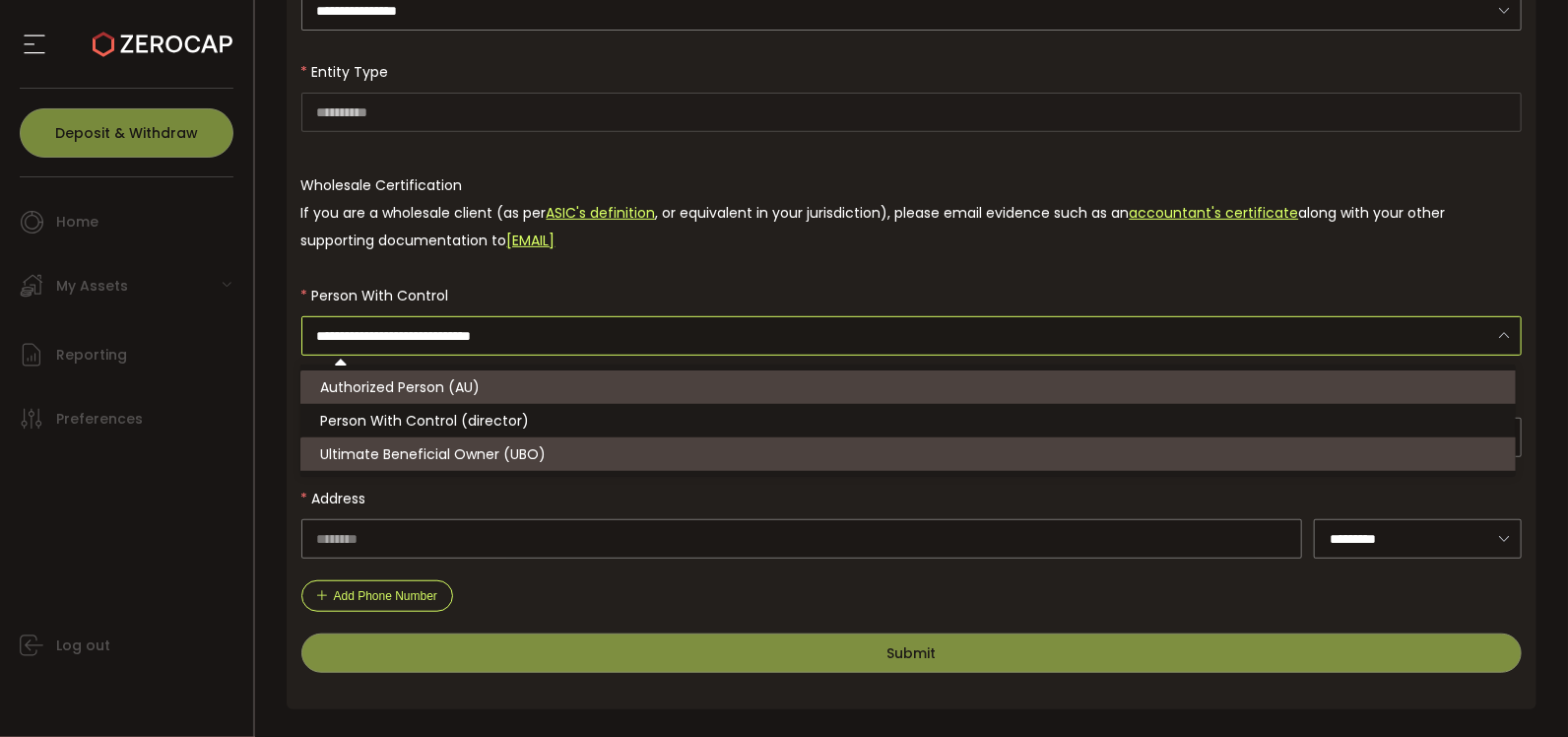 click on "Authorized Person (AU)" at bounding box center (911, 387) 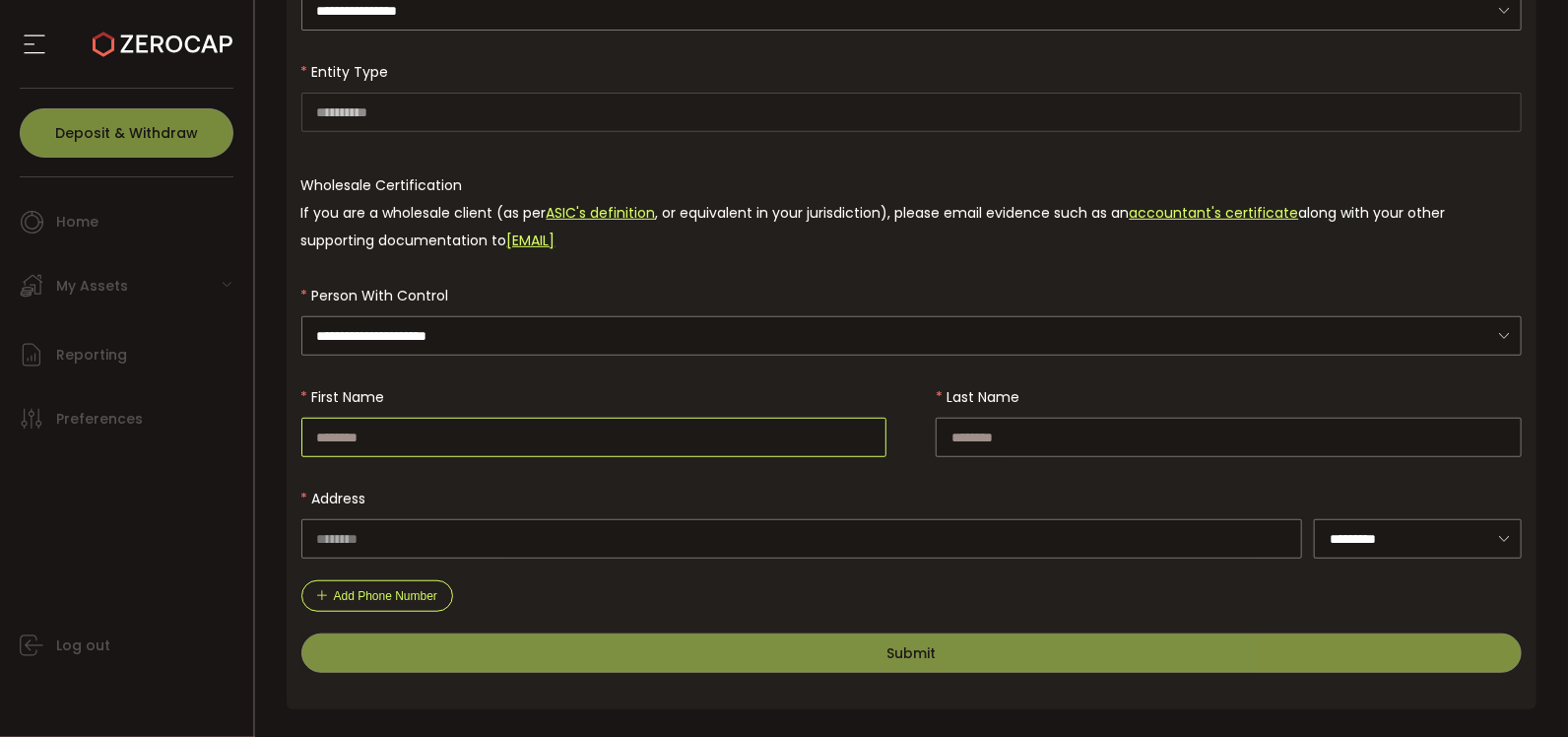click at bounding box center [594, 437] 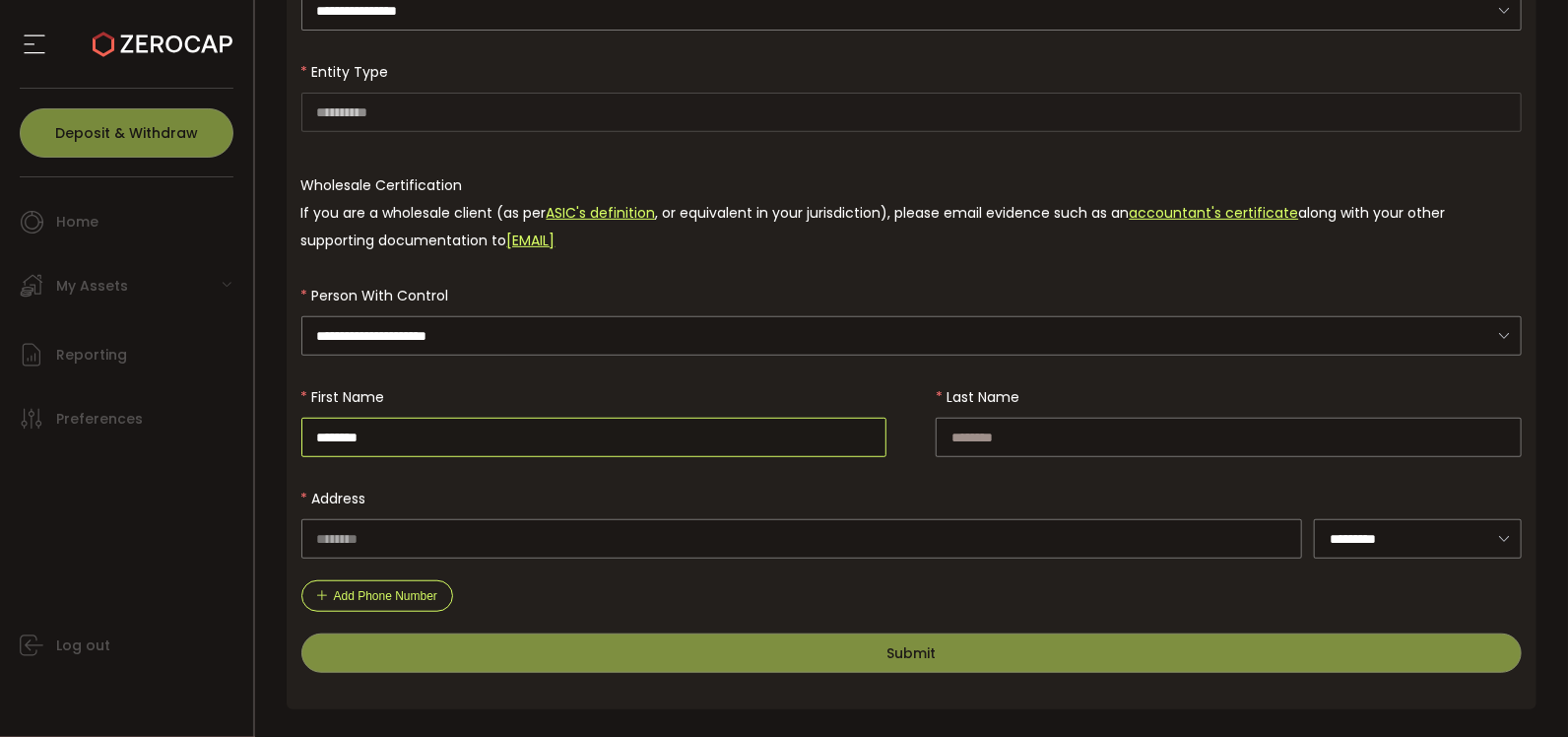 type on "********" 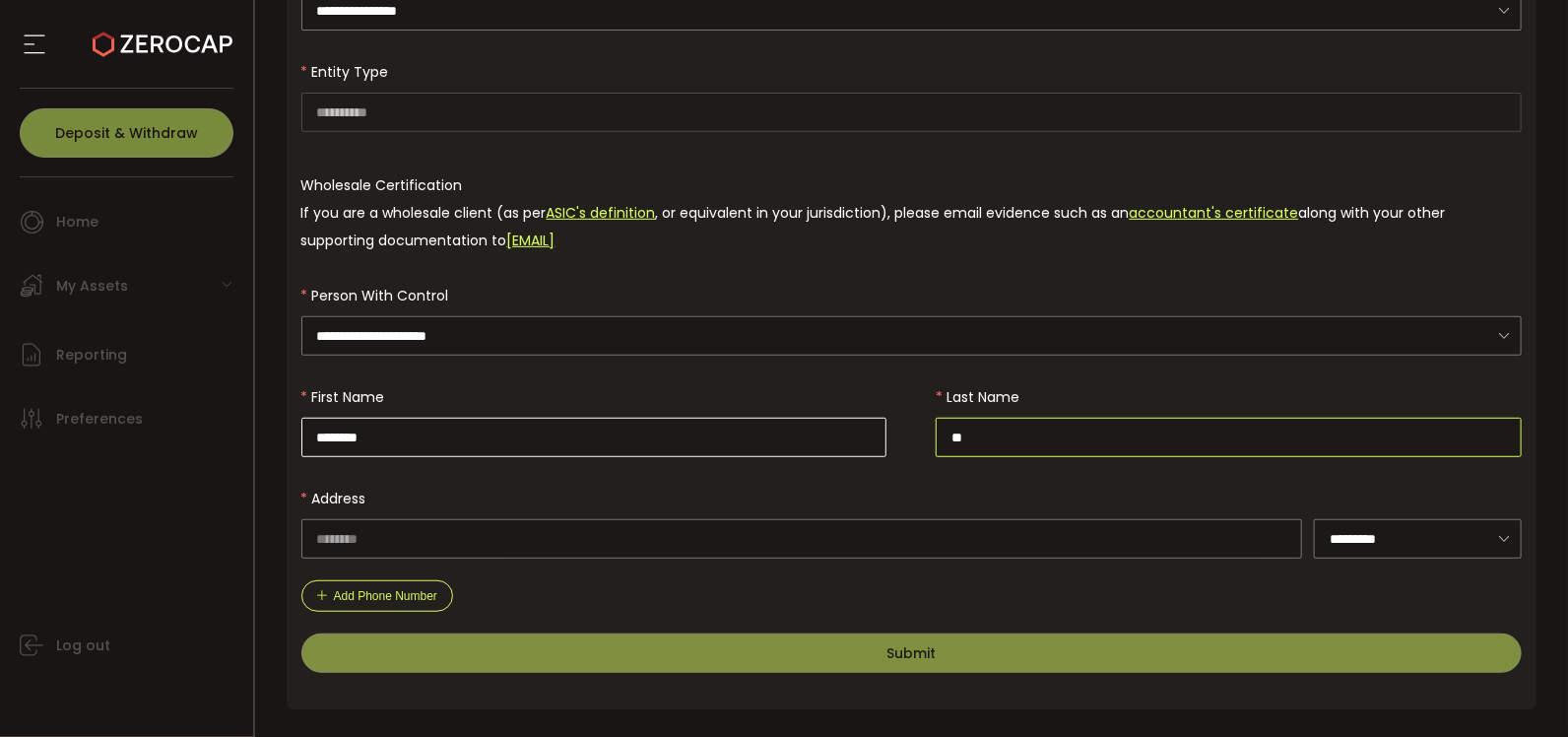 type on "**" 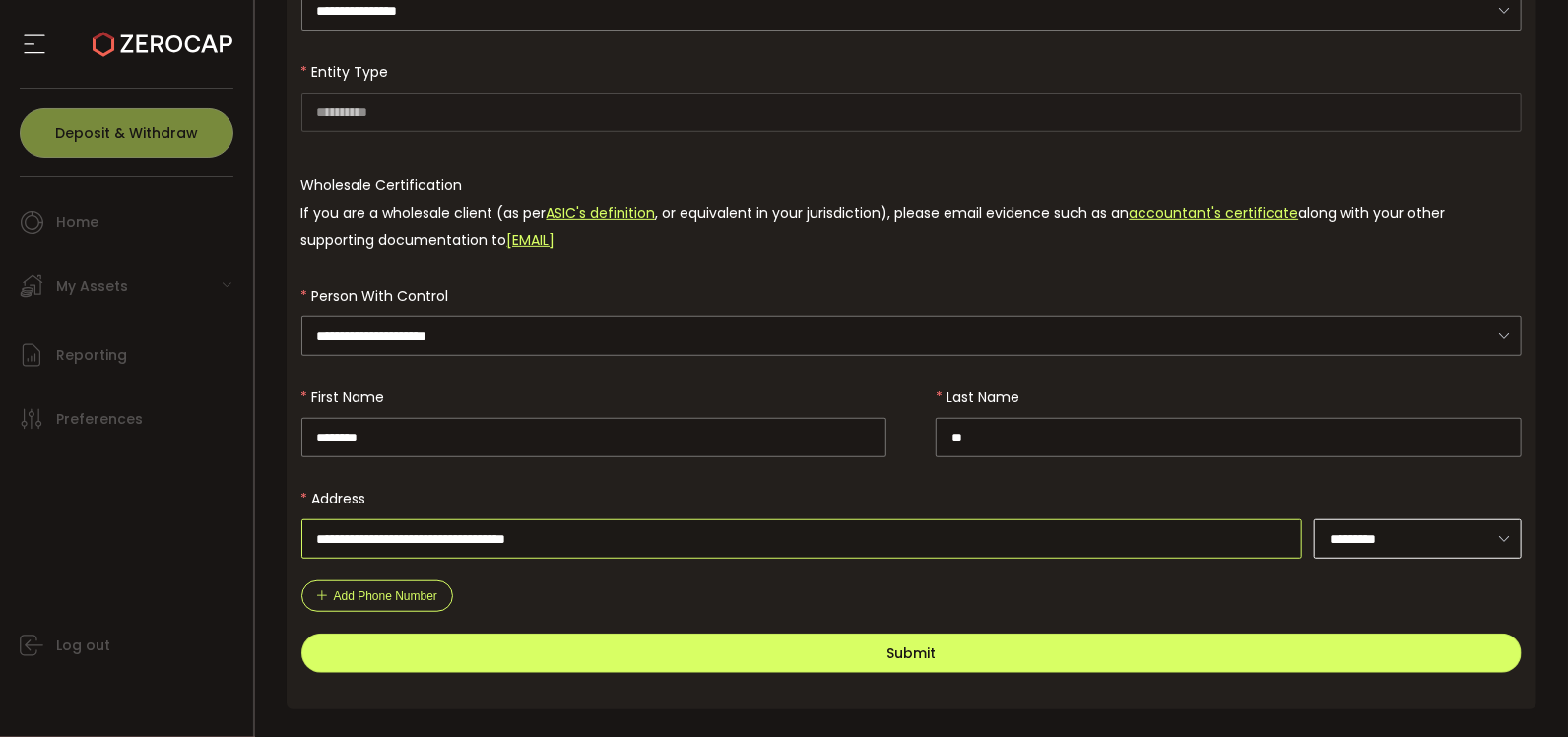 type on "**********" 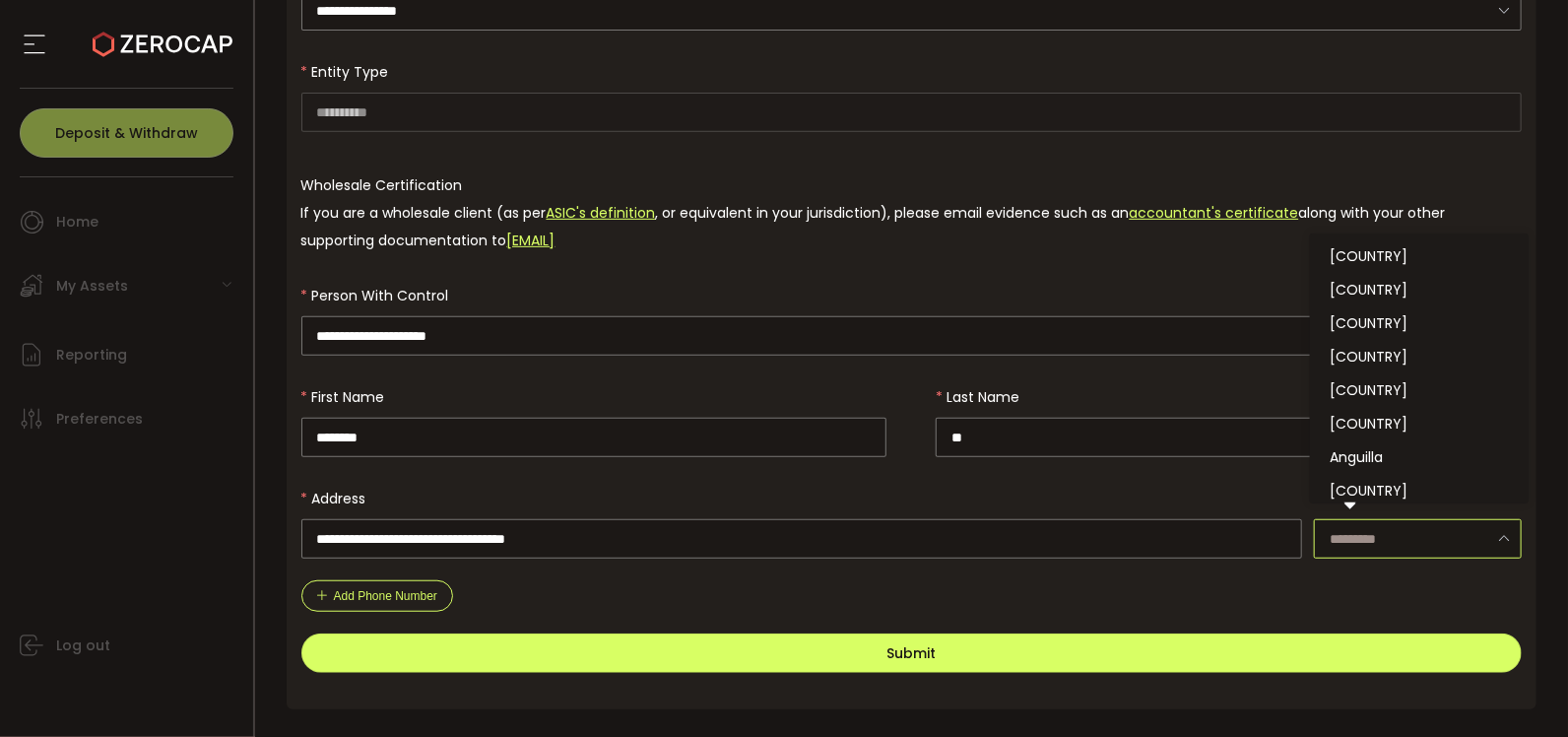 click at bounding box center [1417, 539] 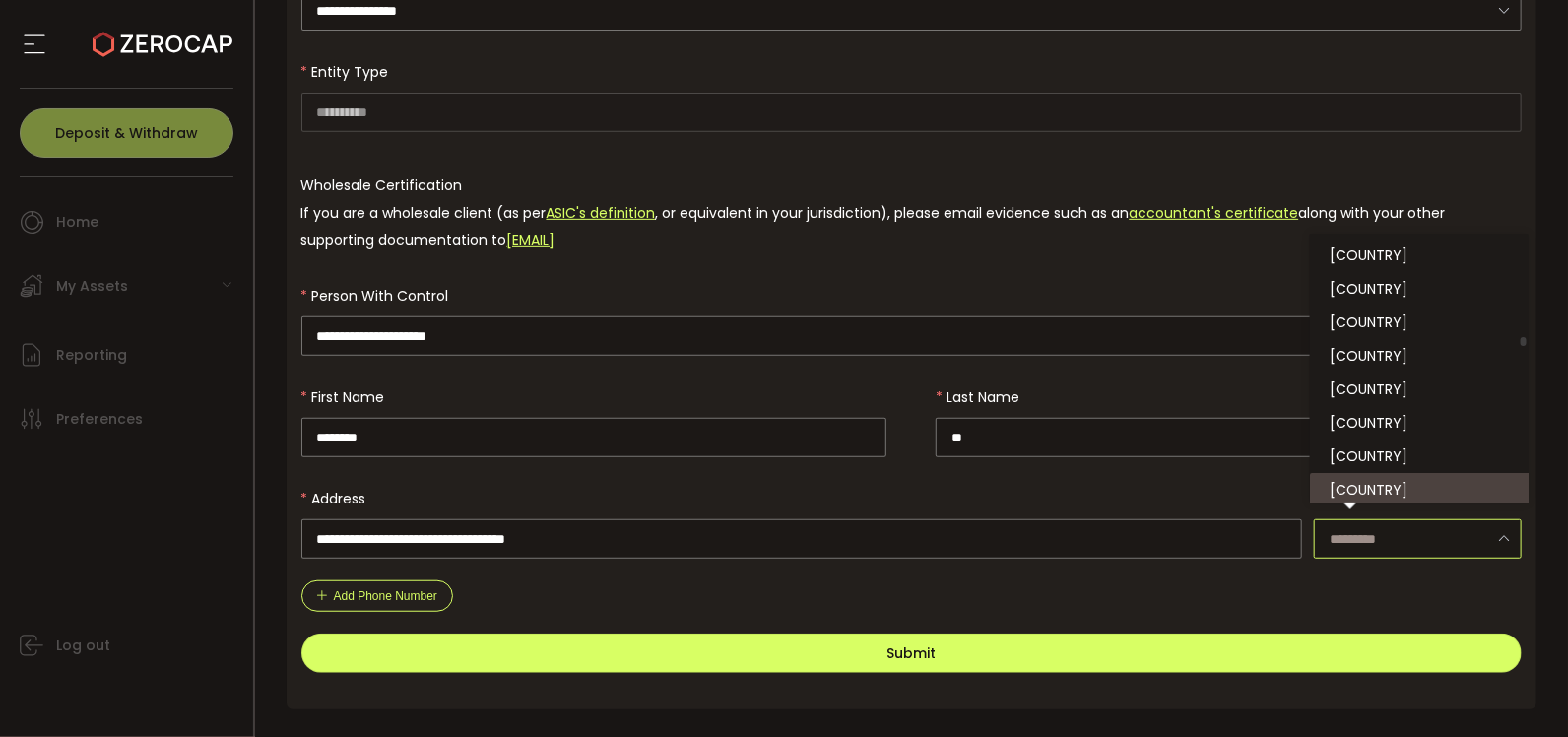 scroll, scrollTop: 2995, scrollLeft: 0, axis: vertical 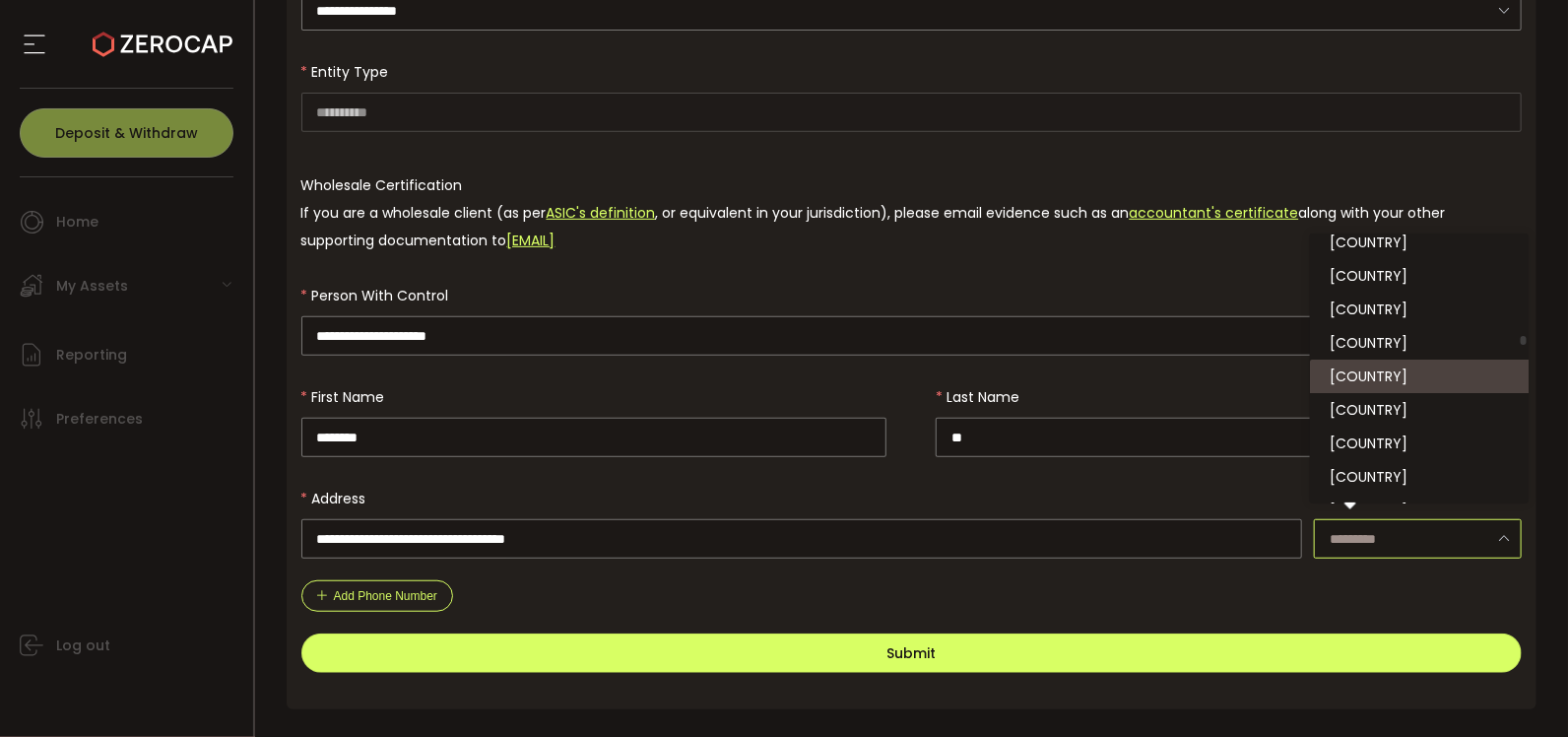 click on "[COUNTRY]" at bounding box center [1368, 376] 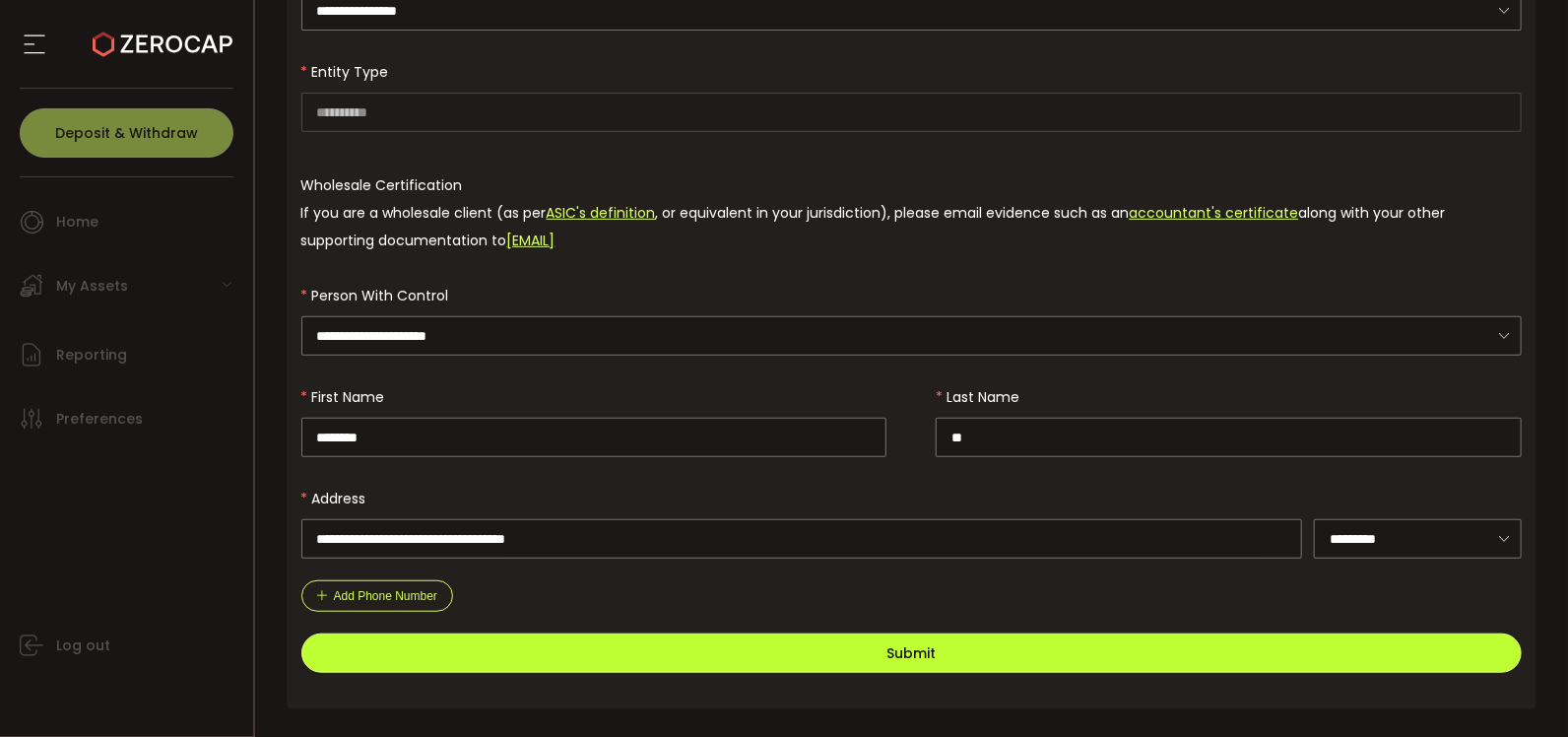 click on "Submit" at bounding box center [912, 653] 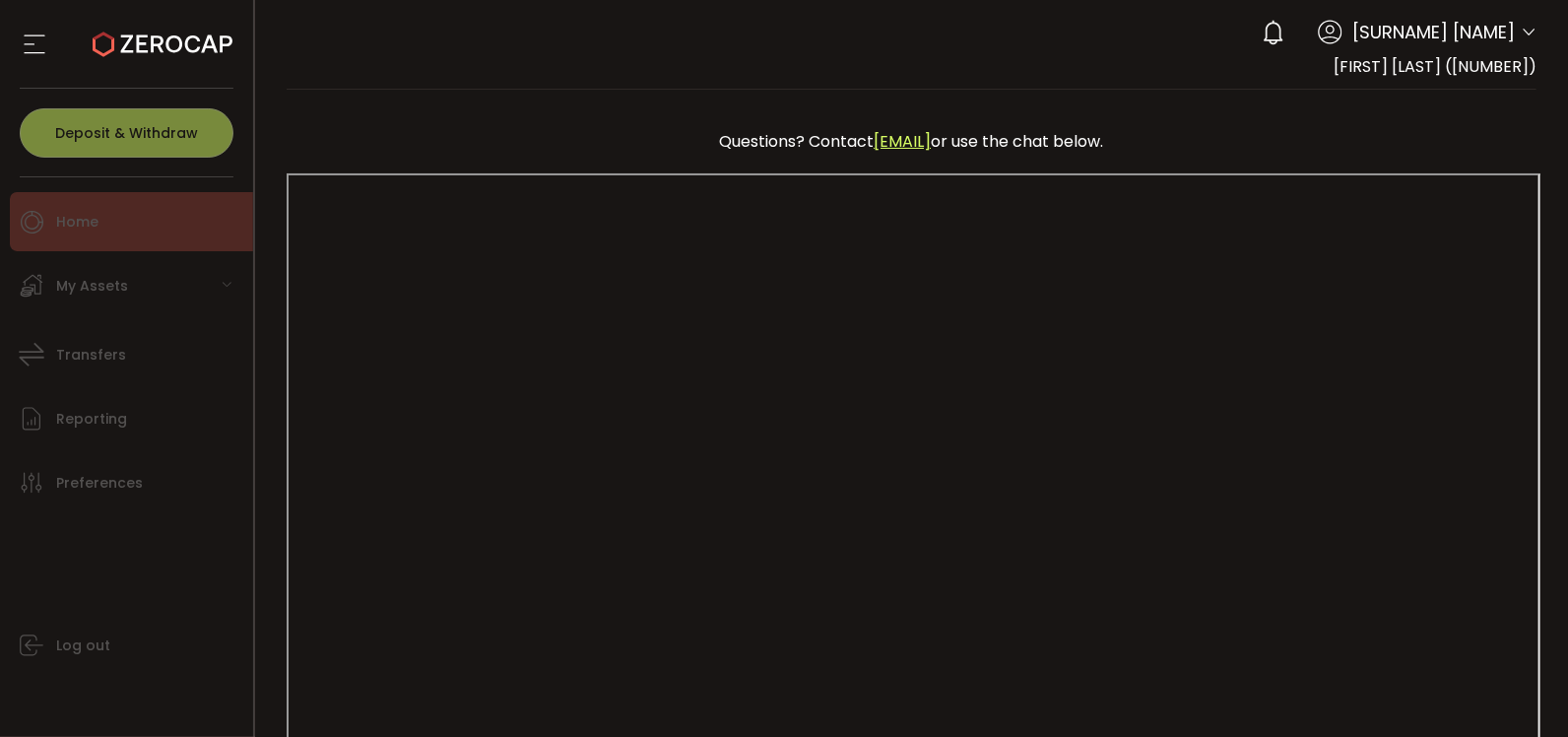 click on "Home" at bounding box center [131, 222] 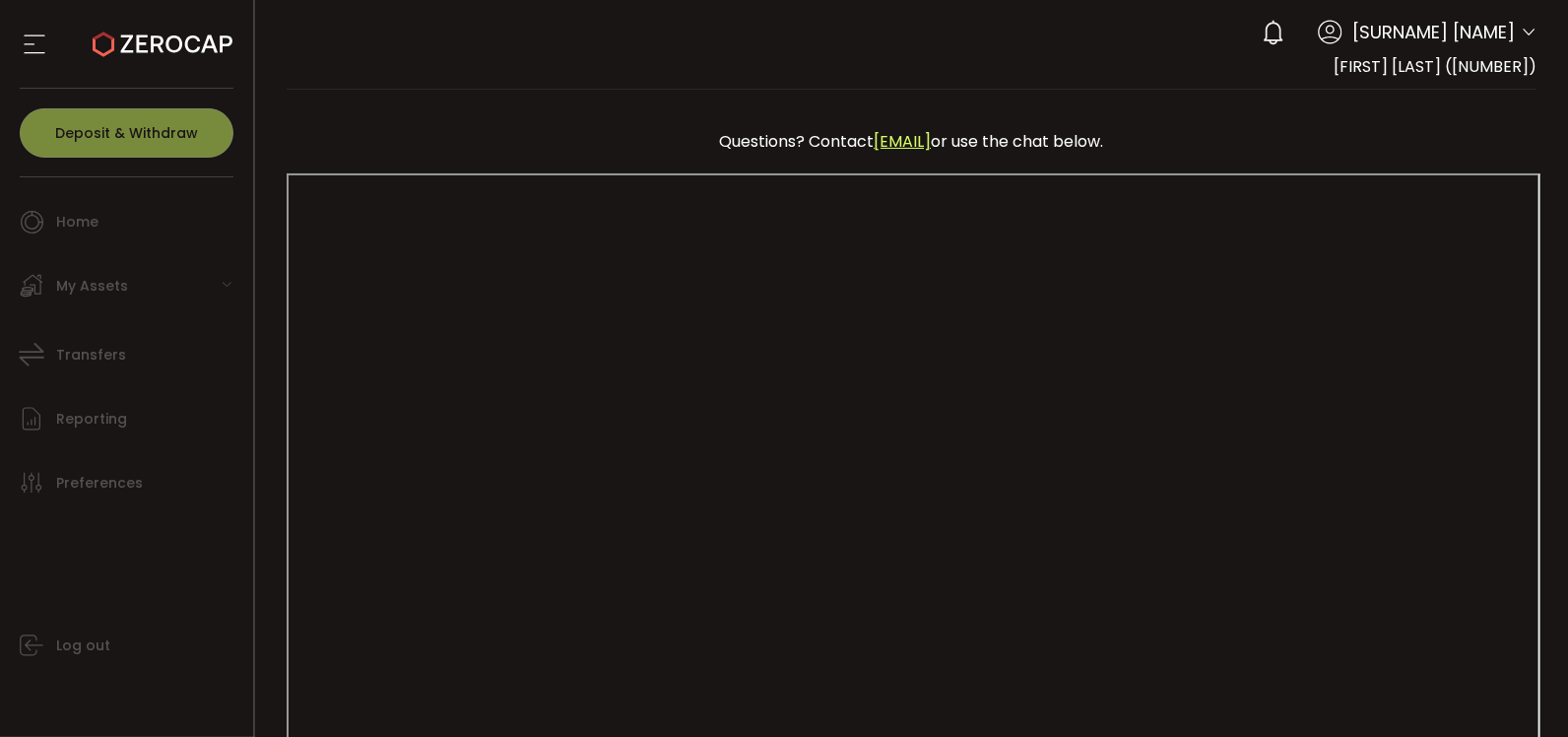 scroll, scrollTop: 329, scrollLeft: 0, axis: vertical 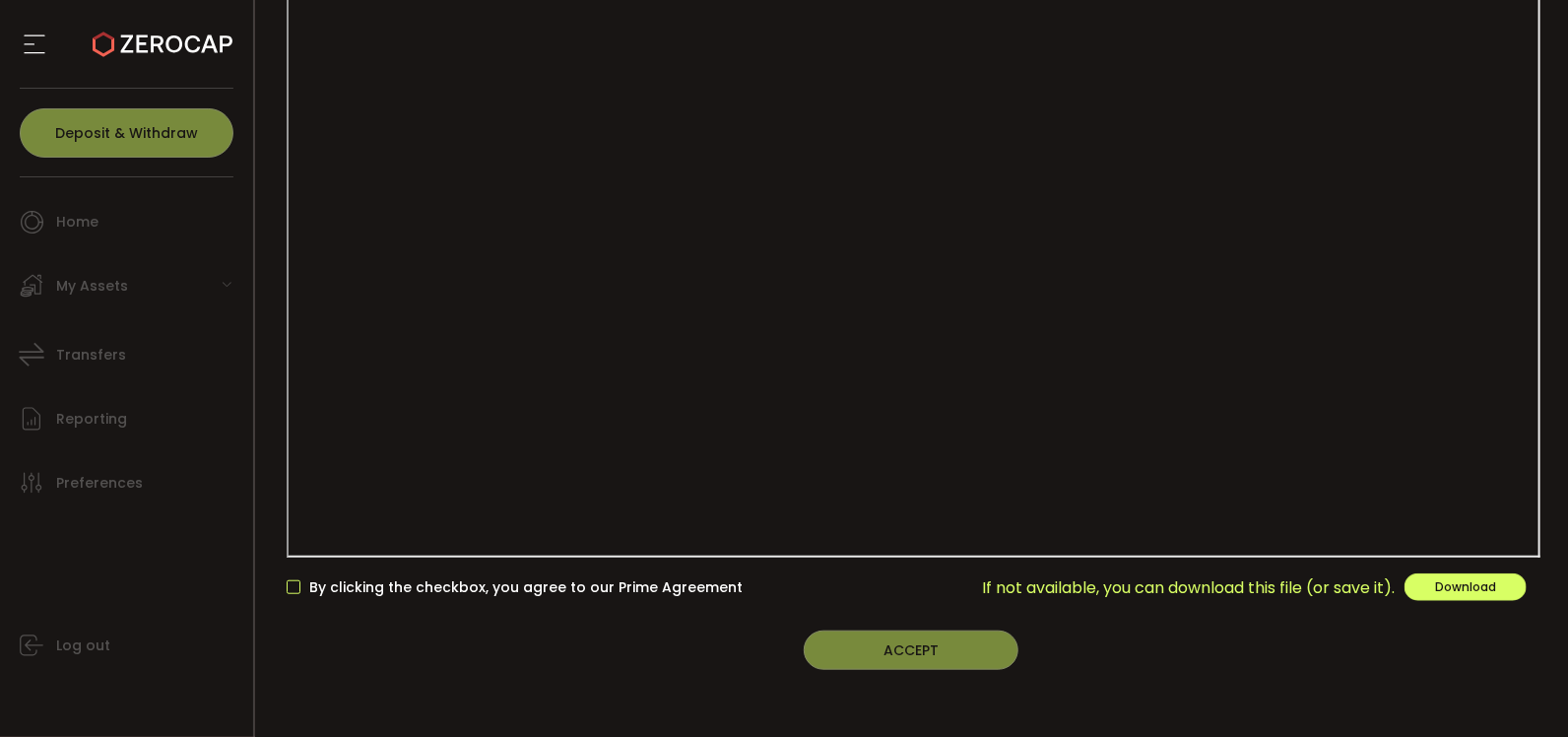 click at bounding box center (294, 587) 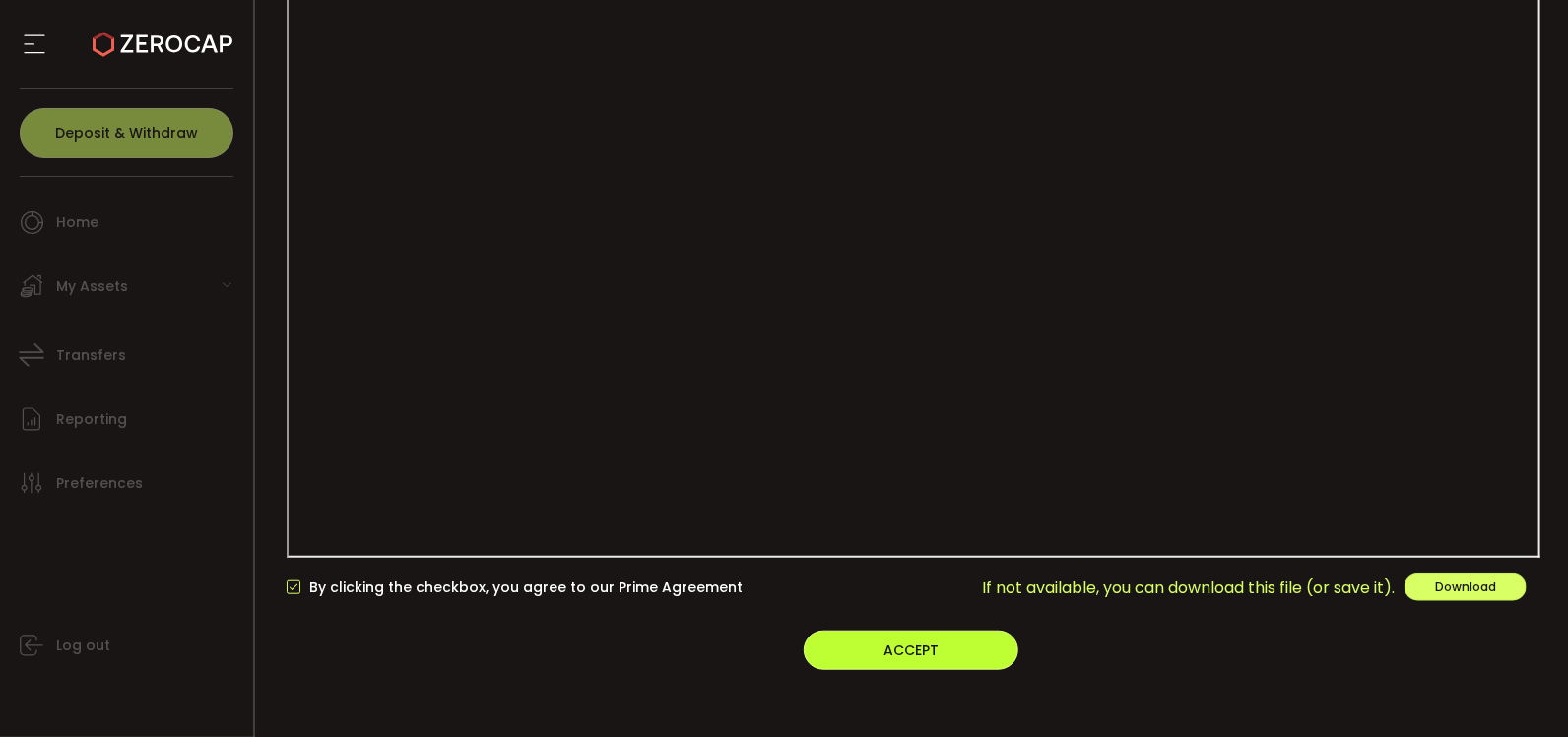 click on "ACCEPT" at bounding box center [911, 650] 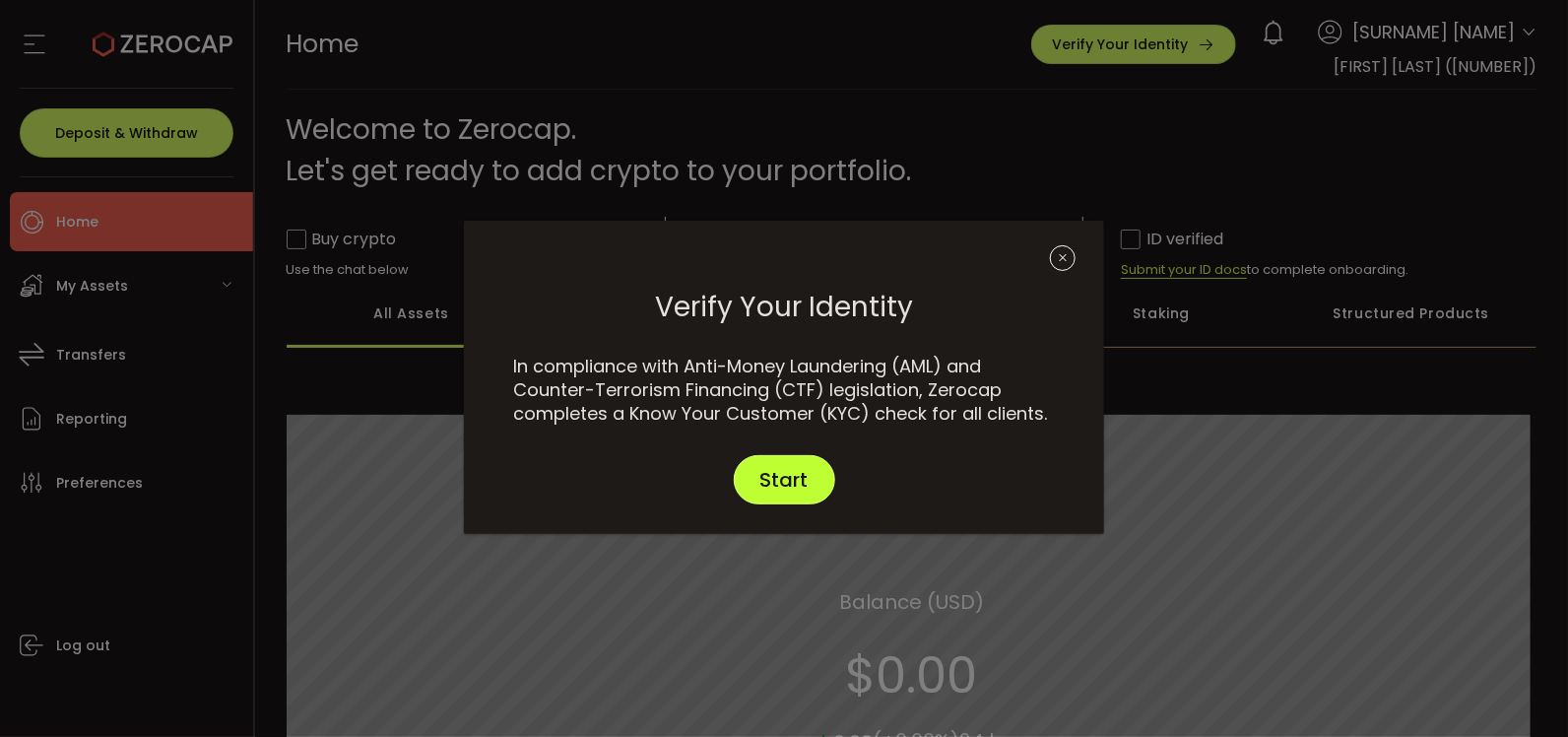 click on "Start" at bounding box center [784, 480] 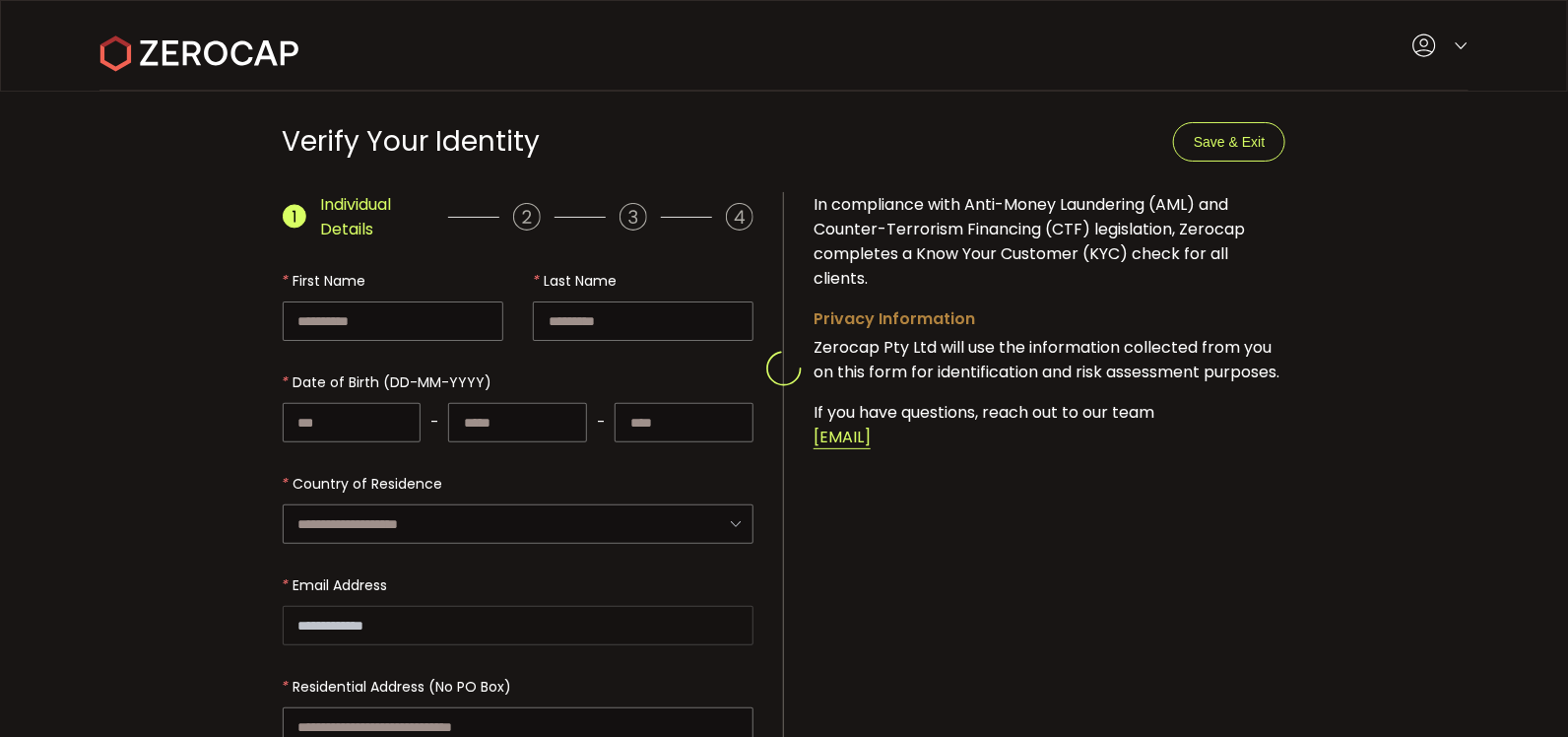 type on "********" 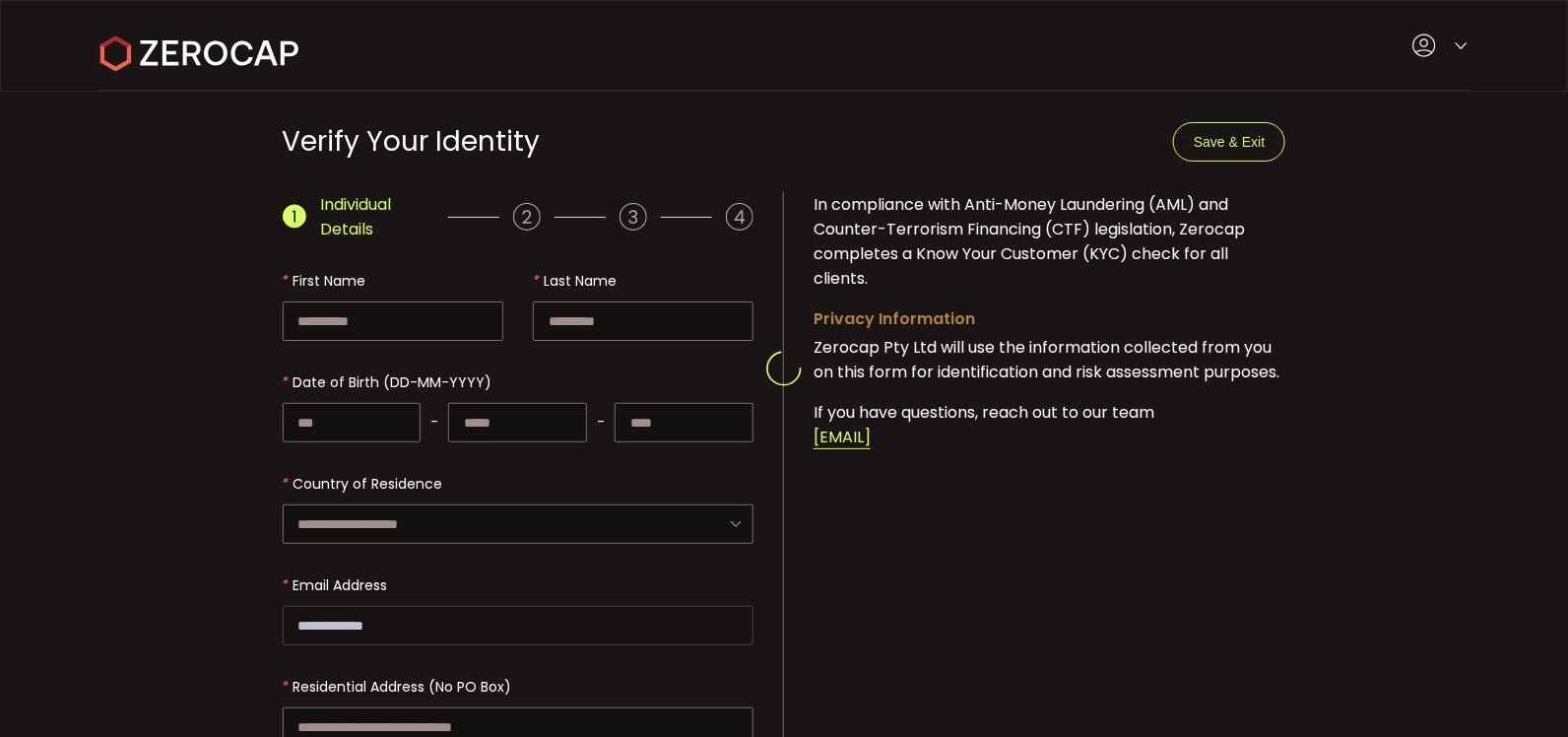 type on "**" 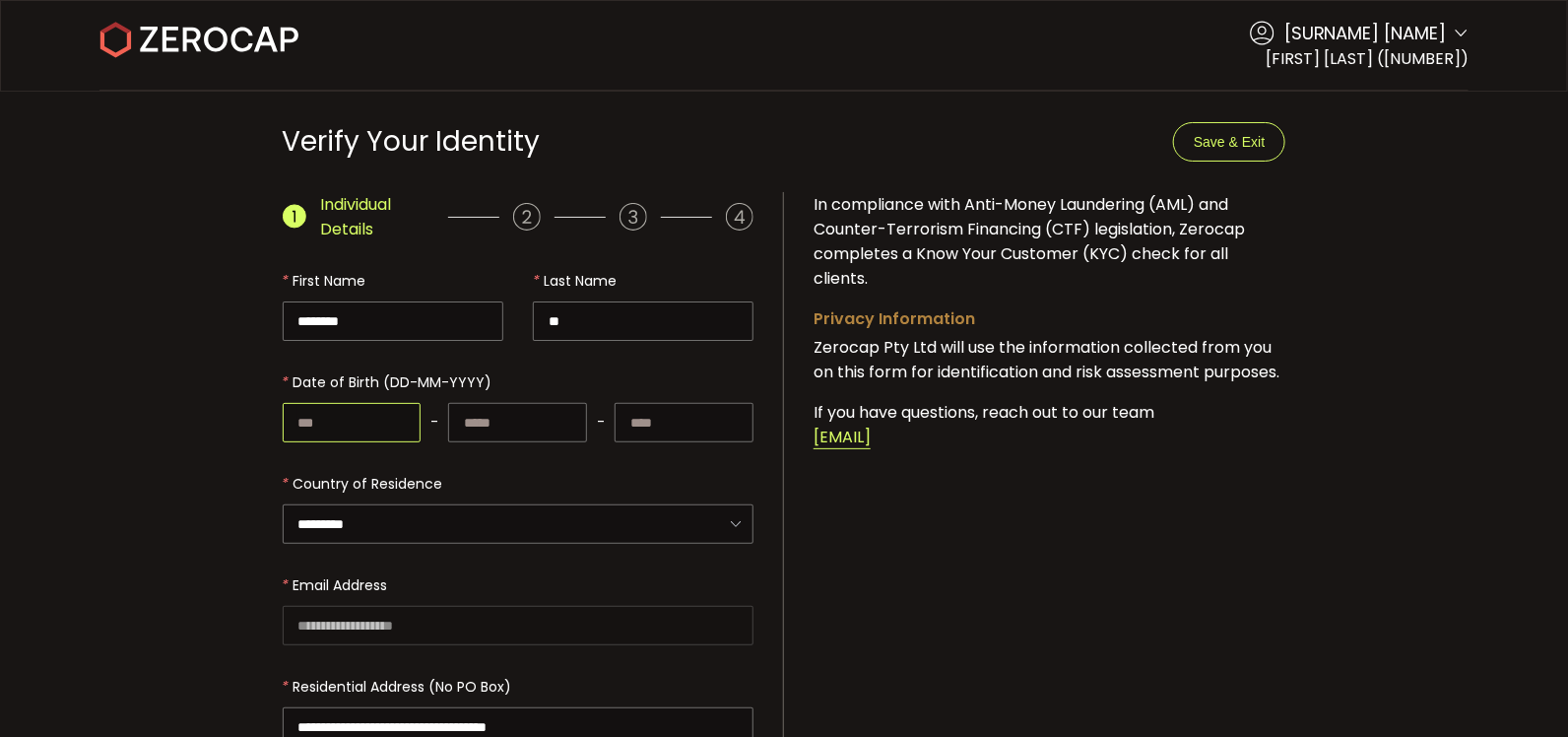 click at bounding box center [352, 423] 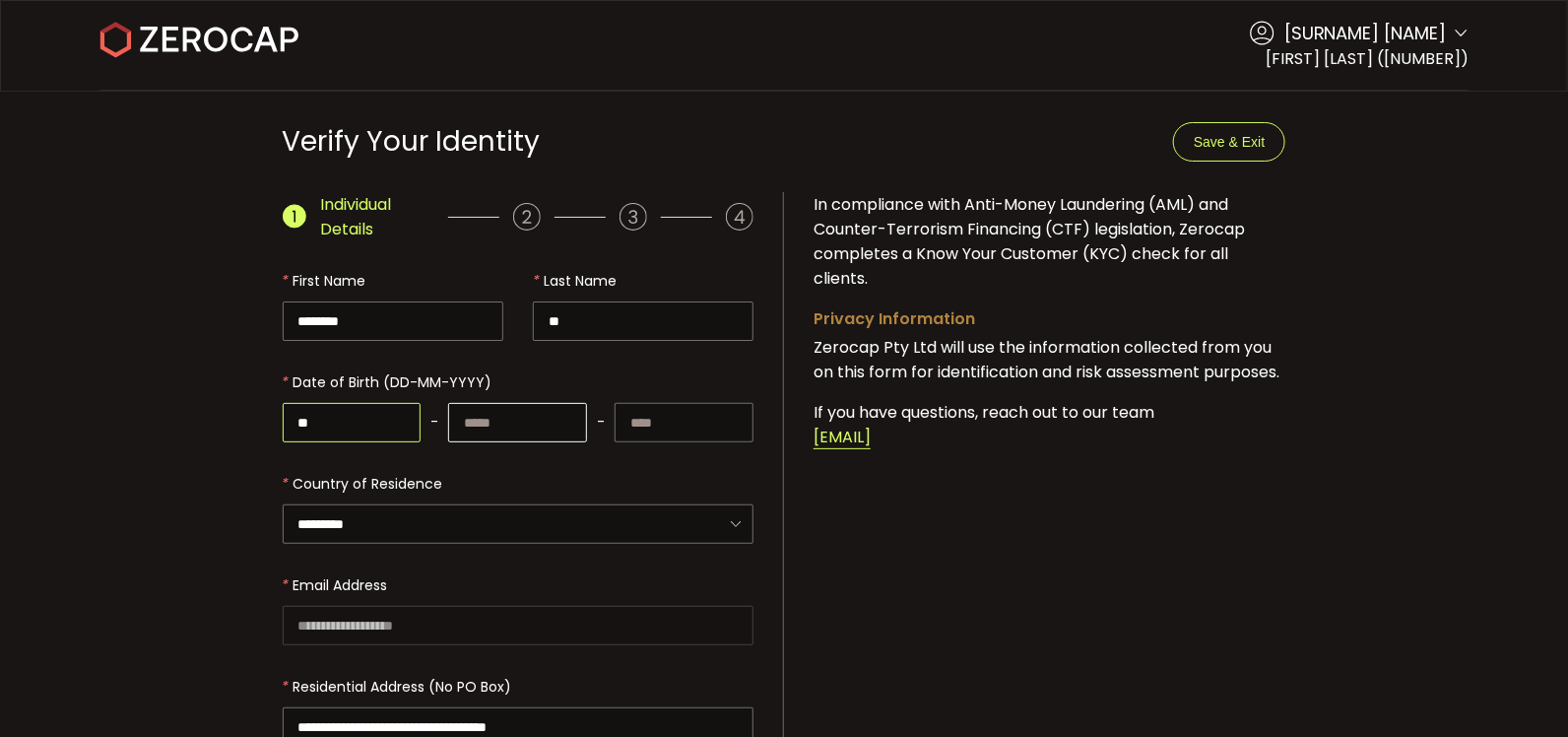 type on "**" 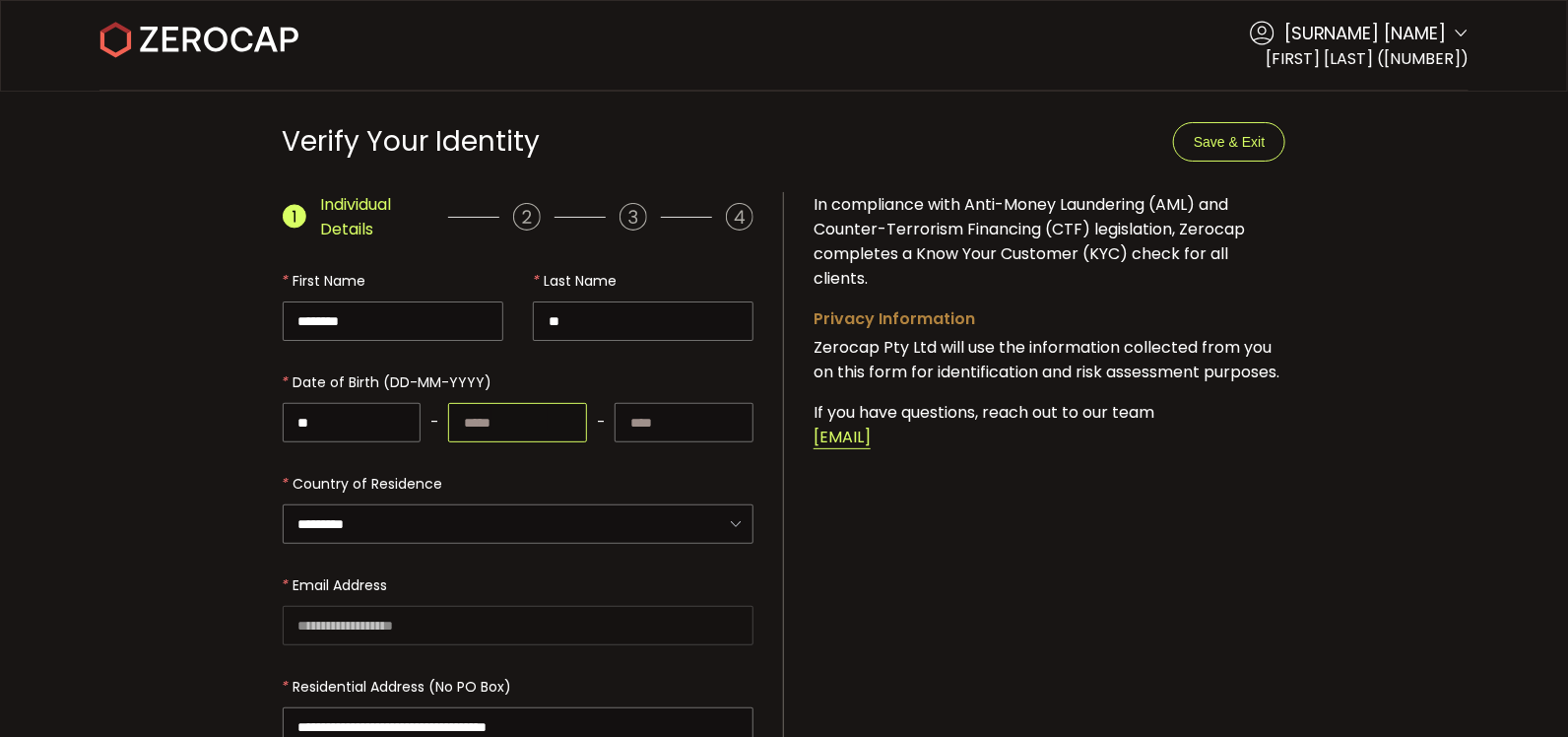 click at bounding box center [517, 423] 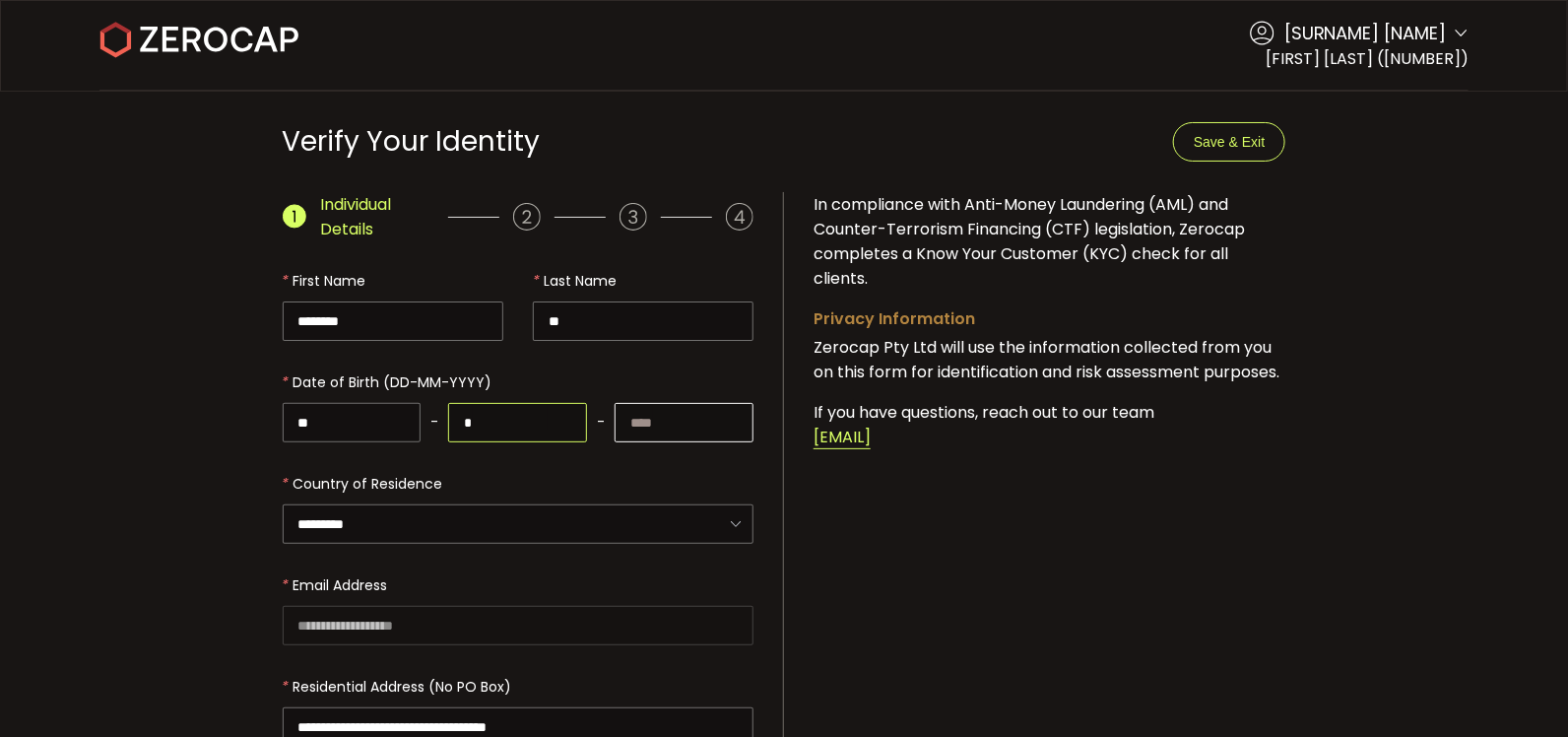 type on "*" 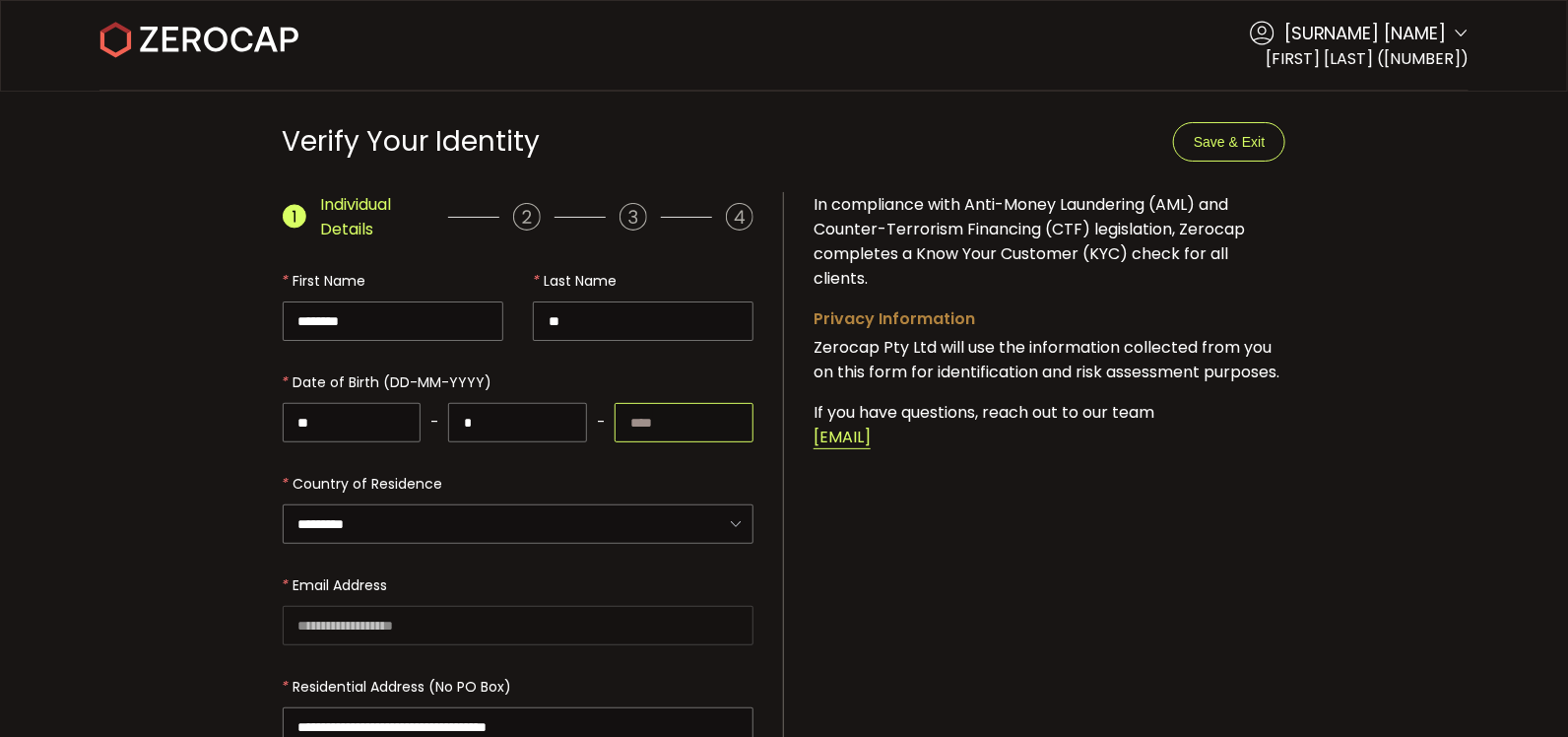 click at bounding box center [684, 423] 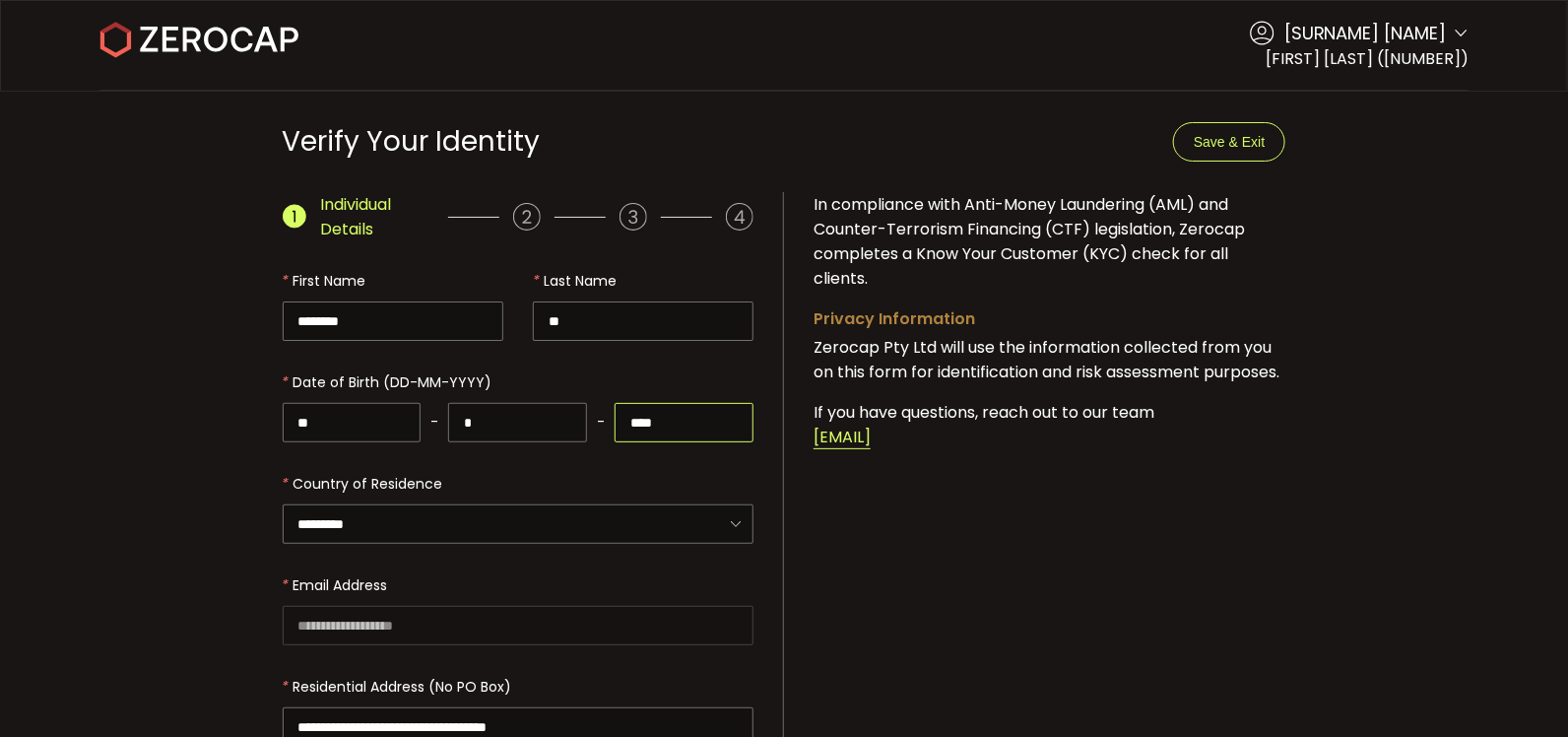 scroll, scrollTop: 196, scrollLeft: 0, axis: vertical 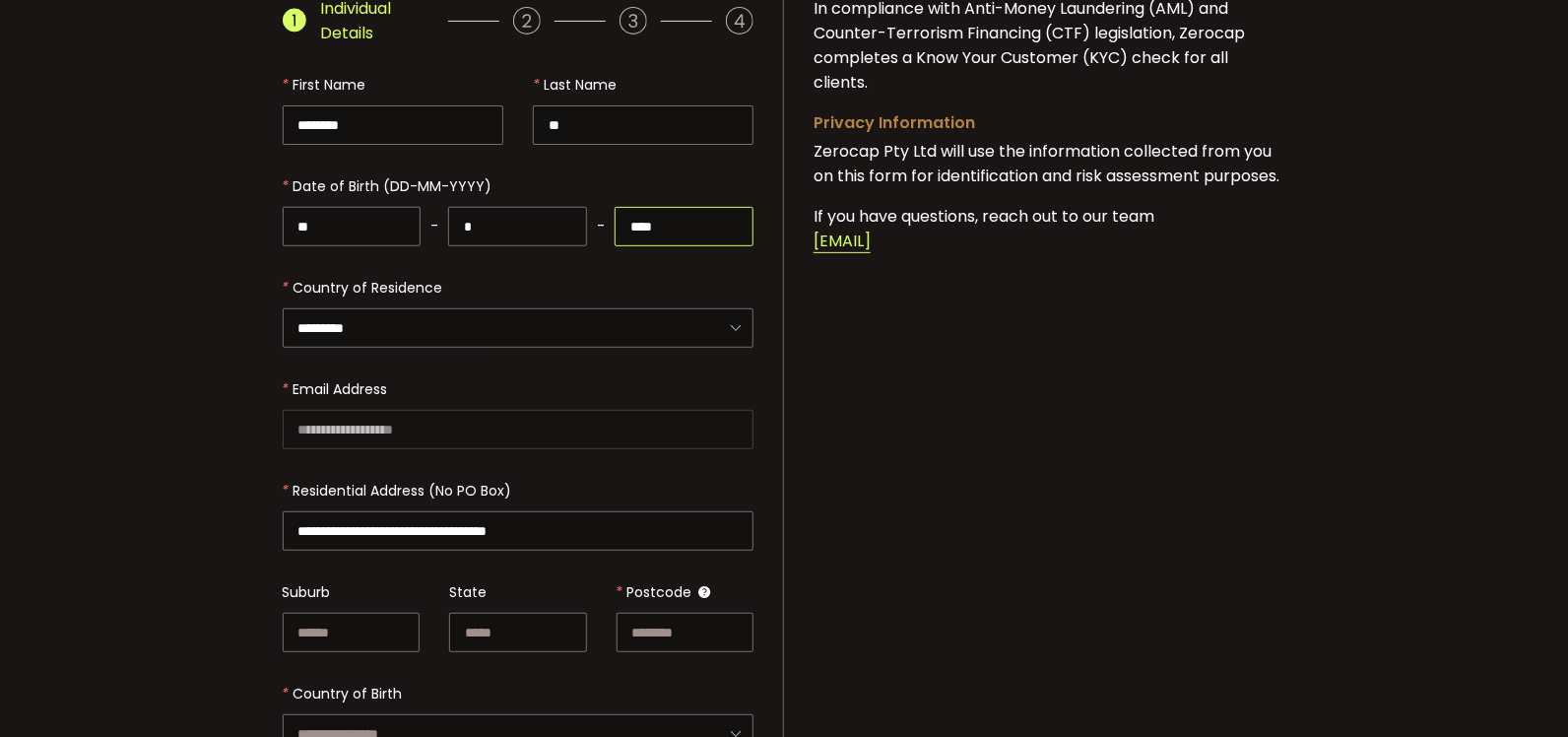 type on "****" 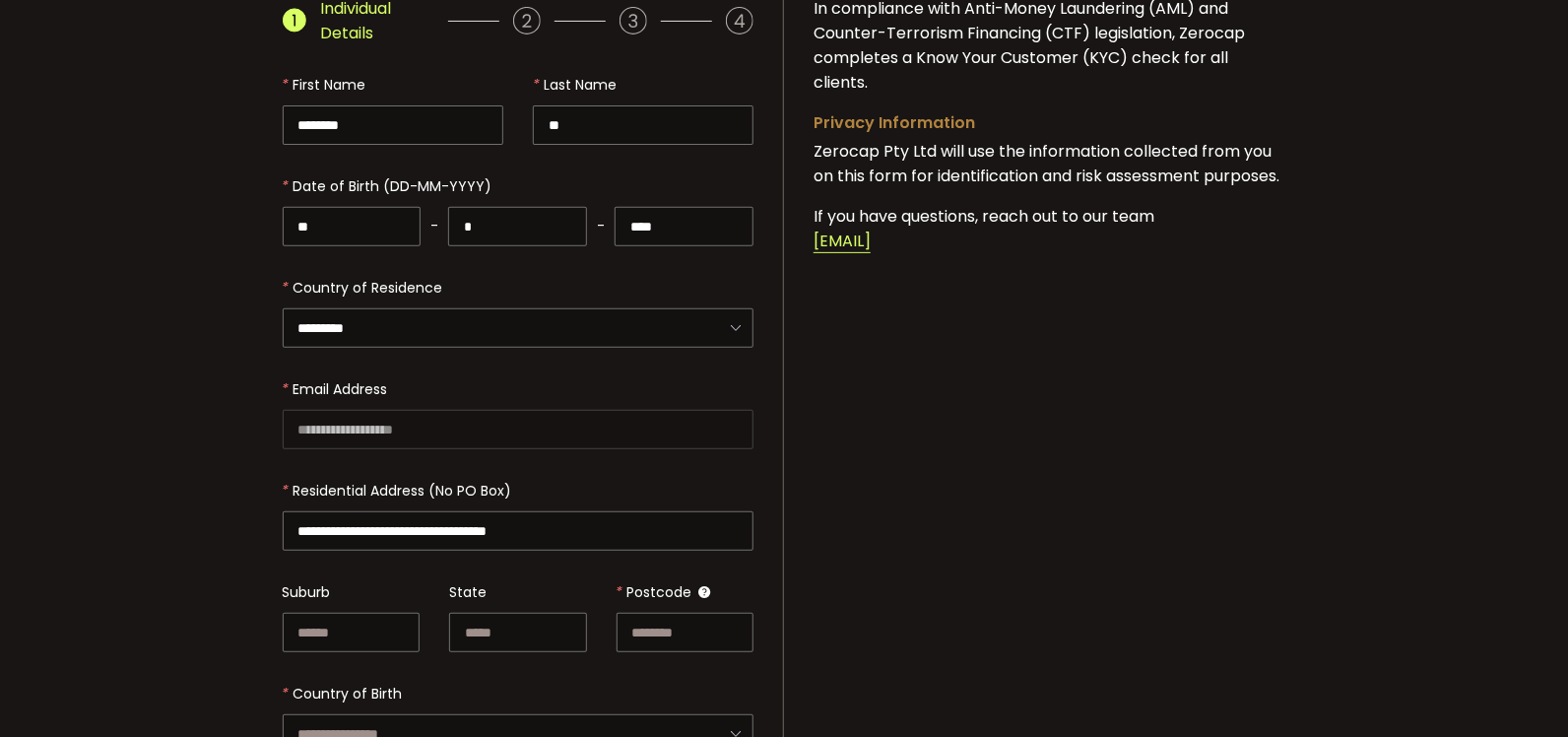 click on "**********" at bounding box center (518, 420) 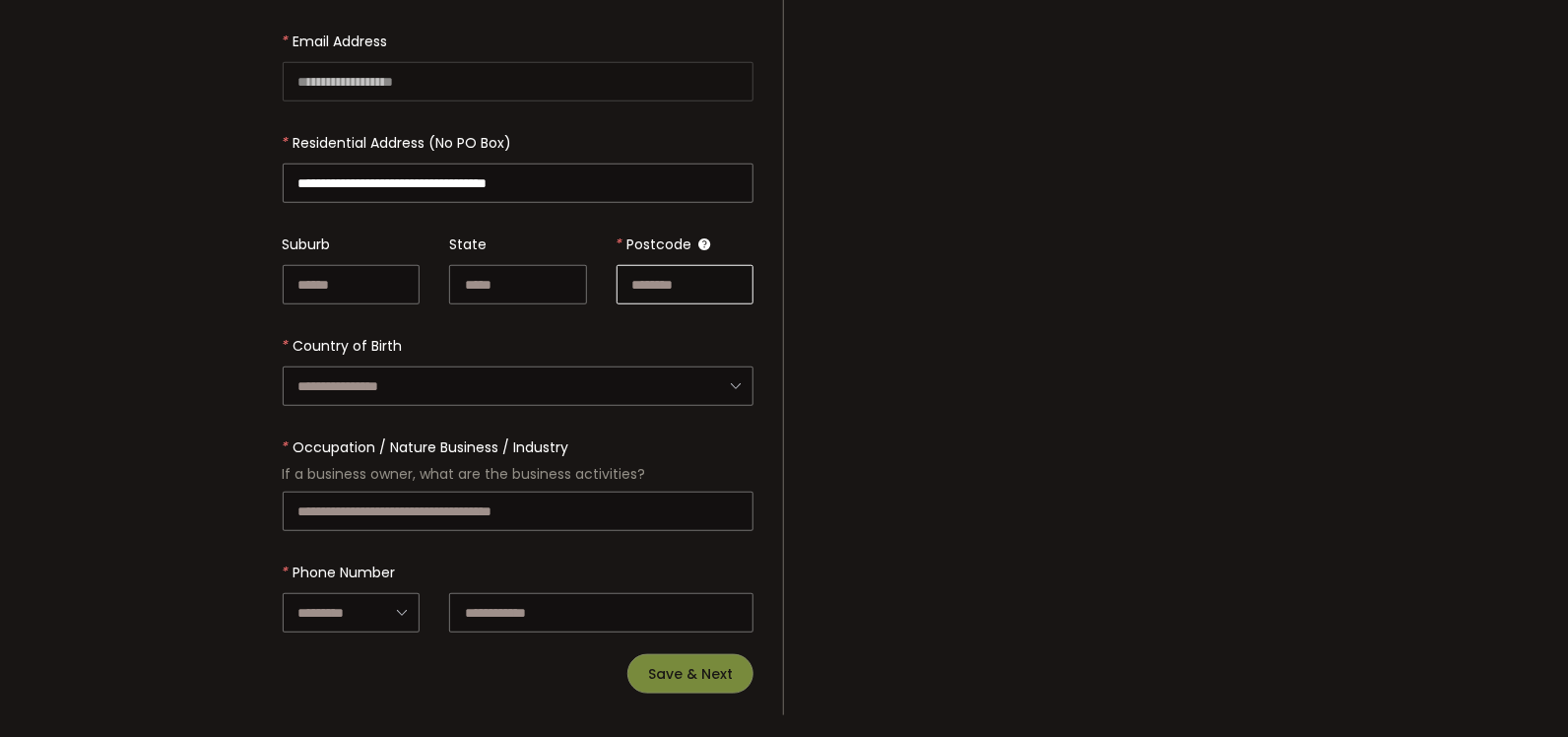 scroll, scrollTop: 547, scrollLeft: 0, axis: vertical 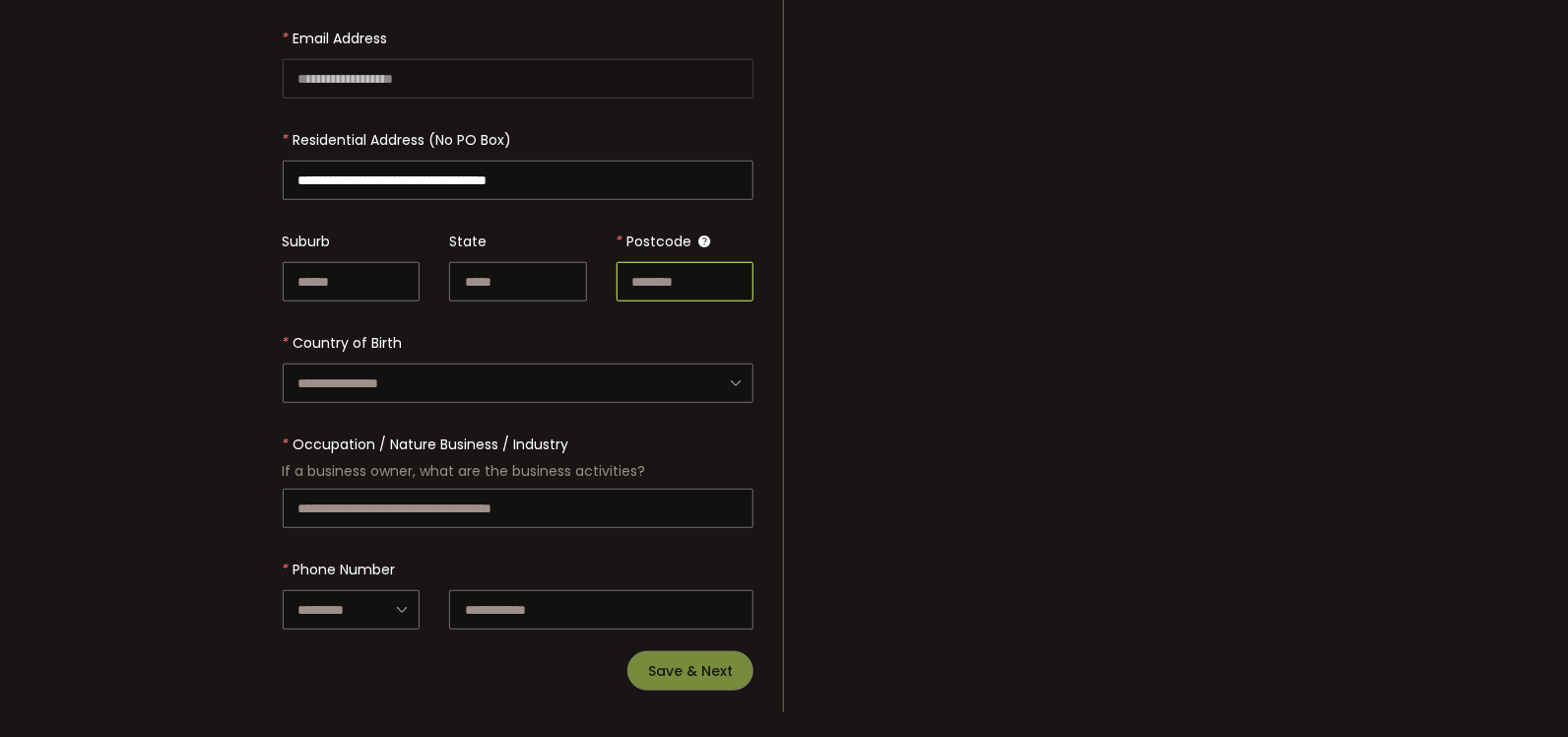 click at bounding box center [686, 282] 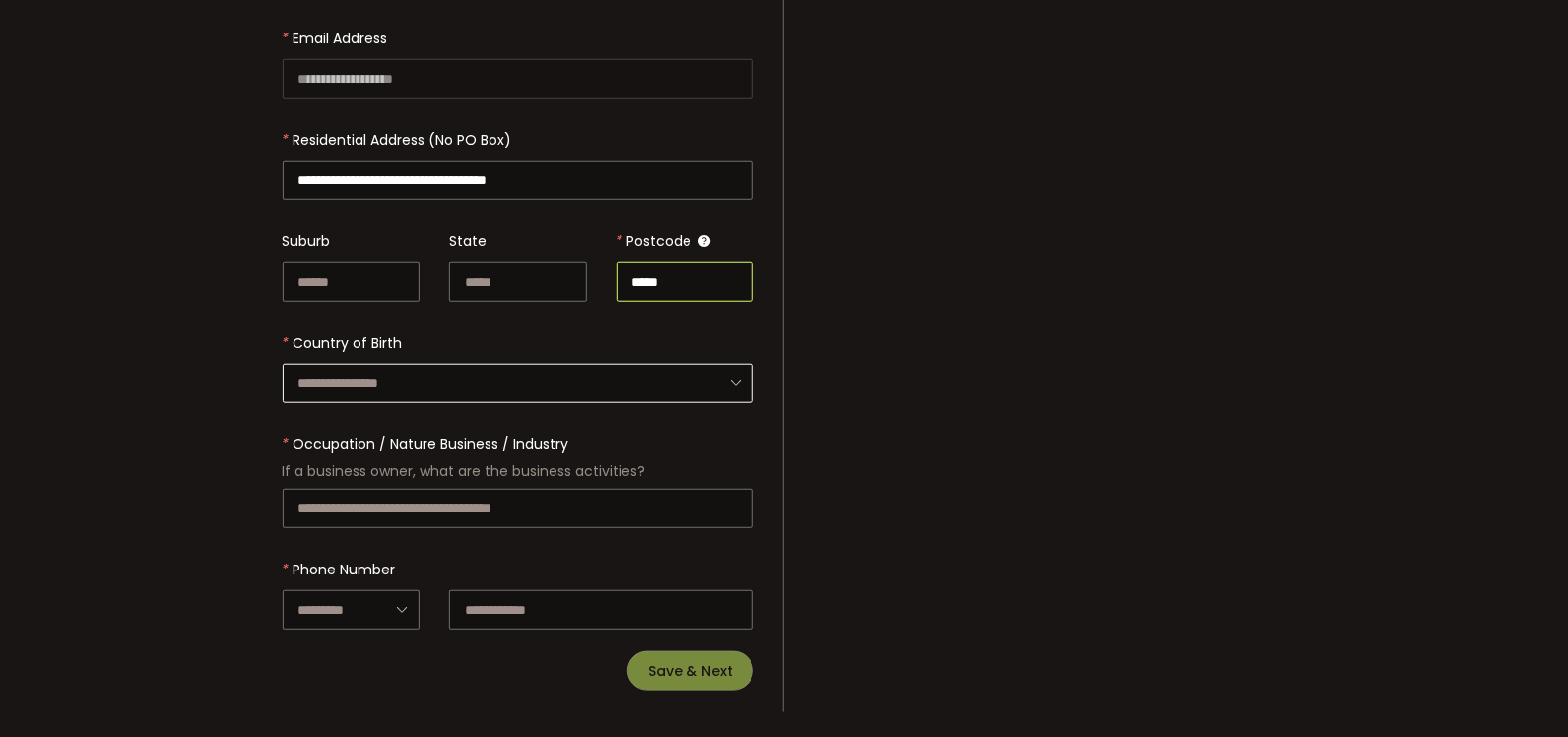 type on "*****" 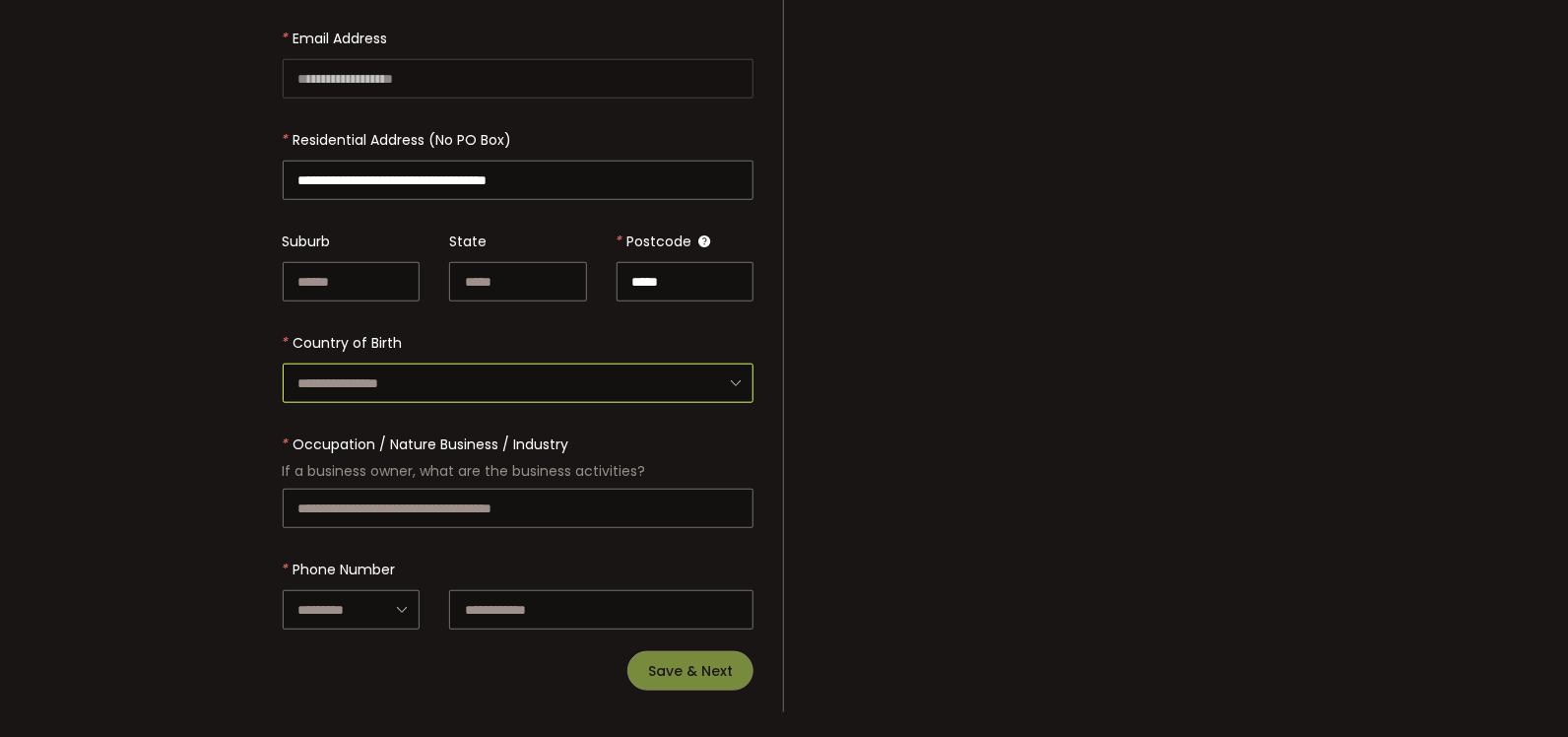 click at bounding box center (518, 383) 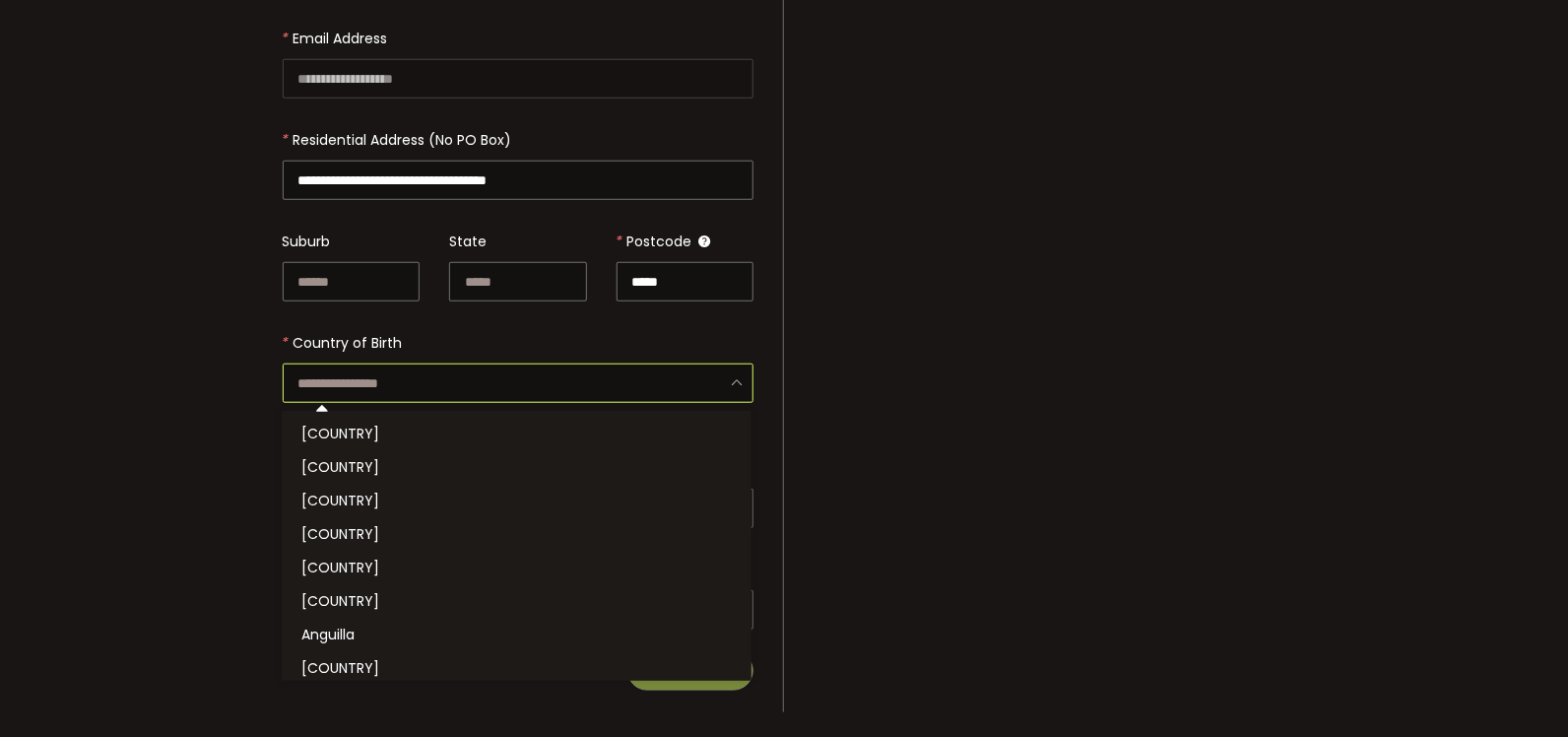 type on "**********" 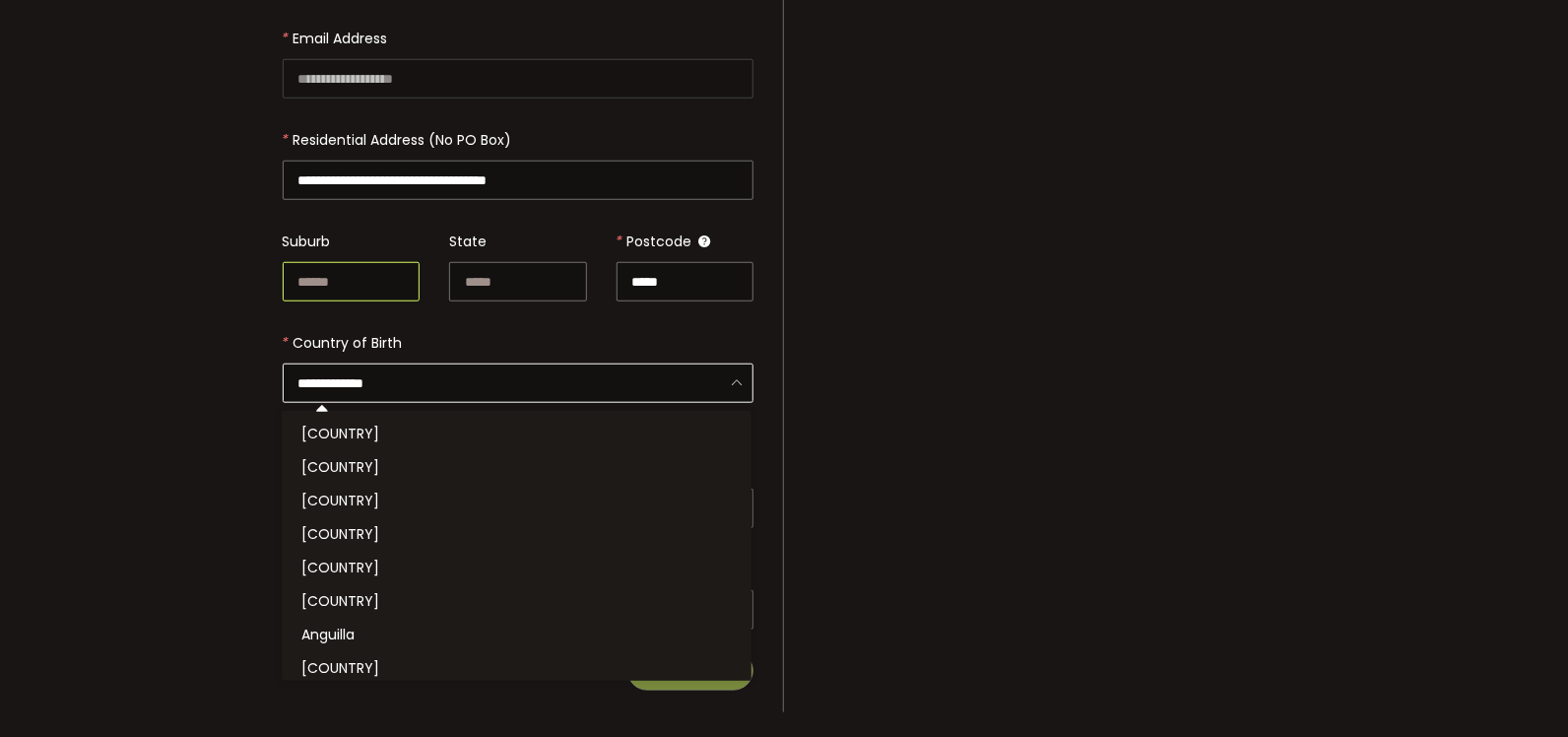 type on "*********" 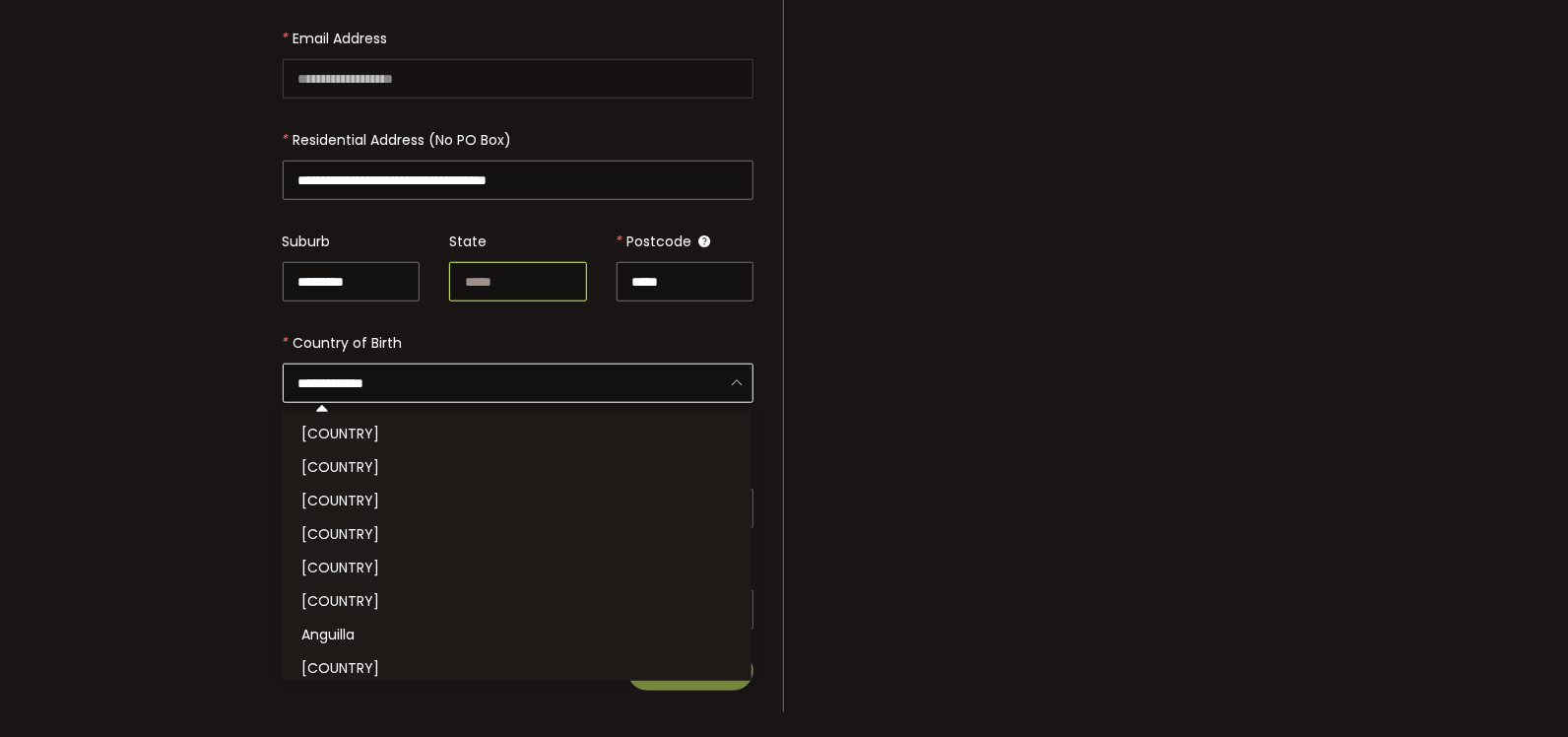 type on "*********" 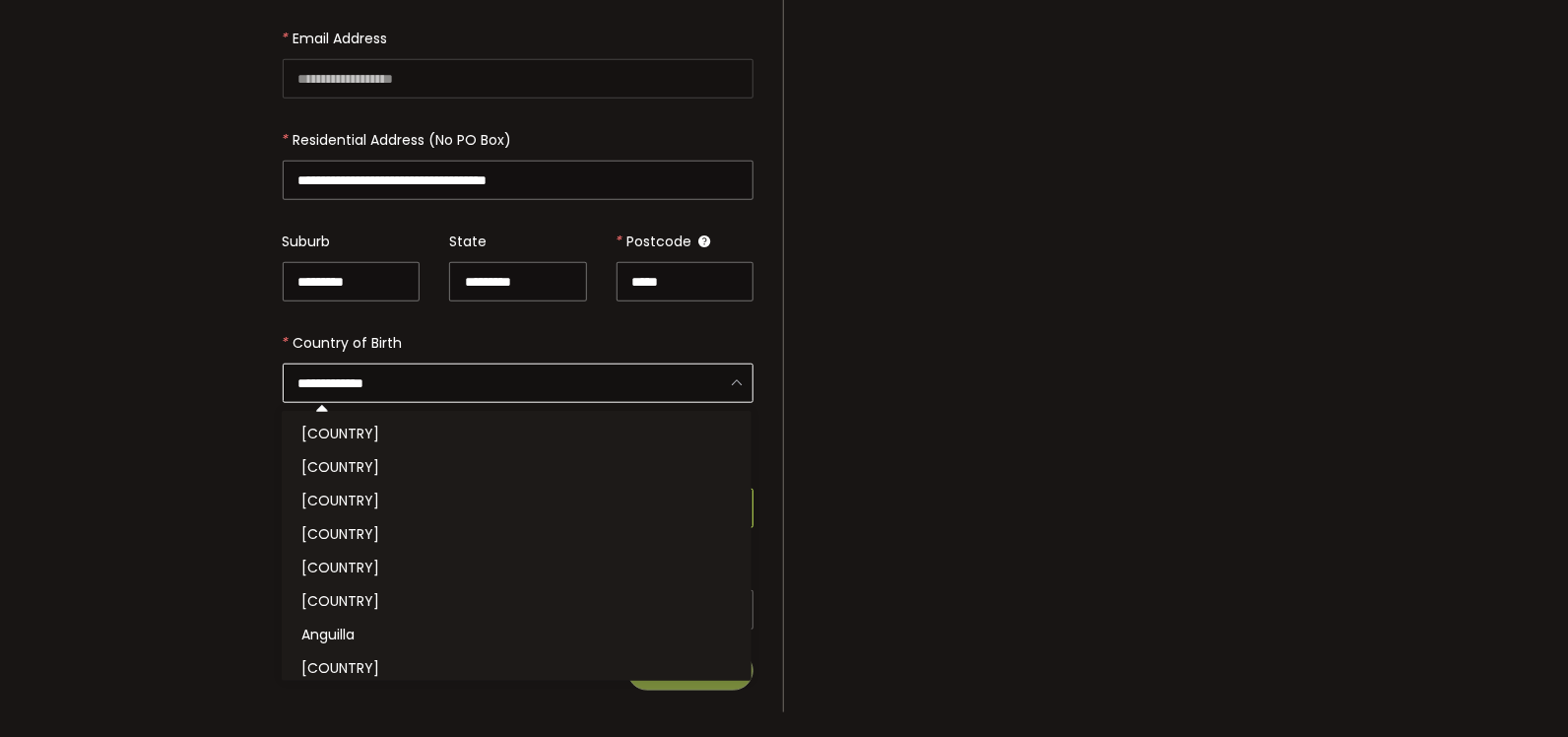 type on "**********" 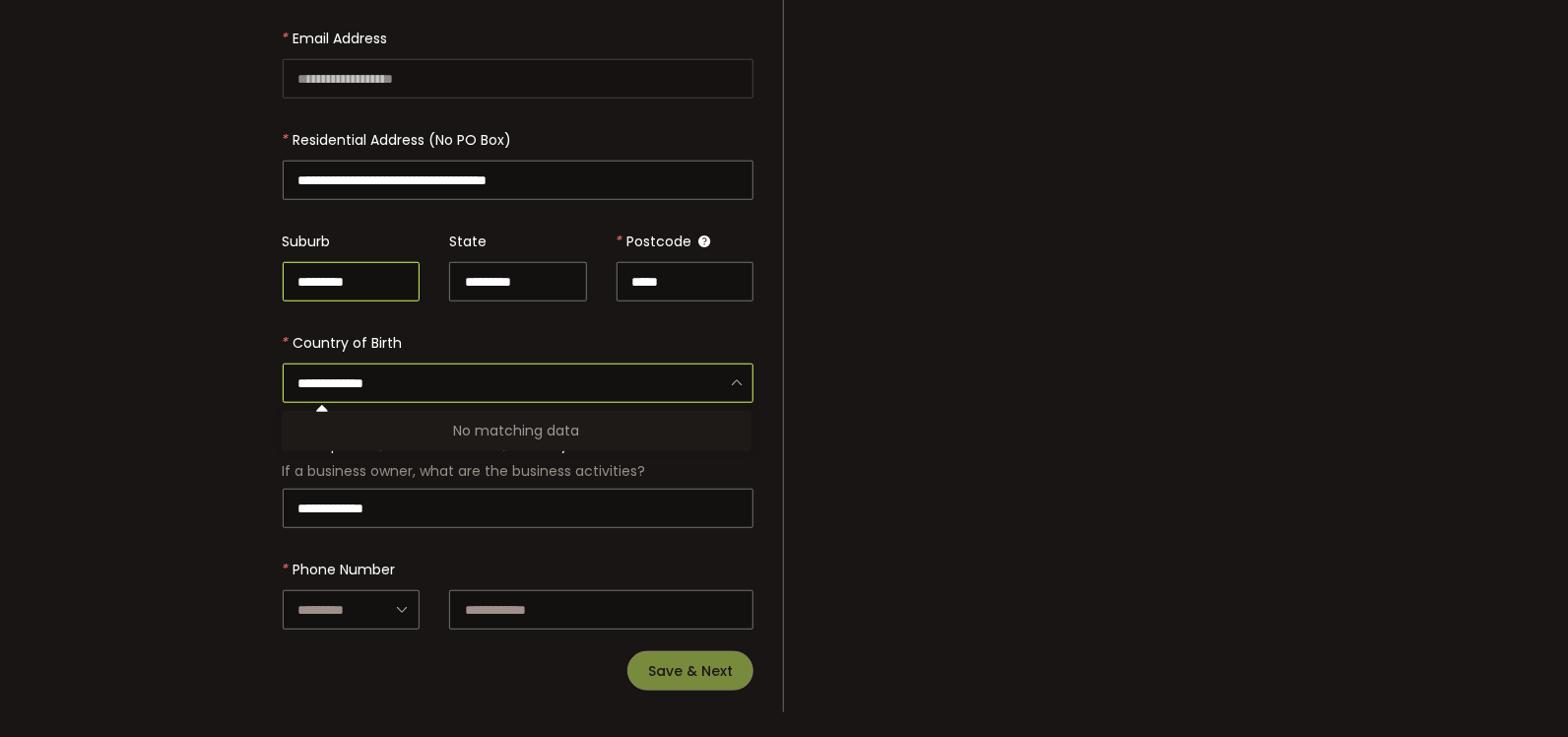 click on "*********" at bounding box center [352, 282] 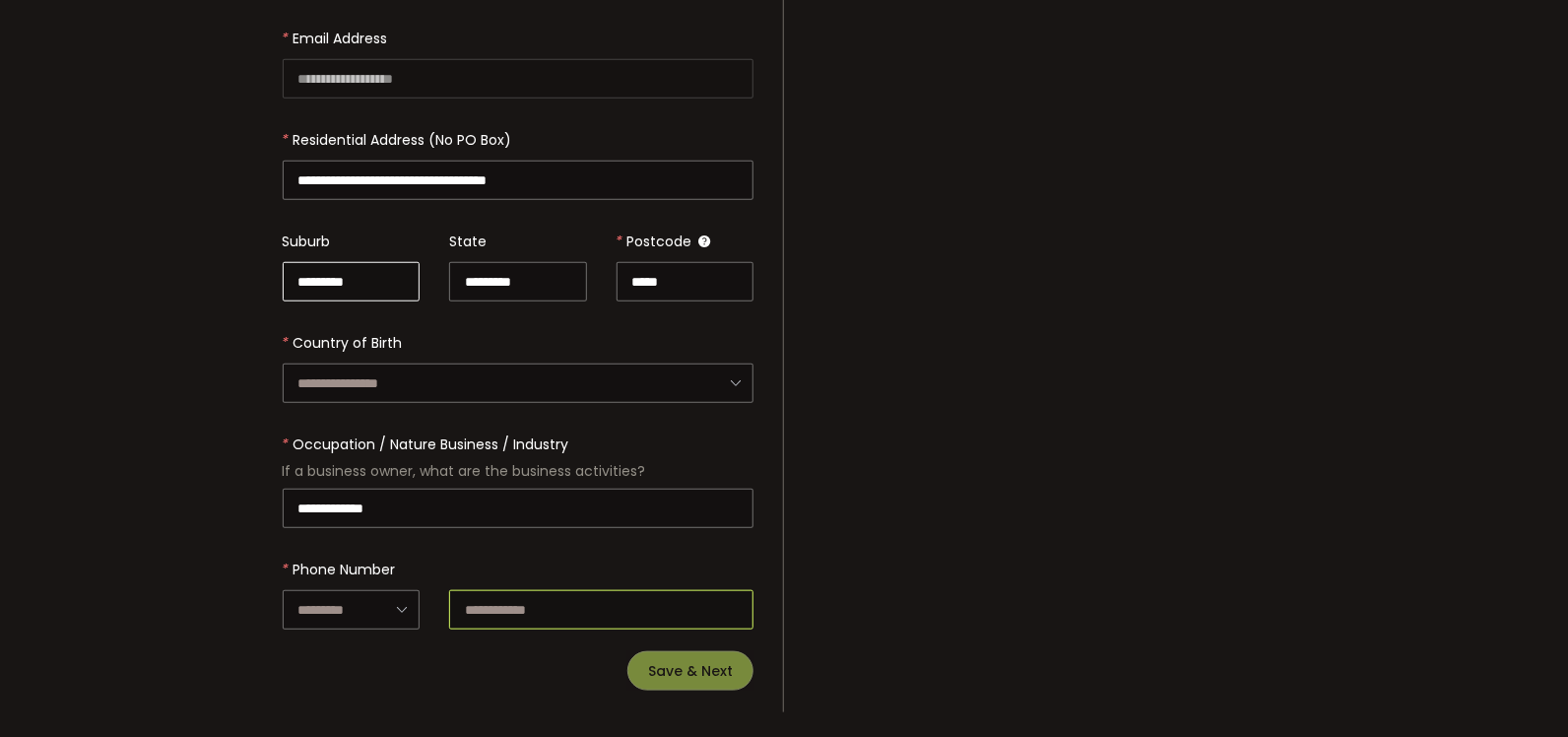 type on "********" 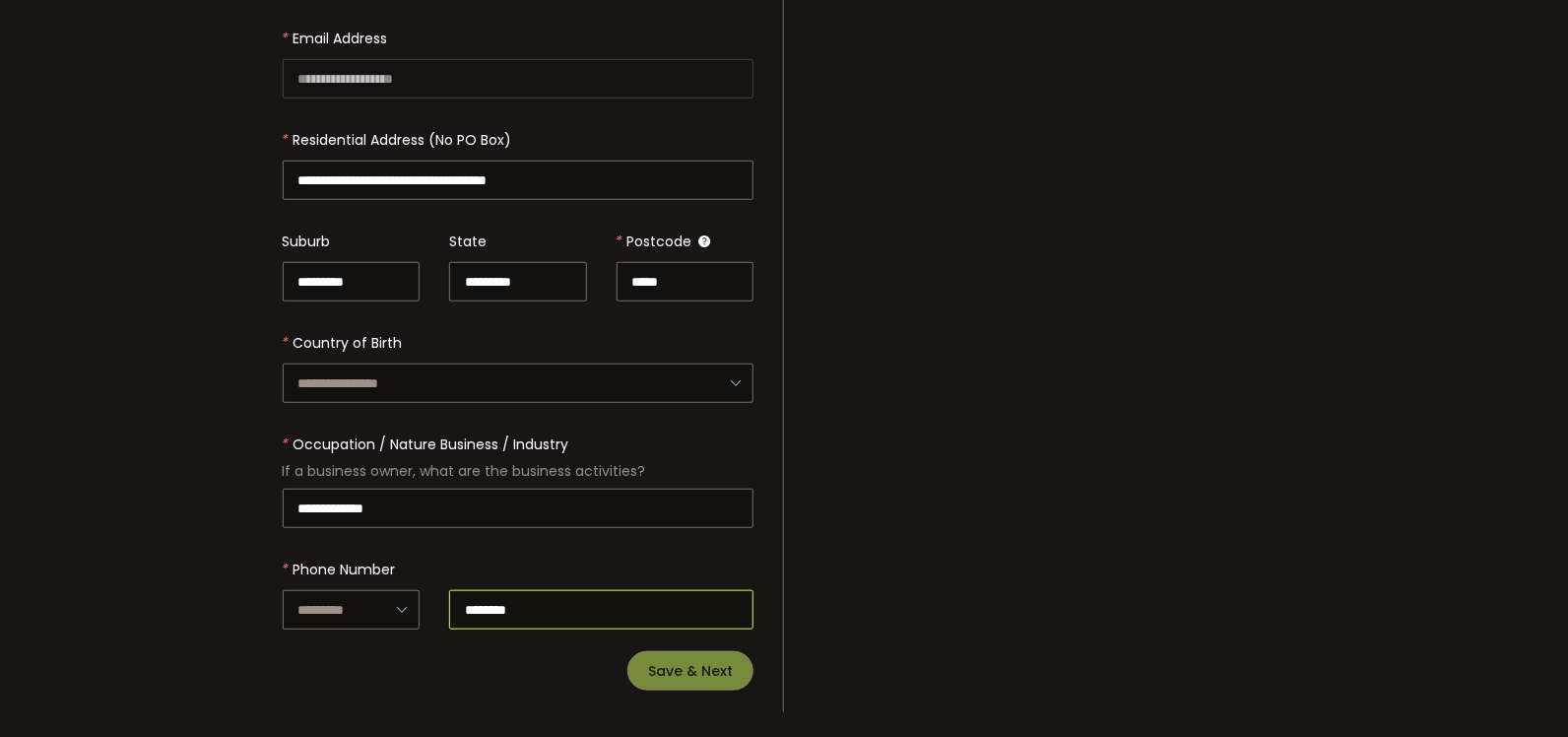 drag, startPoint x: 565, startPoint y: 611, endPoint x: 120, endPoint y: 568, distance: 447.0727 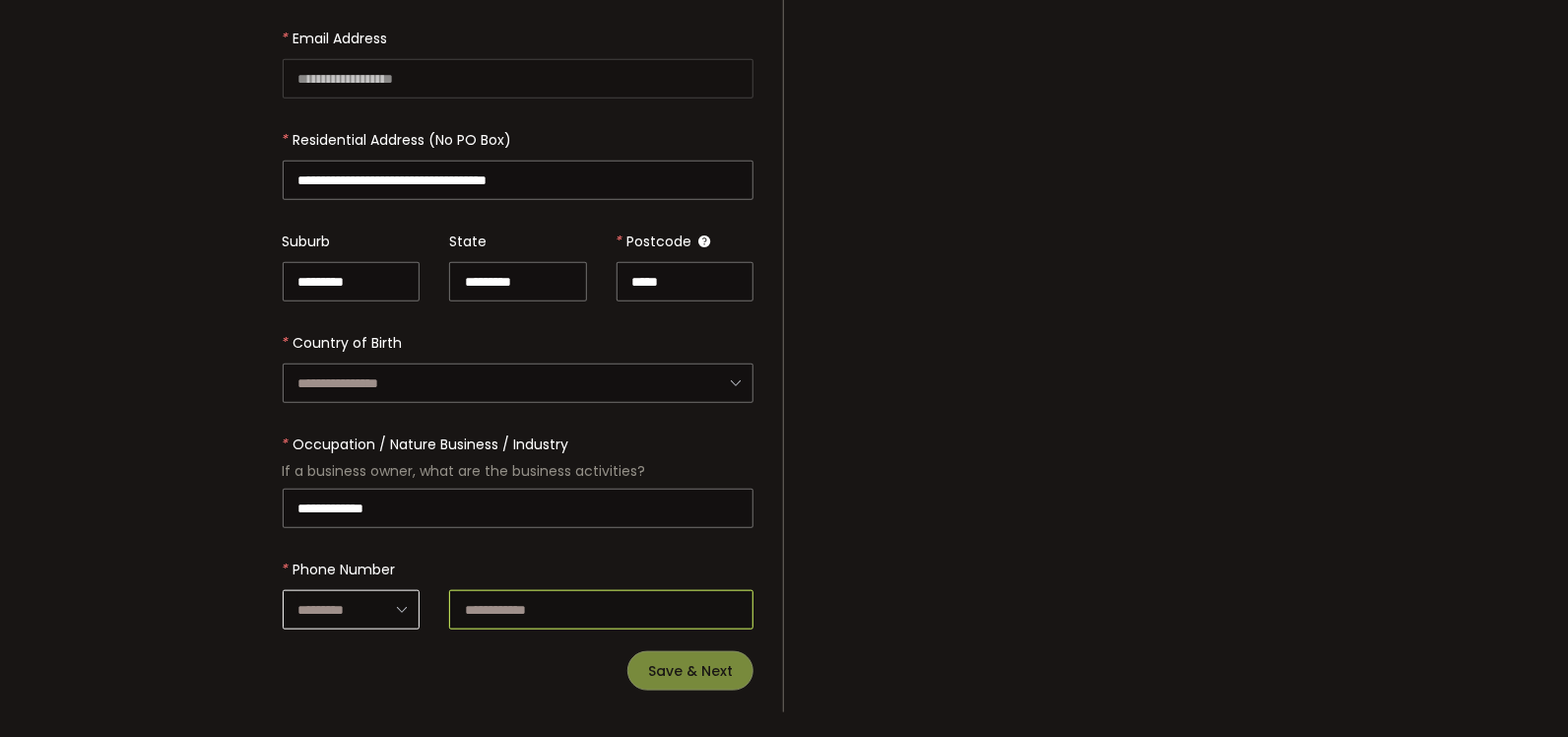 type 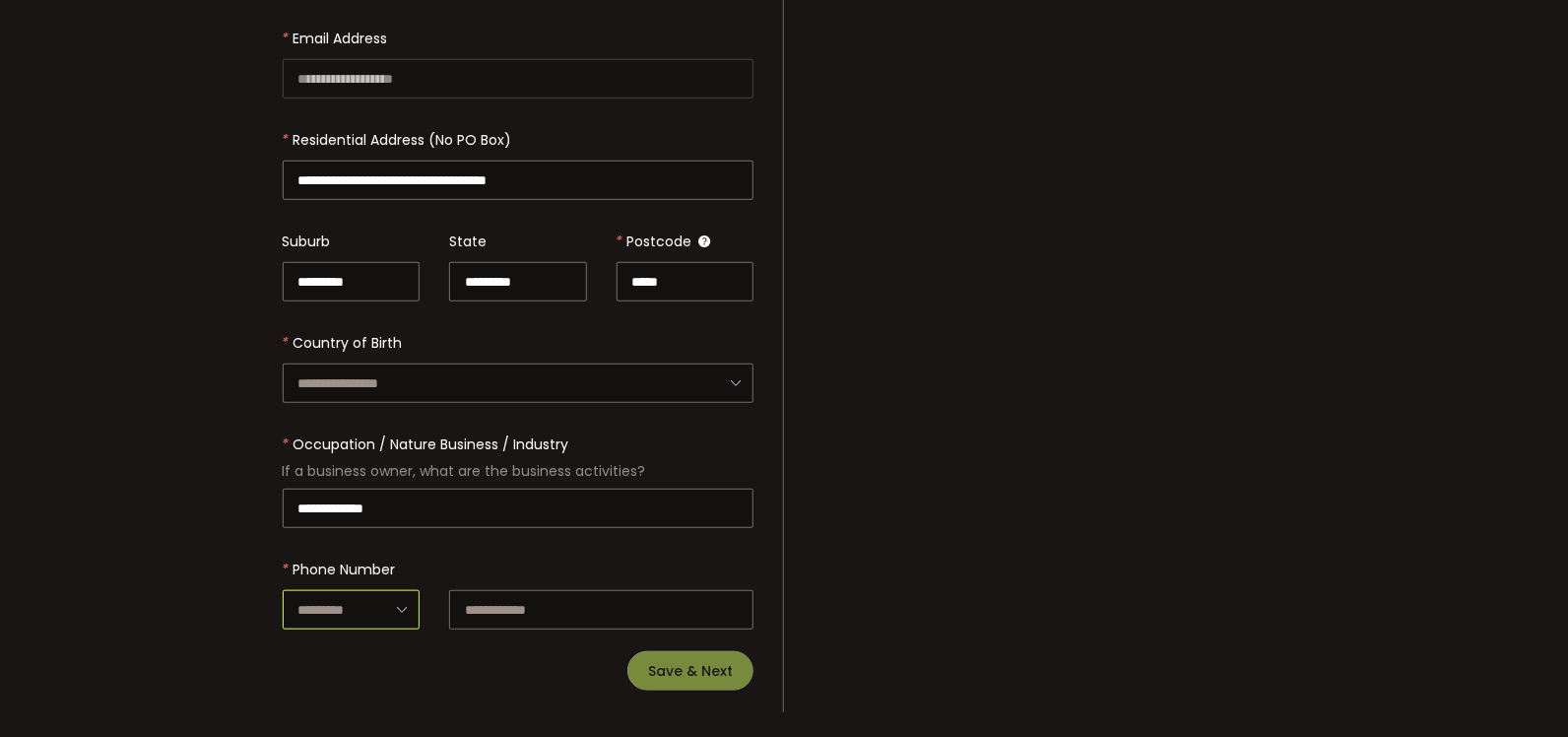 click at bounding box center [352, 610] 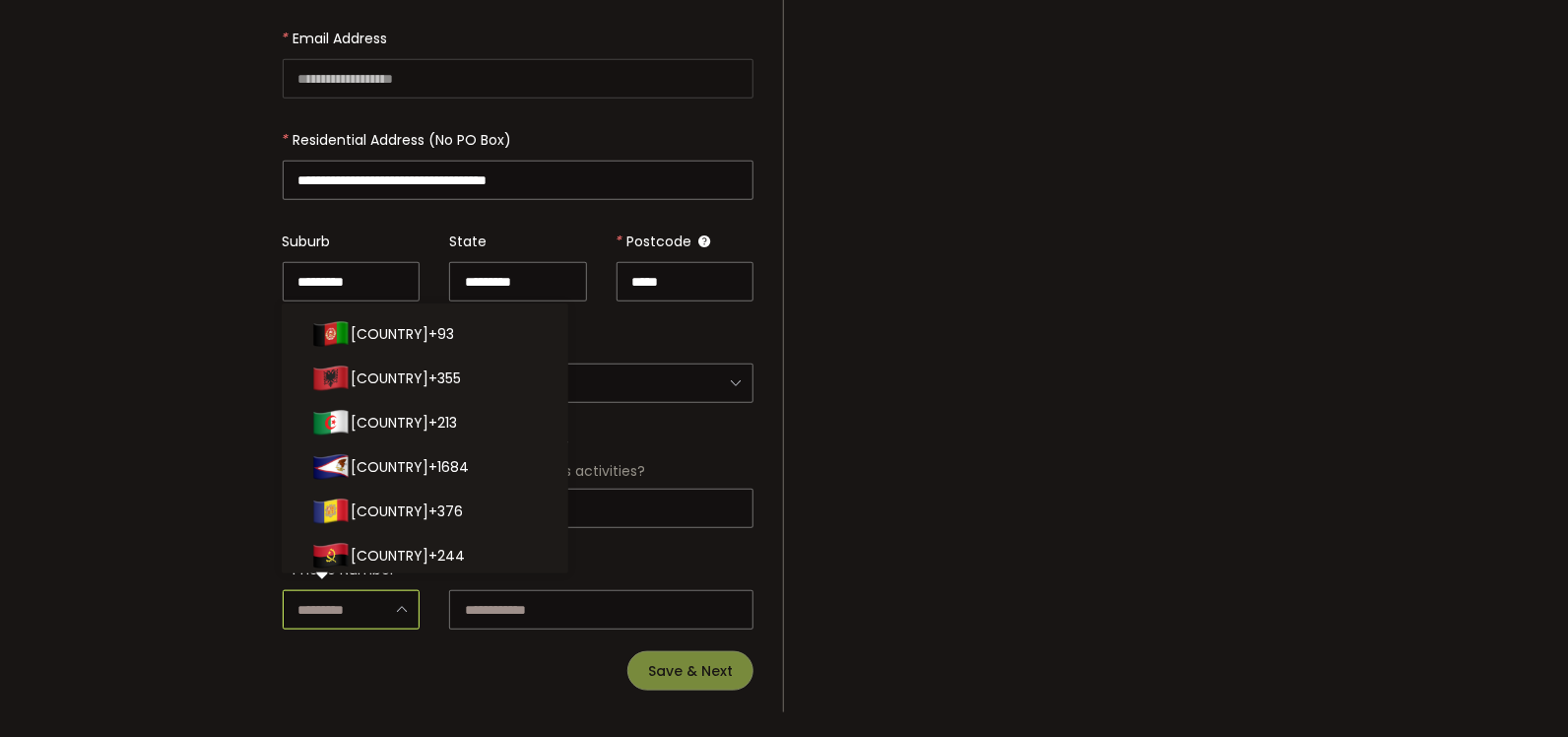 click at bounding box center (352, 610) 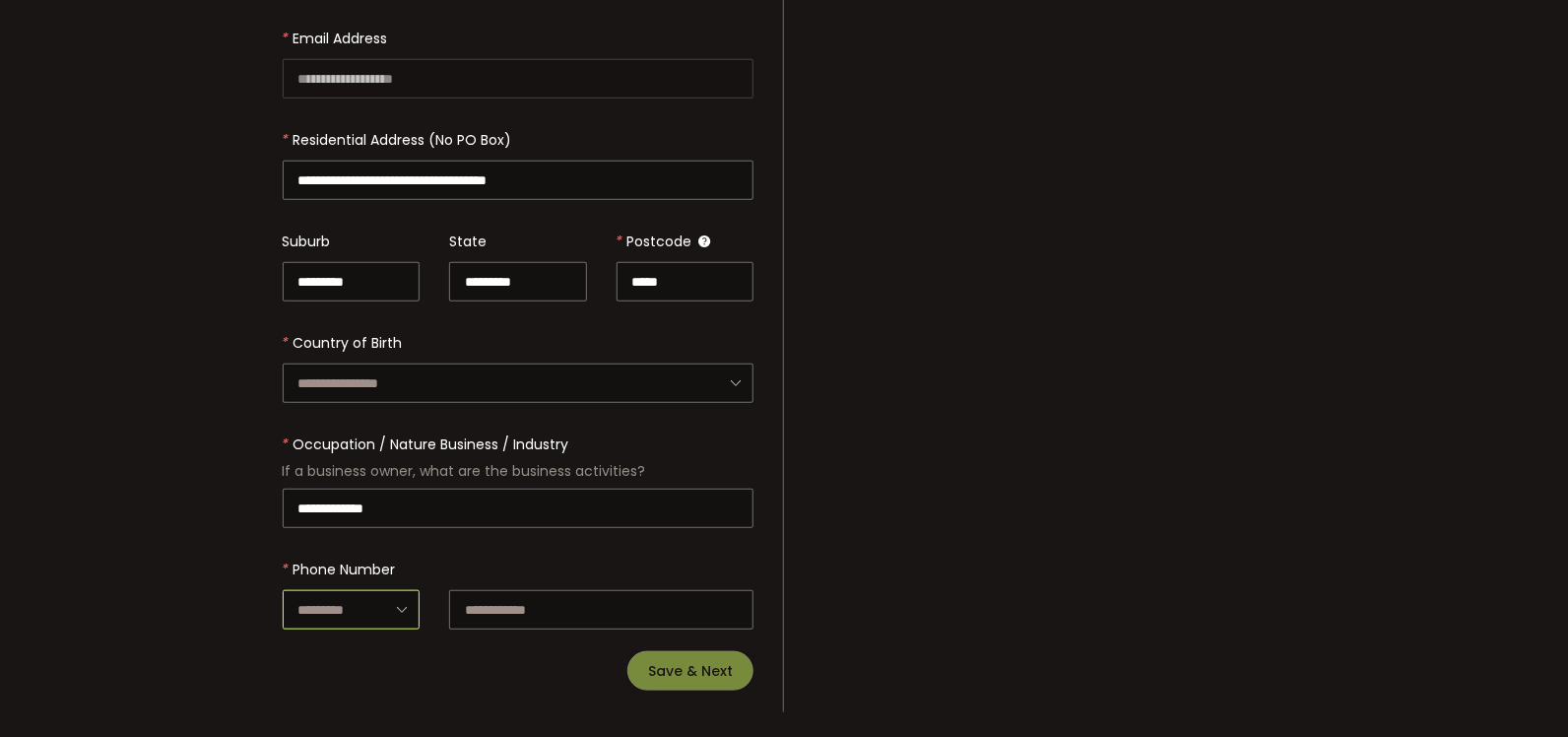 click at bounding box center (352, 610) 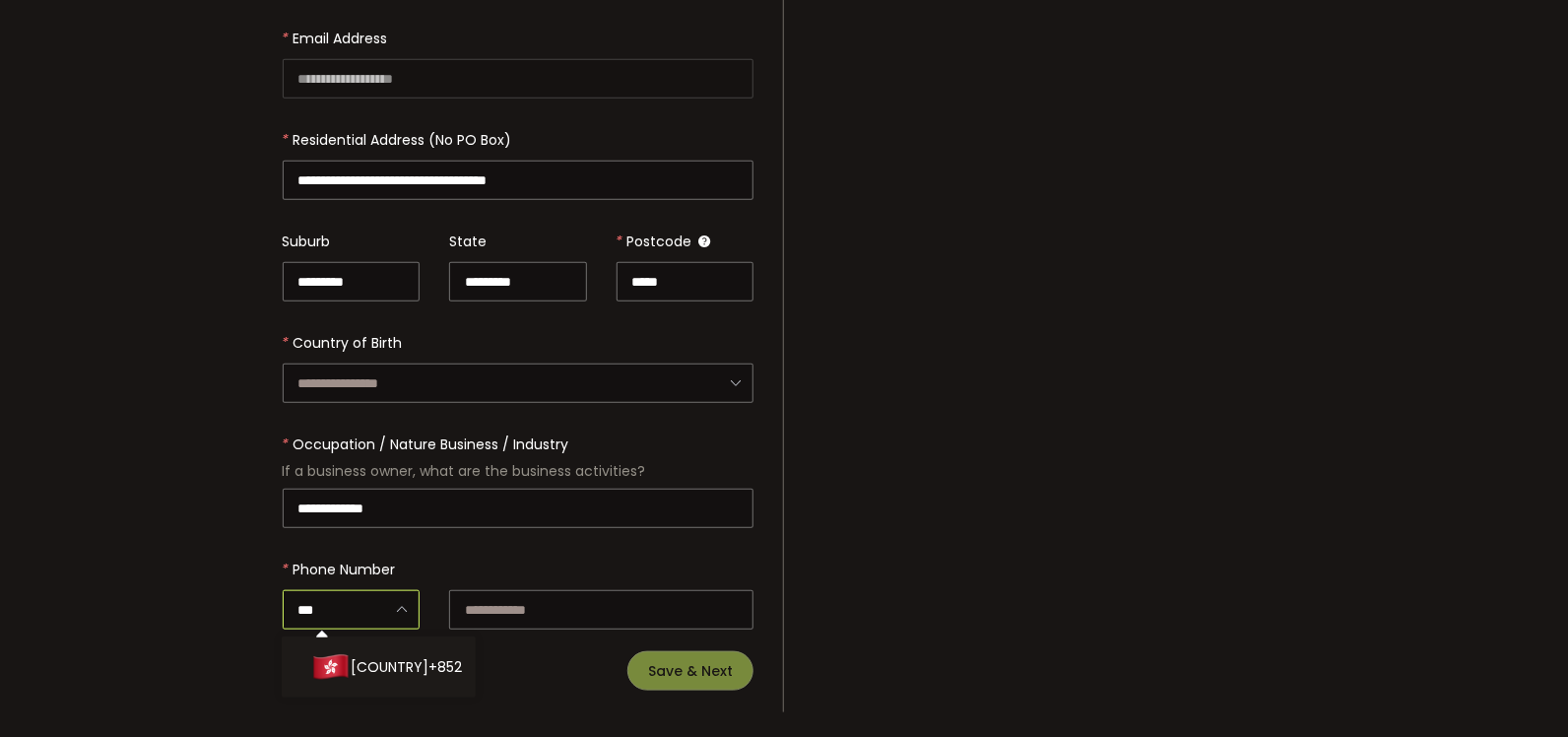 scroll, scrollTop: 0, scrollLeft: 0, axis: both 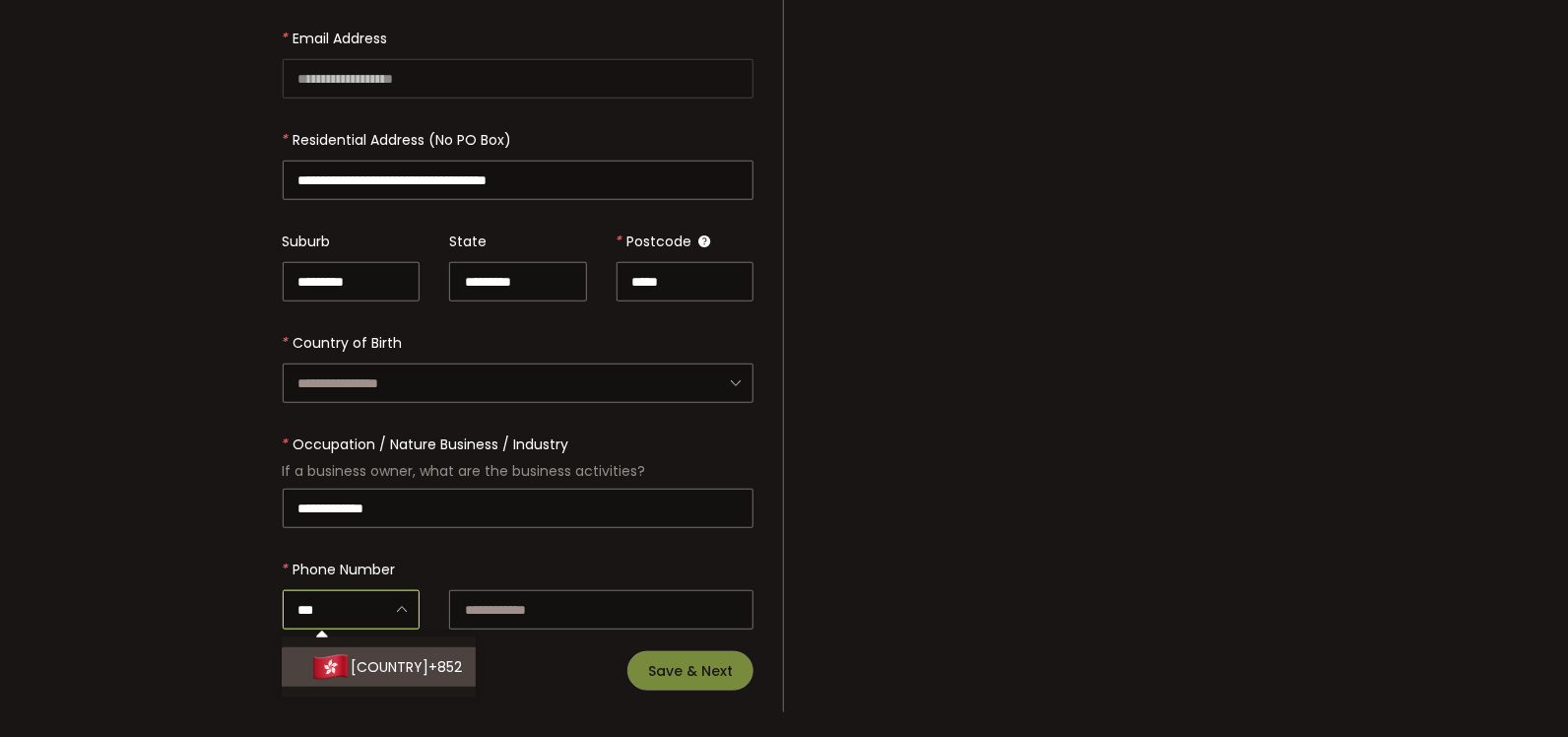 click on "[COUNTRY]" at bounding box center [389, 667] 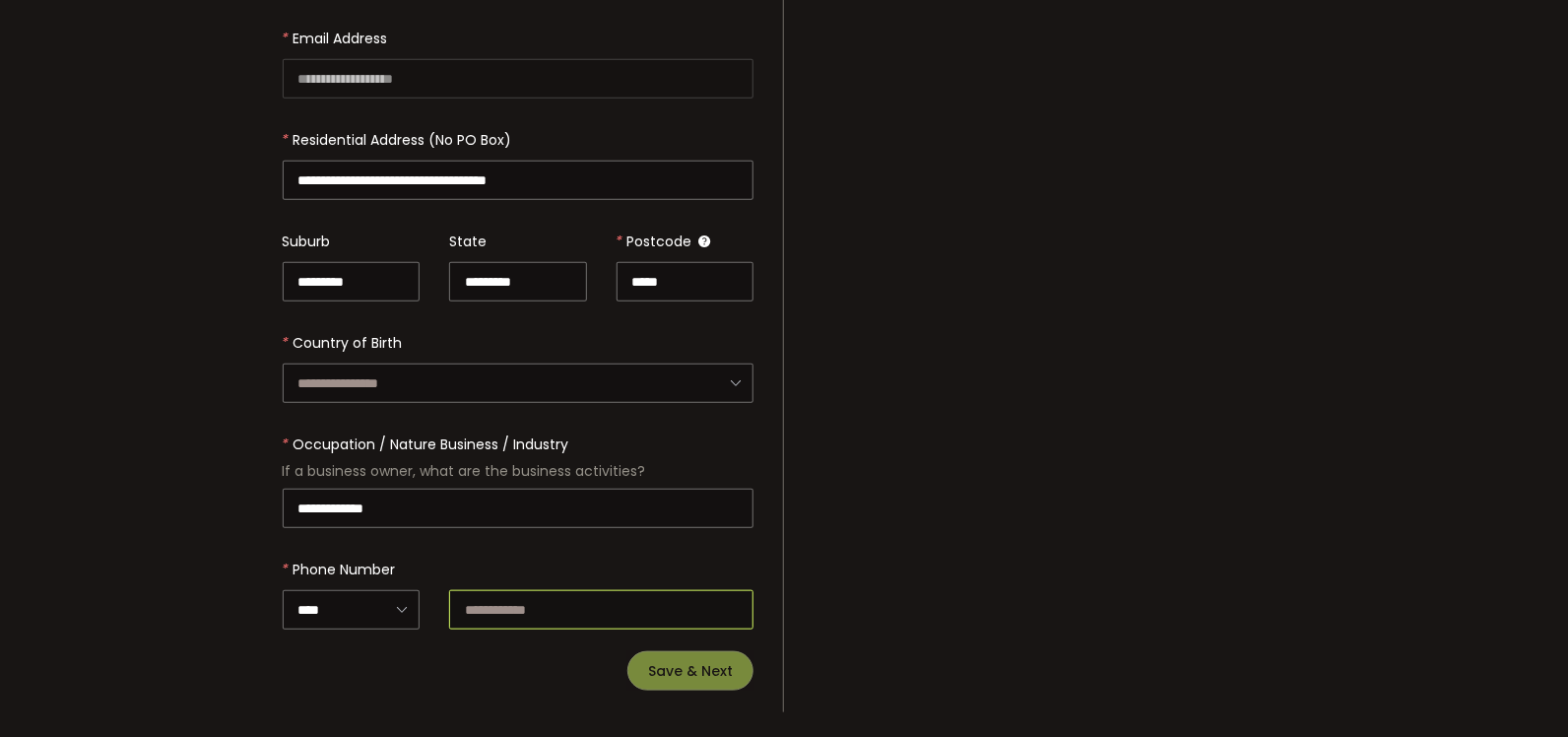 click at bounding box center [601, 610] 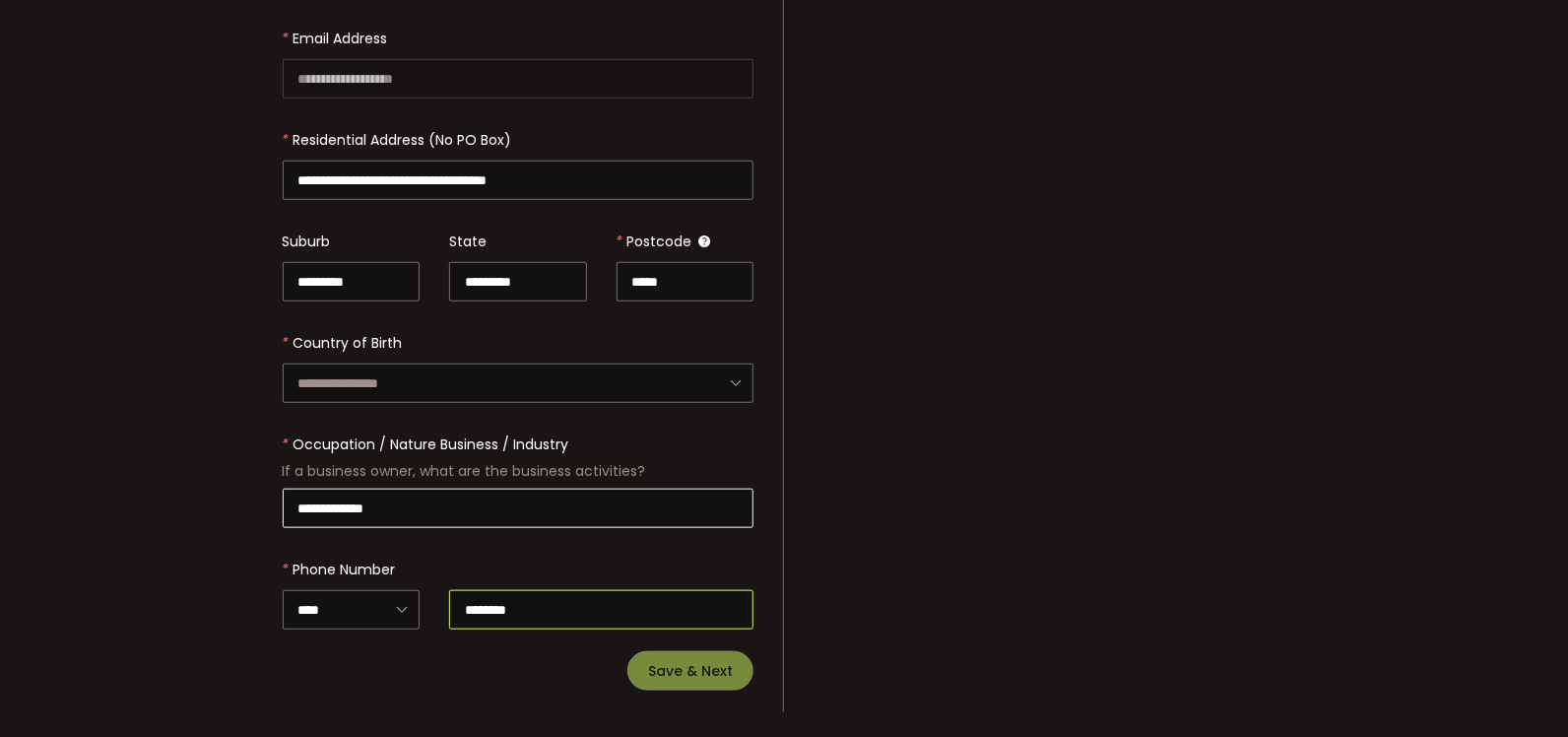 type on "********" 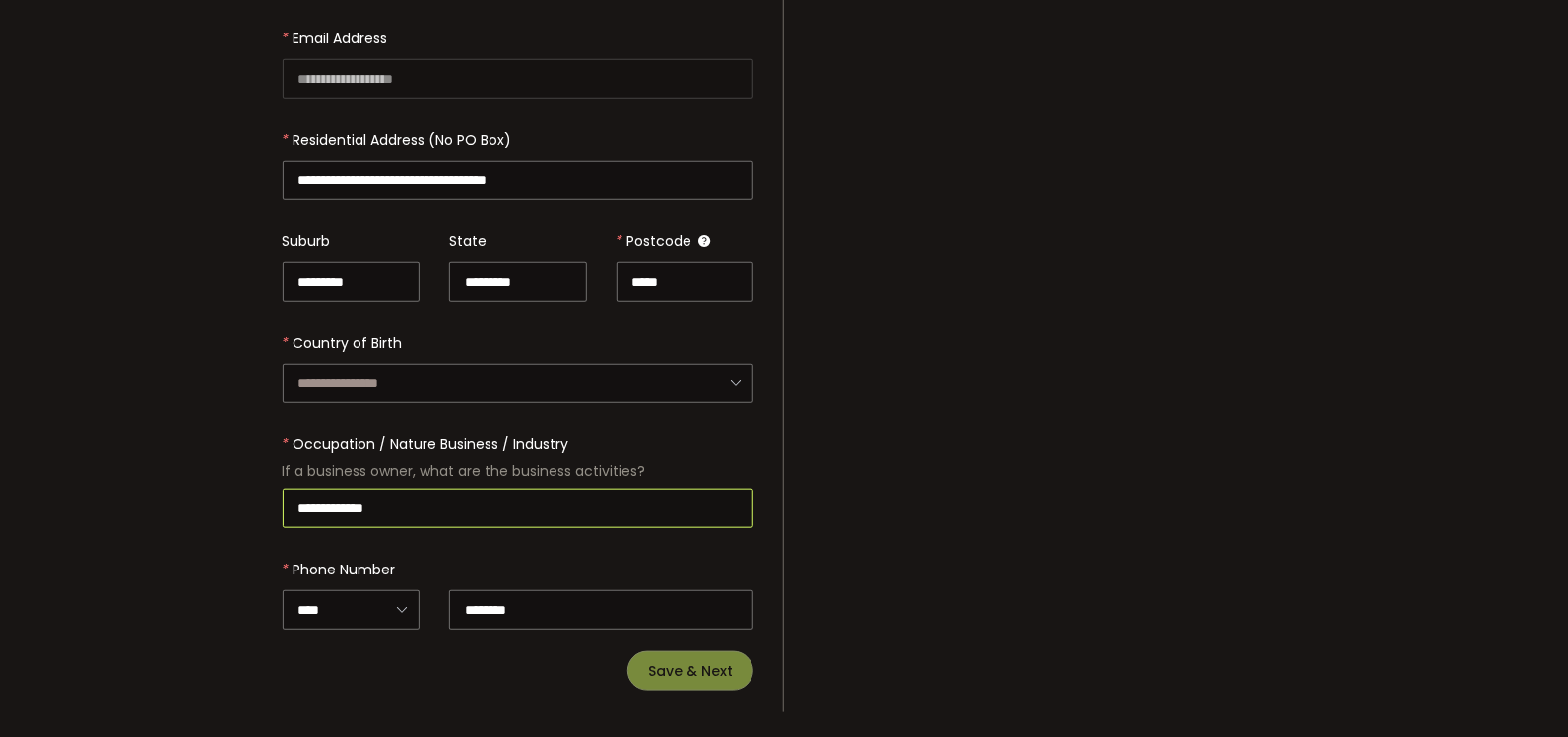 drag, startPoint x: 490, startPoint y: 510, endPoint x: 211, endPoint y: 507, distance: 279.0161 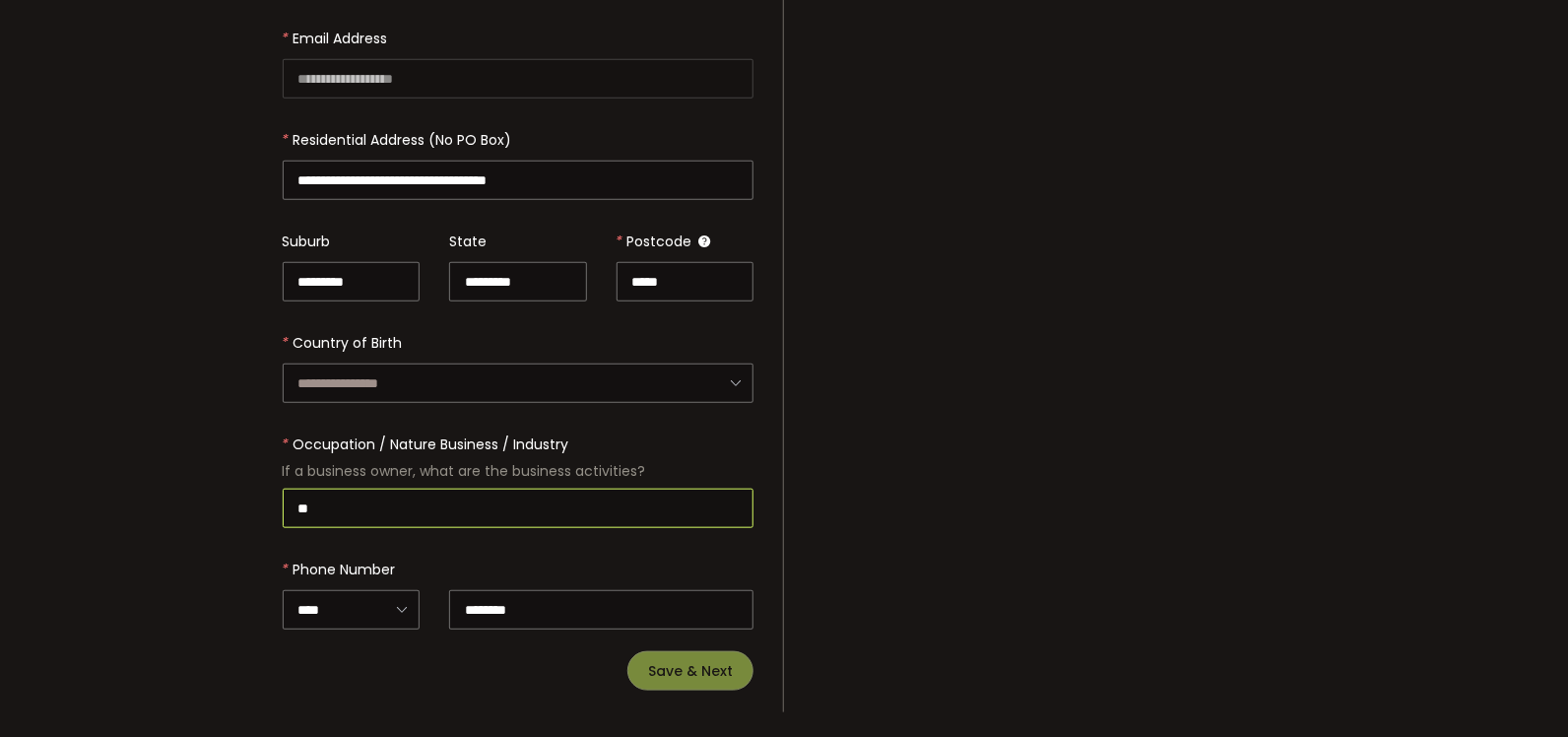 type on "*" 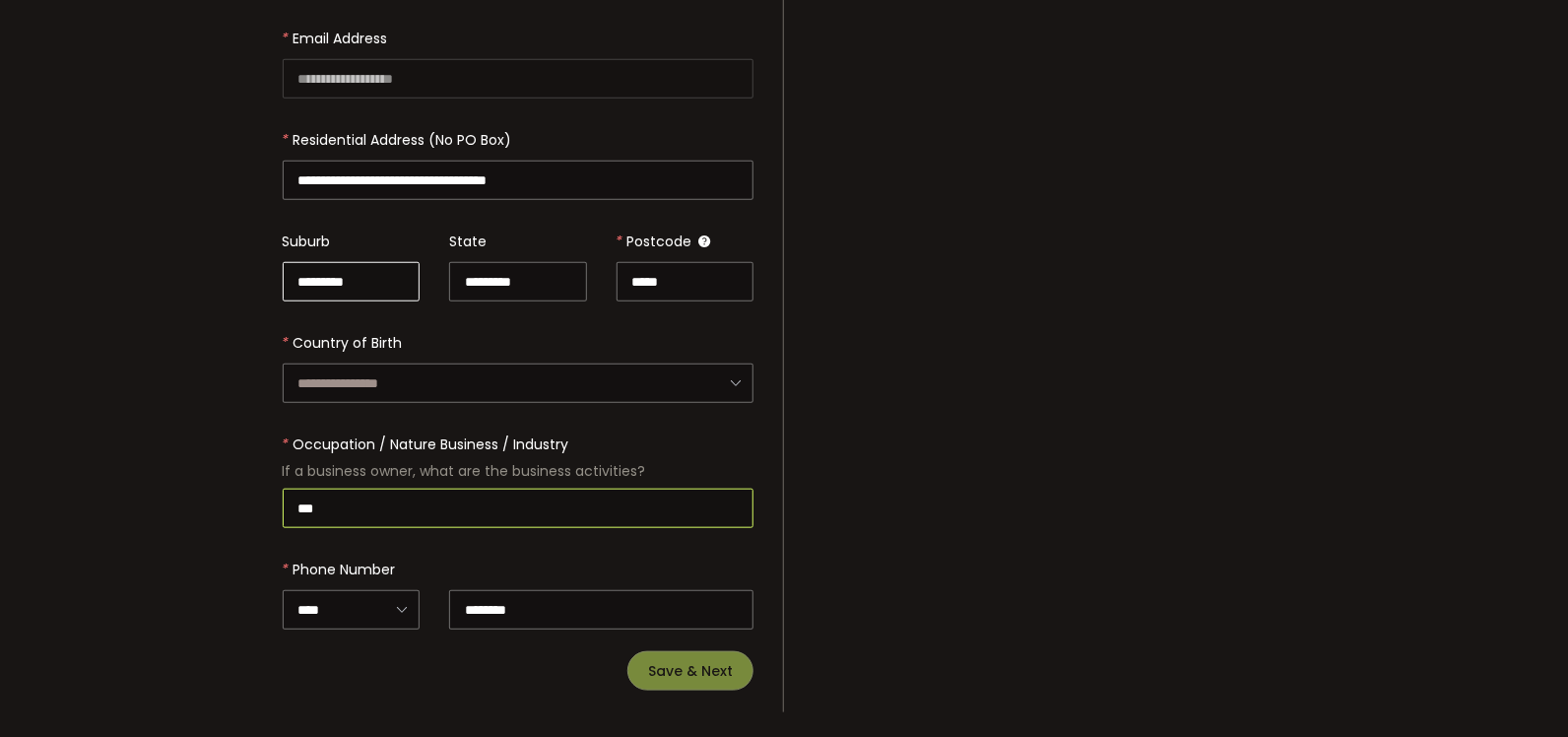 type on "***" 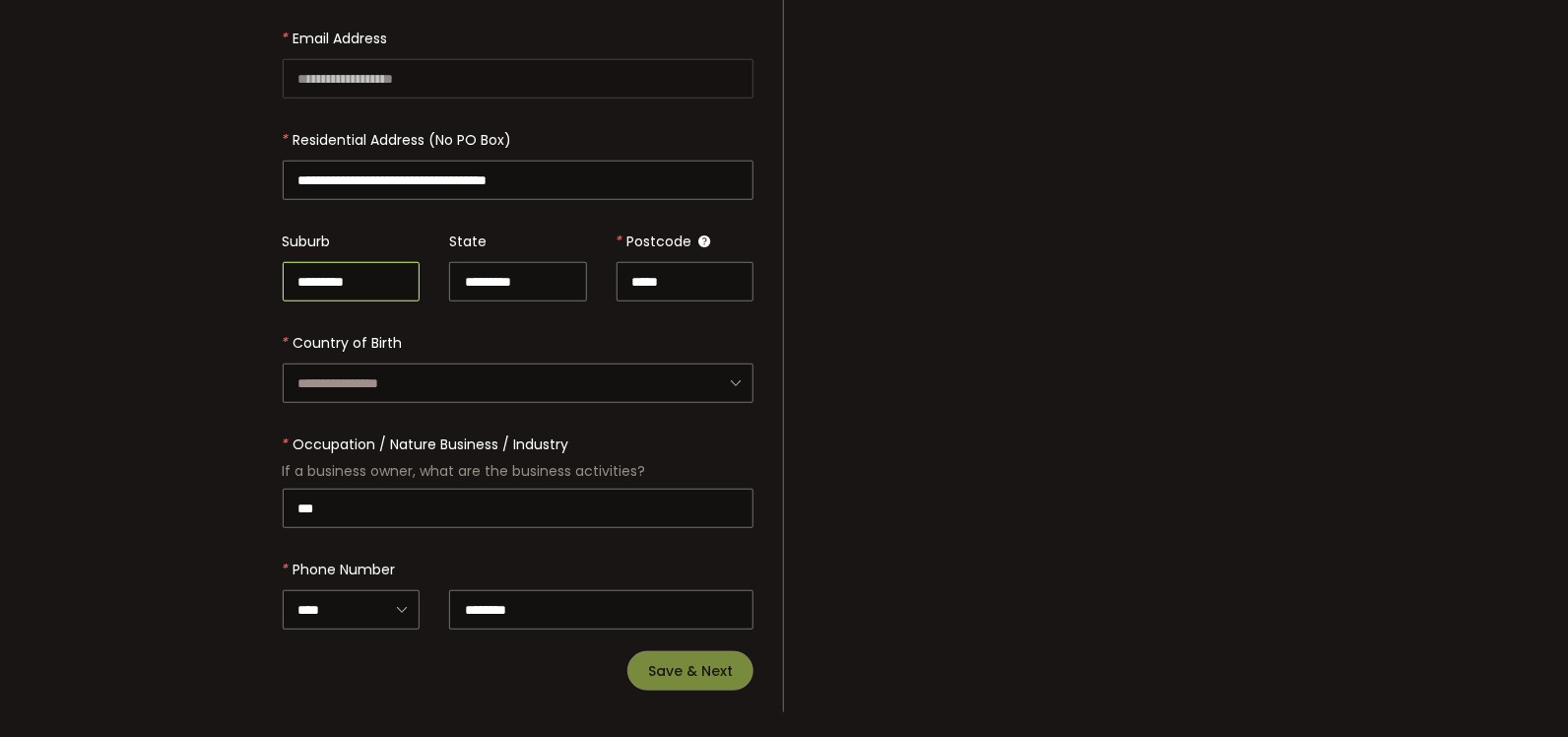 click on "*********" at bounding box center [352, 282] 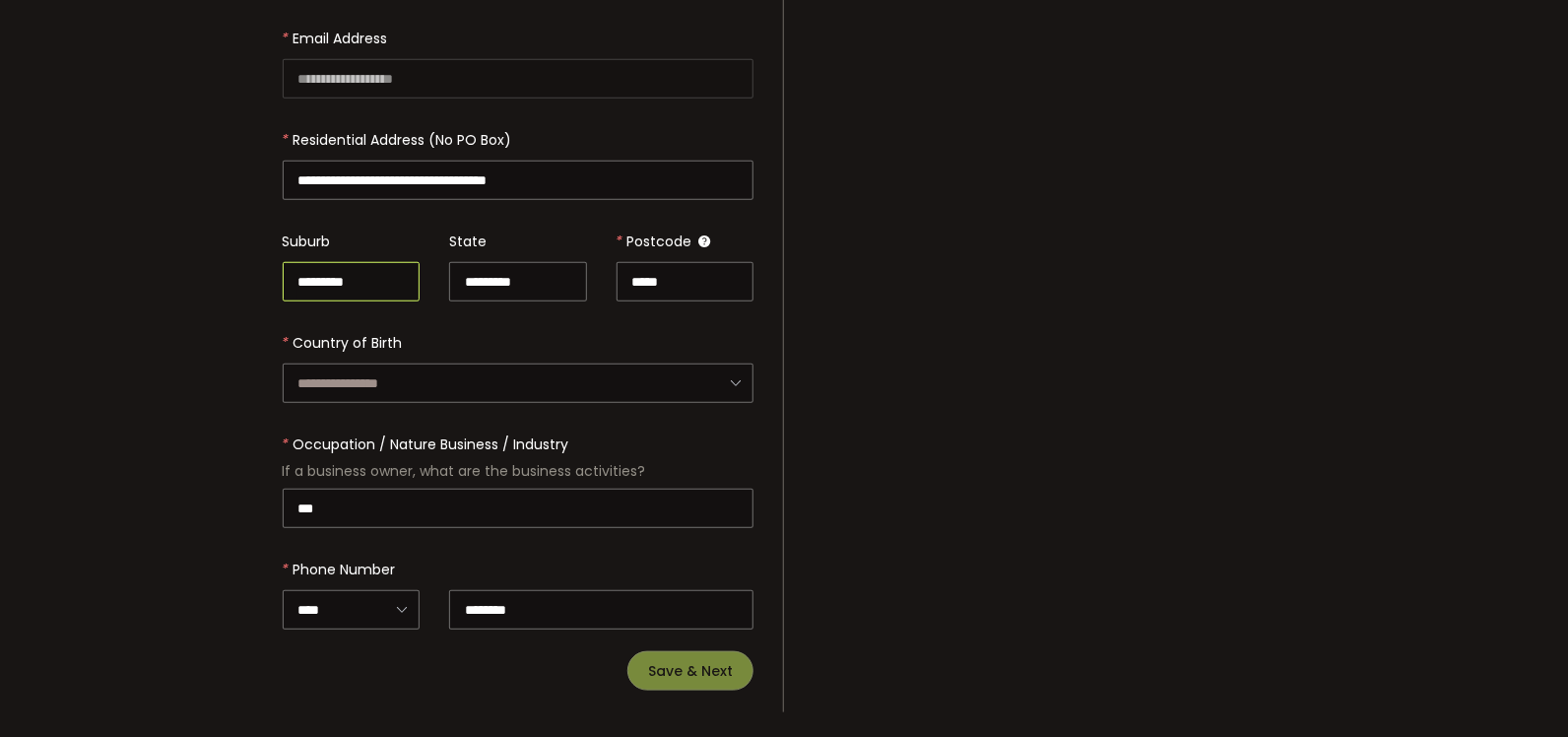 drag, startPoint x: 329, startPoint y: 290, endPoint x: 243, endPoint y: 288, distance: 86.02325 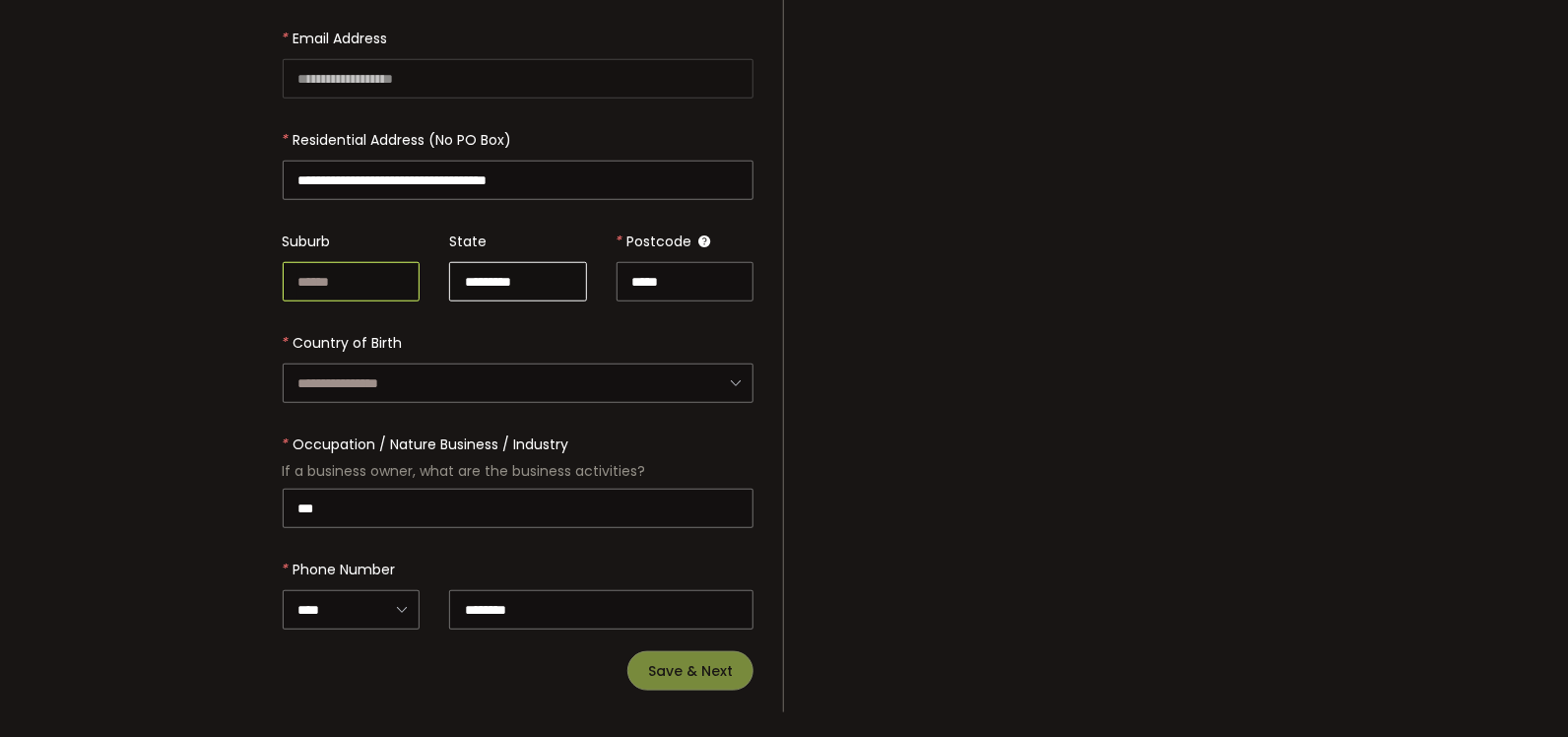 type 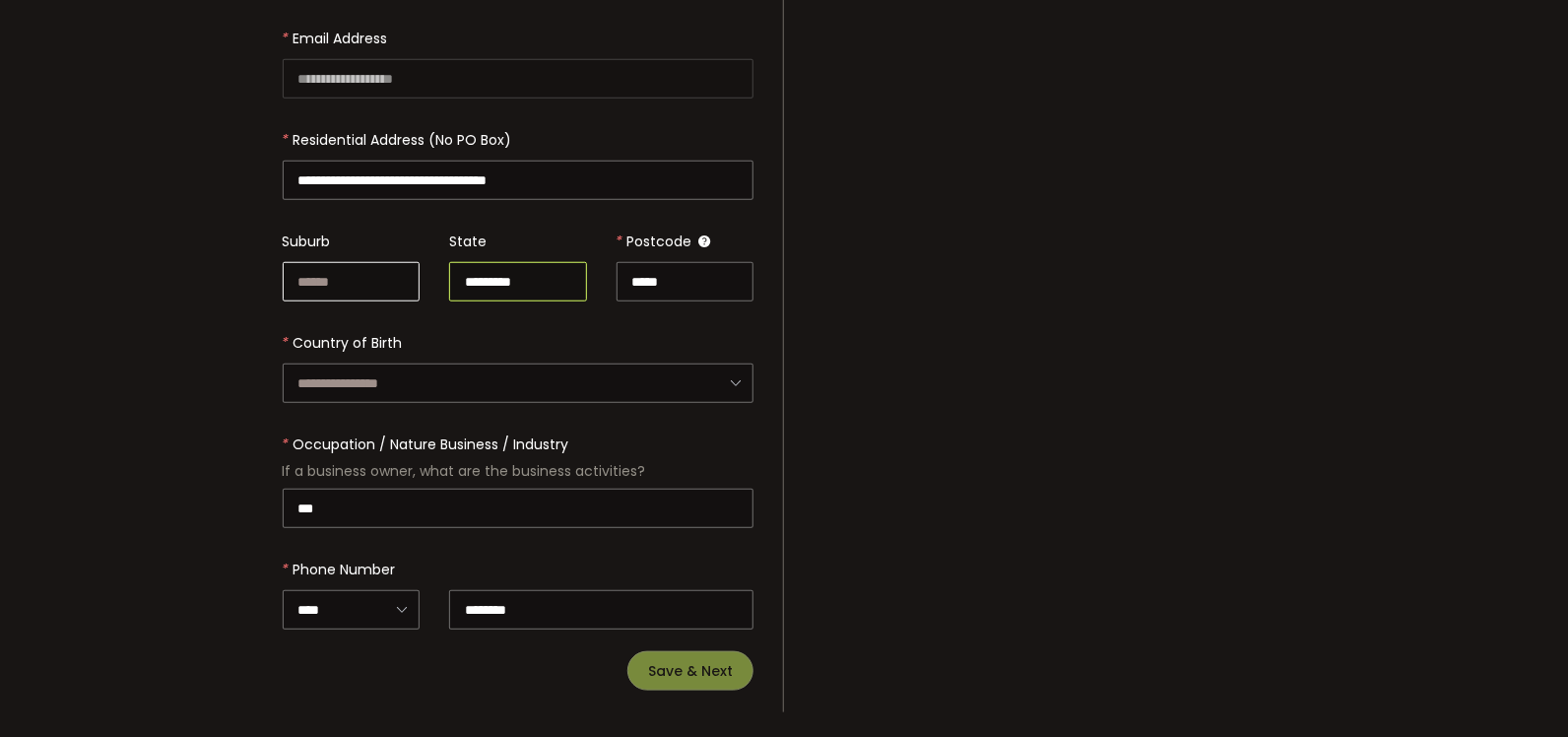drag, startPoint x: 519, startPoint y: 273, endPoint x: 344, endPoint y: 274, distance: 175.0029 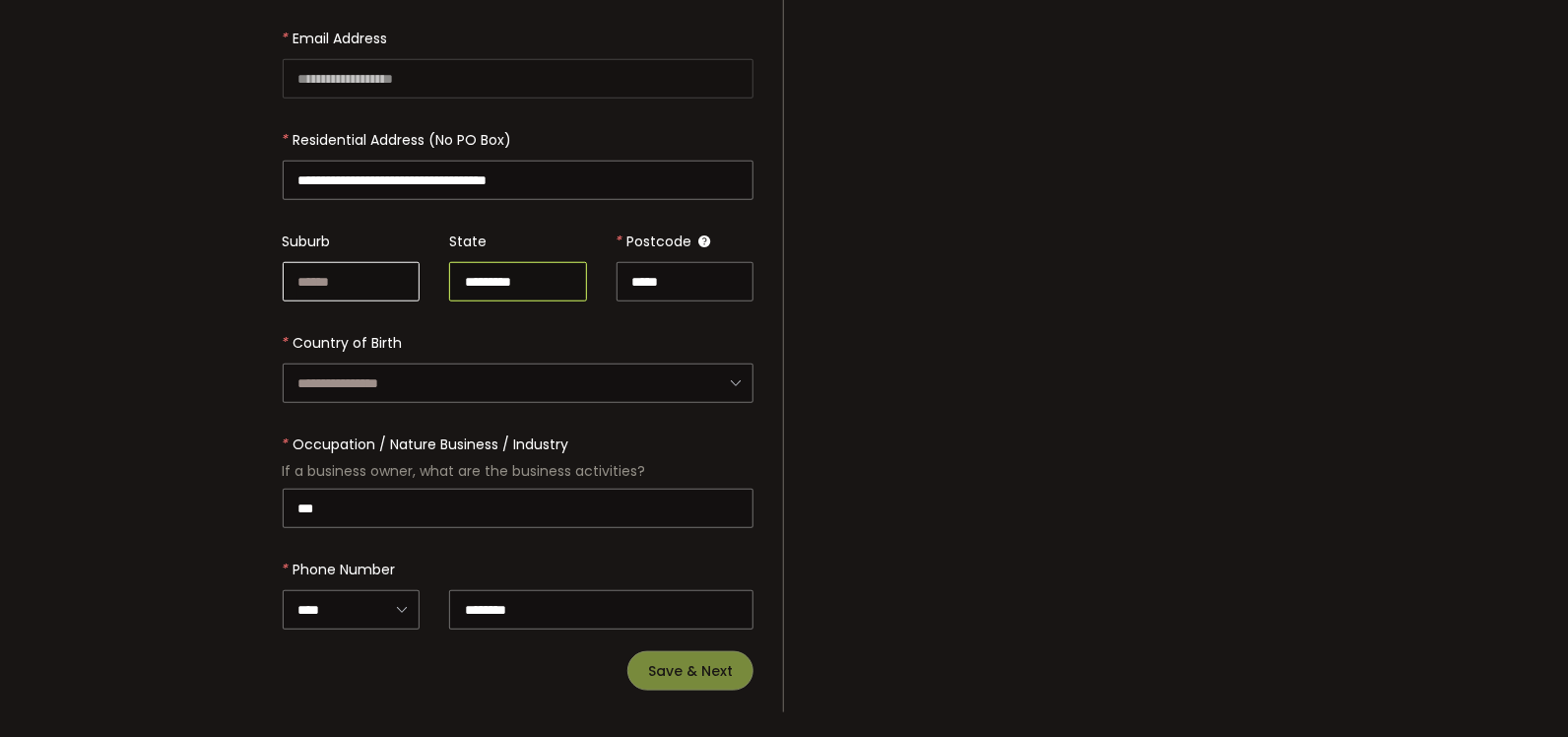 click on "* First Name ******** * Last Name ** * Date of Birth (DD-MM-YYYY) ** - * - **** * Country of Residence ********* Afghanistan Albania Algeria American Samoa Andorra Angola Anguilla Antigua & Barbuda Argentina Armenia Aruba Australia Austria Azerbaijan Bahamas Bahrain Bangladesh Barbados Belarus Belgium Belize Benin Bermuda Bhutan Bolivia Bosnia & Herzegovina Botswana Brazil British Virgin Islands Brunei Darussalam Bulgaria Burkina Faso Burundi Cambodia Cameroon Canada Cape Verde Cayman Islands Central African Rep. Chad Chile China Colombia Comoros Congo (Dem. Rep.) Congo (Rep.) Cook Islands Costa Rica Côte d'Ivoire Croatia Cuba Cyprus Czech Republic Denmark Diego Garcia Djibouti Dominica Dominican Rep. Dominican Rep. Dominican Rep. Ecuador Bonaire, Sint Eustatius & Saba Egypt El Salvador Equatorial Guinea Eritrea Estonia Eswatini Ethiopia Falkland Islands Faroe Islands Fiji Finland France French Guiana French Polynesia Gabon Gambia Georgia Germany Ghana Gibraltar Greece Greenland Grenada Guadeloupe Guam *" at bounding box center [518, 213] 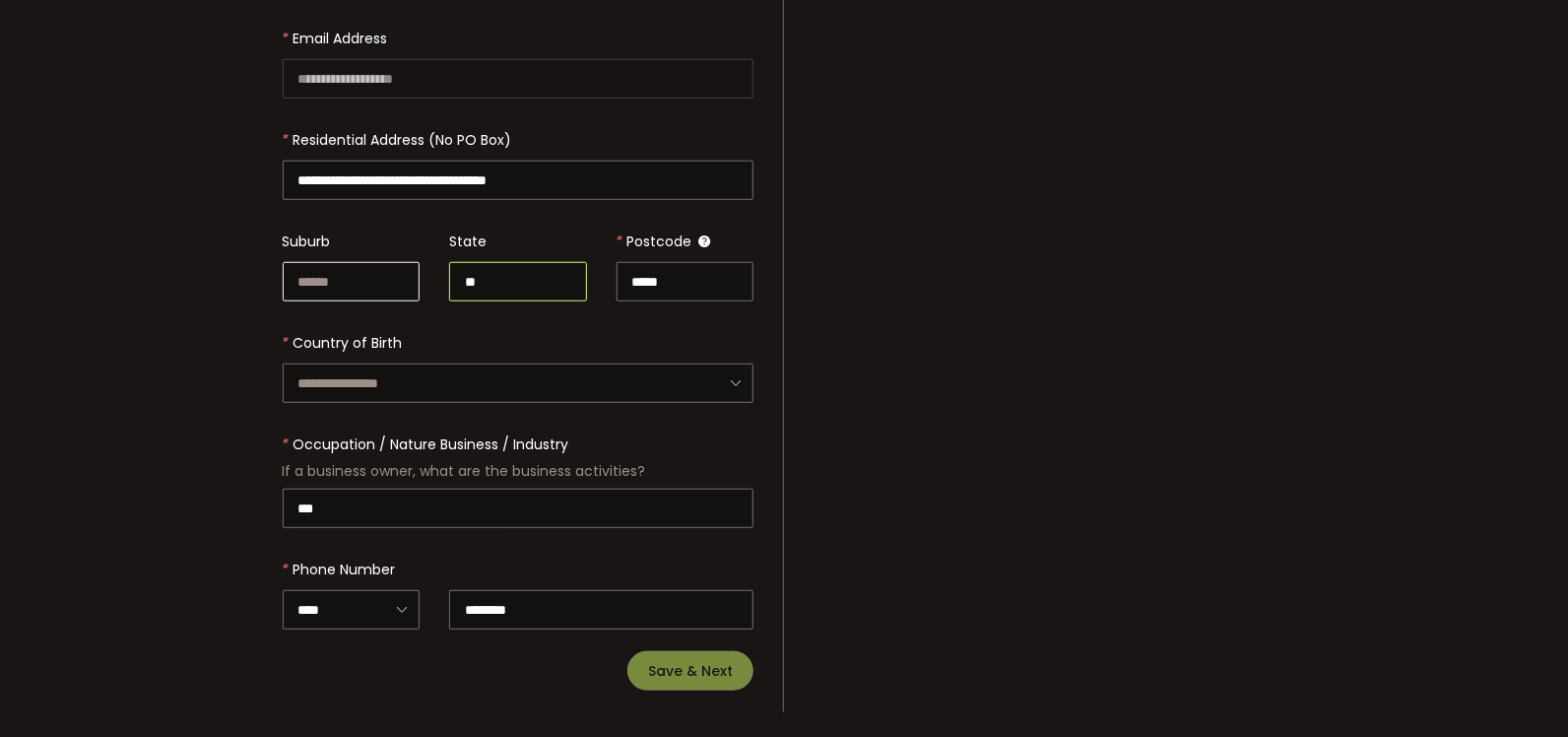 type on "**" 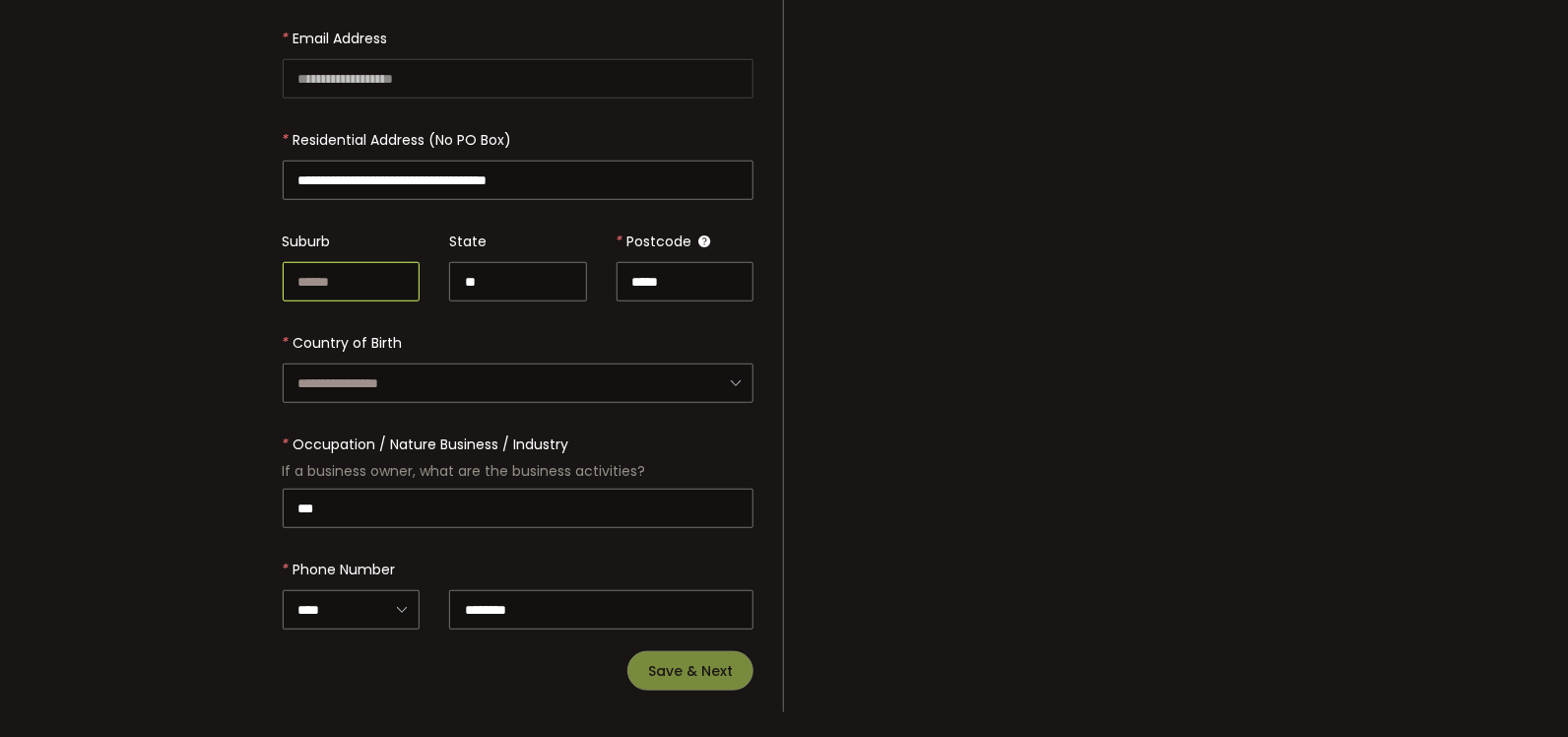 click at bounding box center [352, 282] 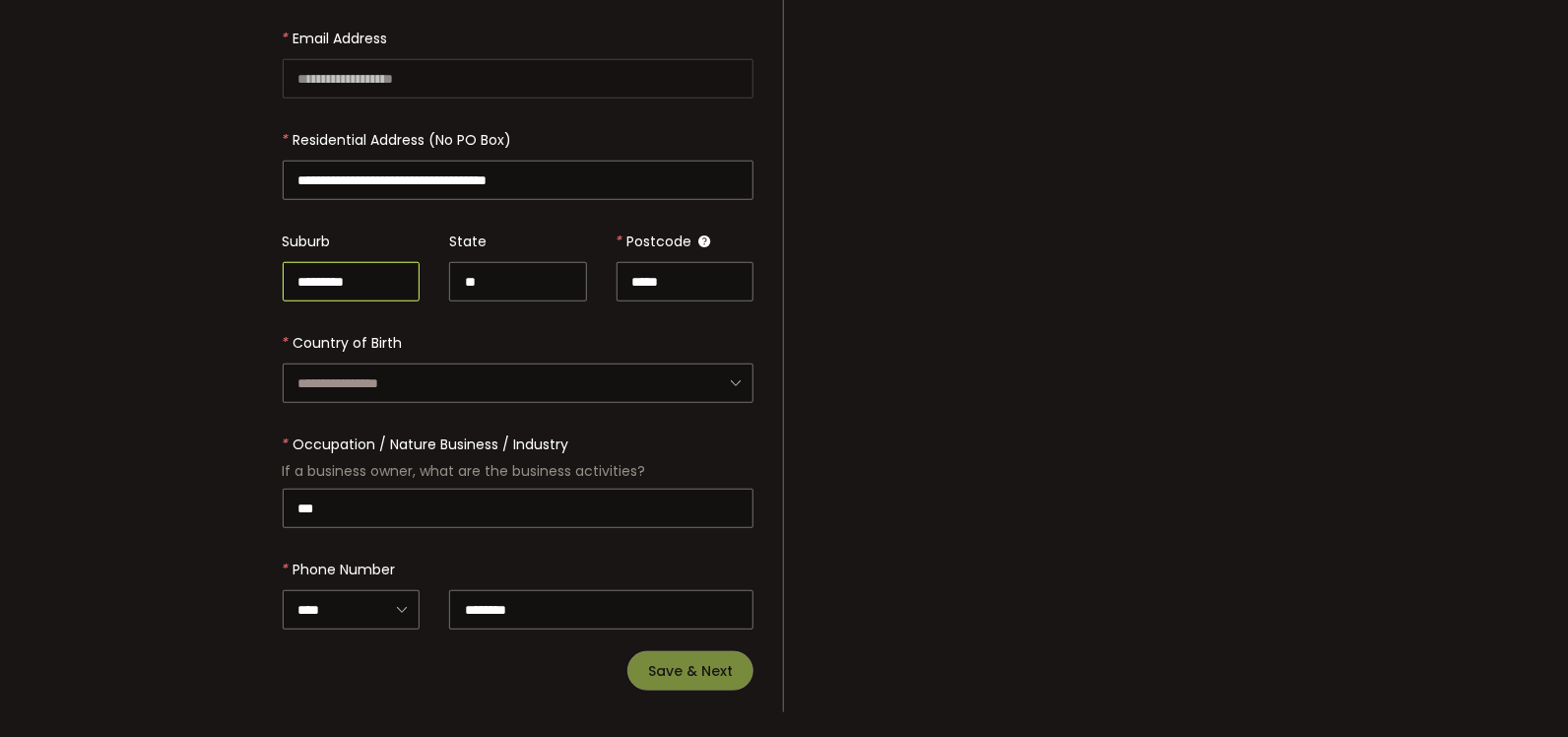 type on "*********" 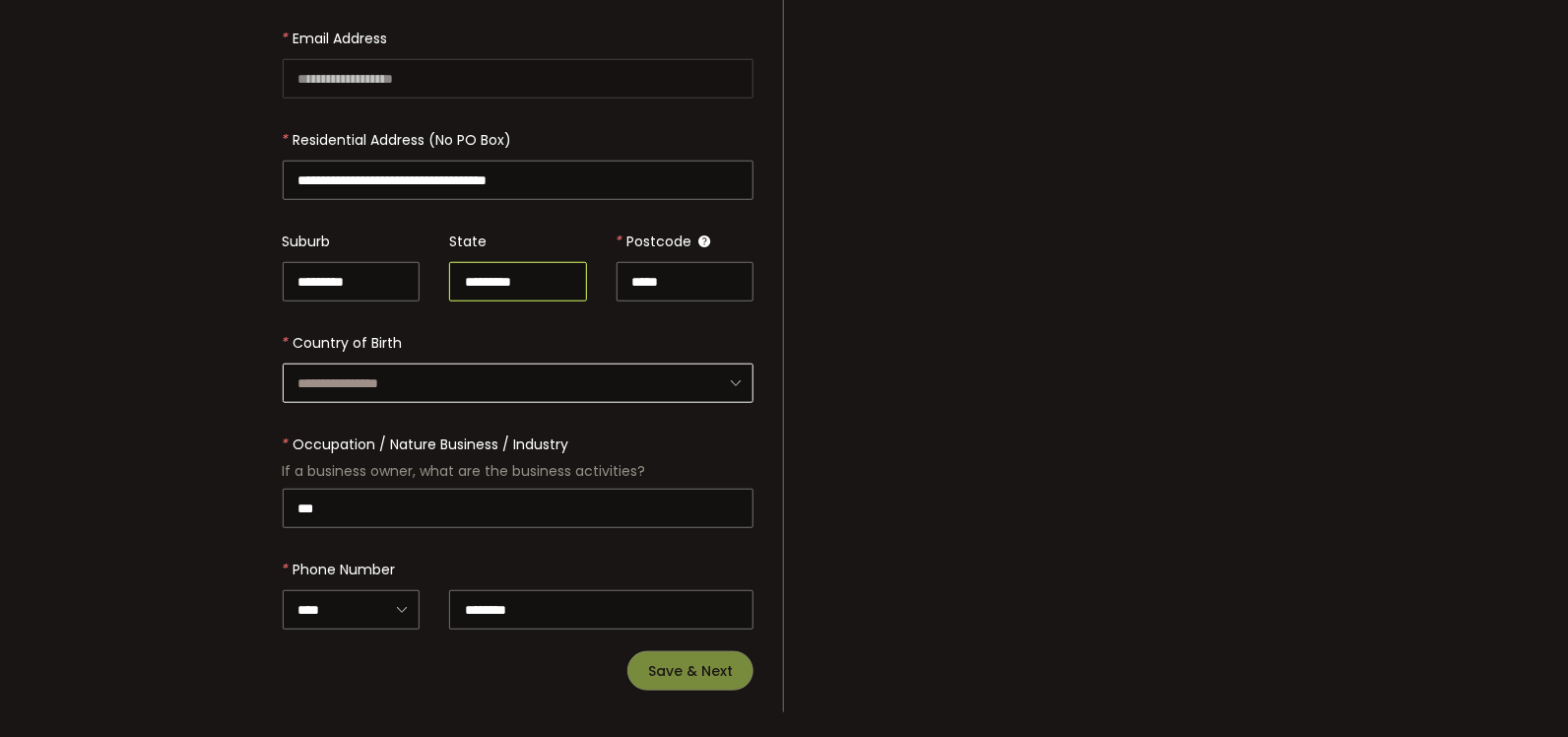 type on "*********" 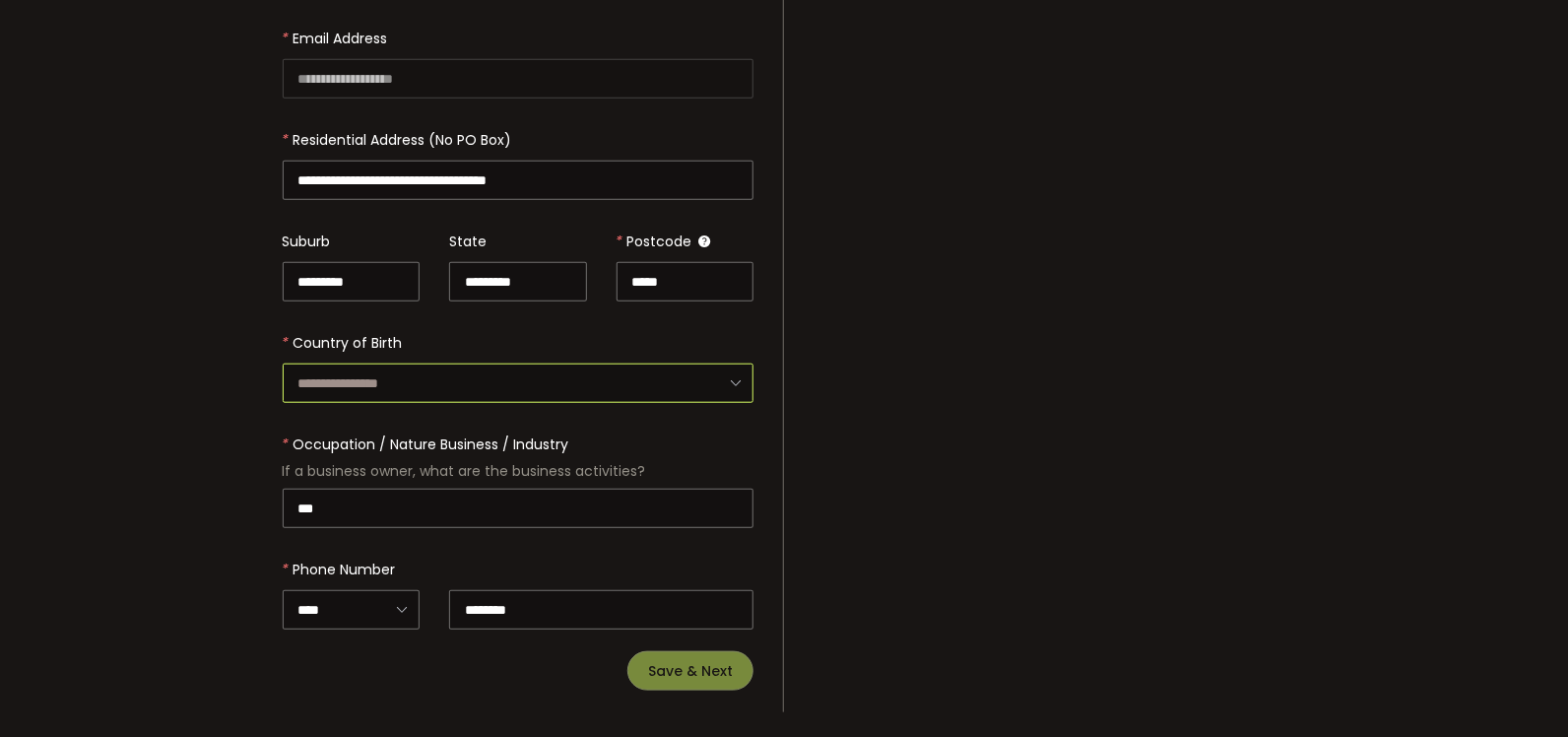 click at bounding box center (518, 383) 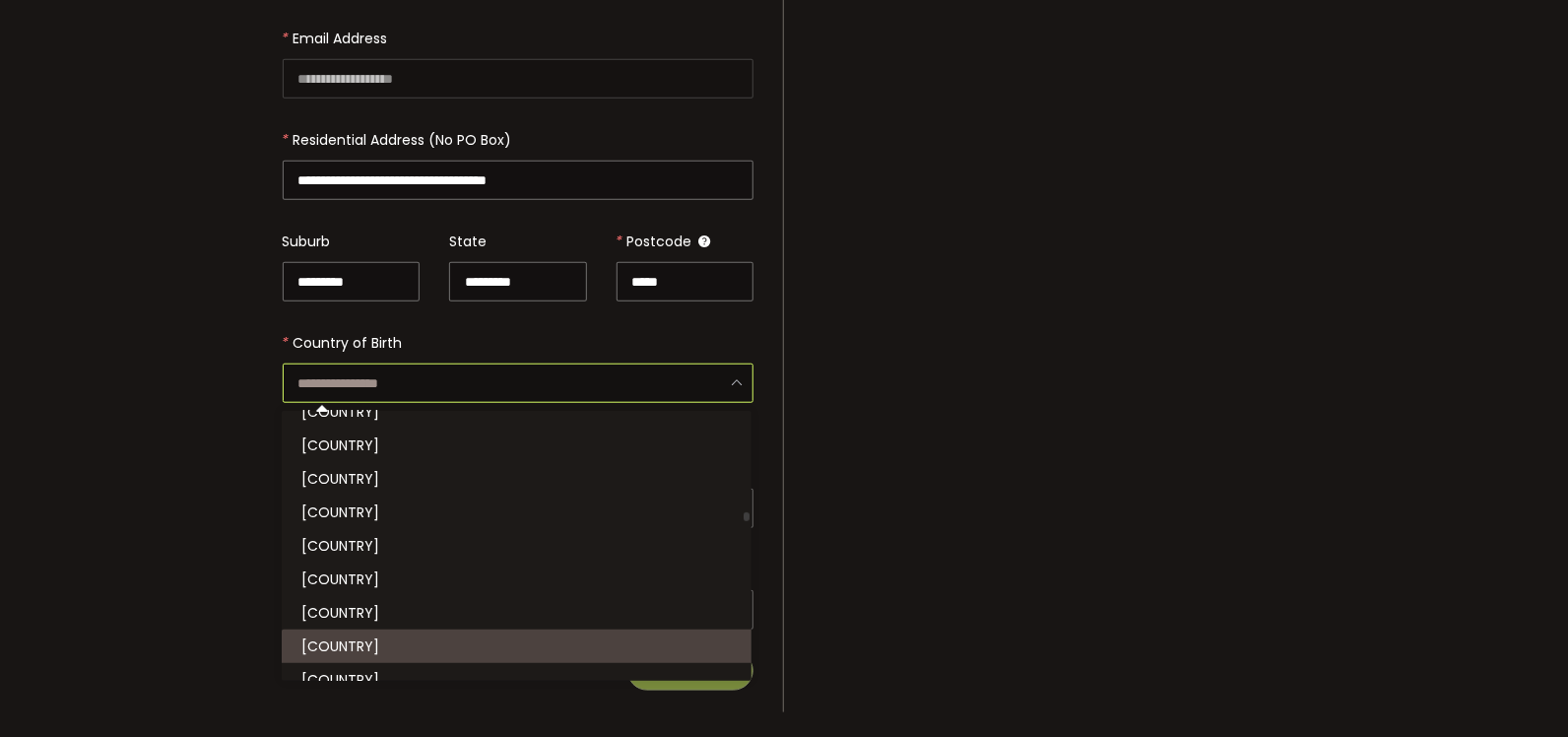 scroll, scrollTop: 2956, scrollLeft: 0, axis: vertical 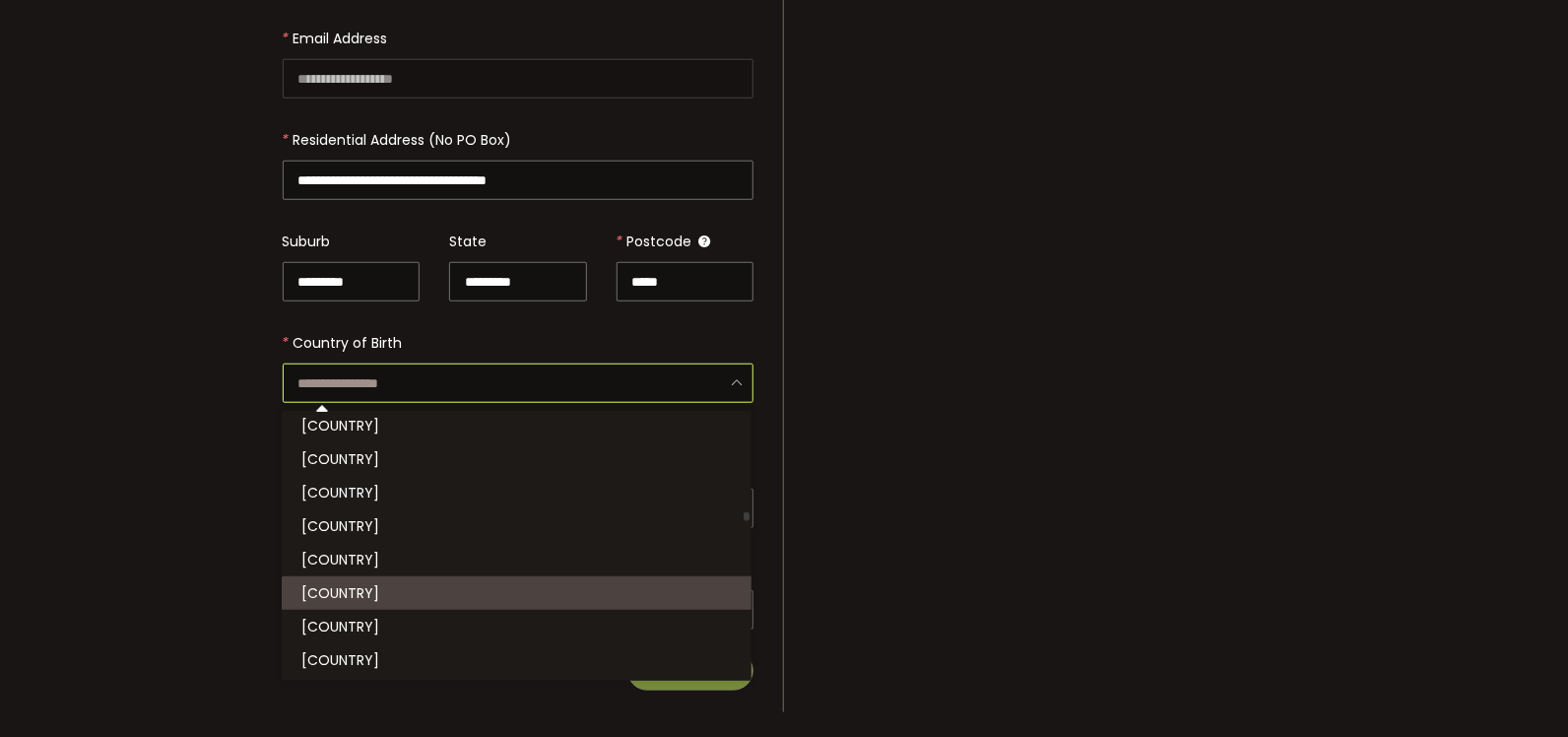 click on "[COUNTRY]" at bounding box center [519, 593] 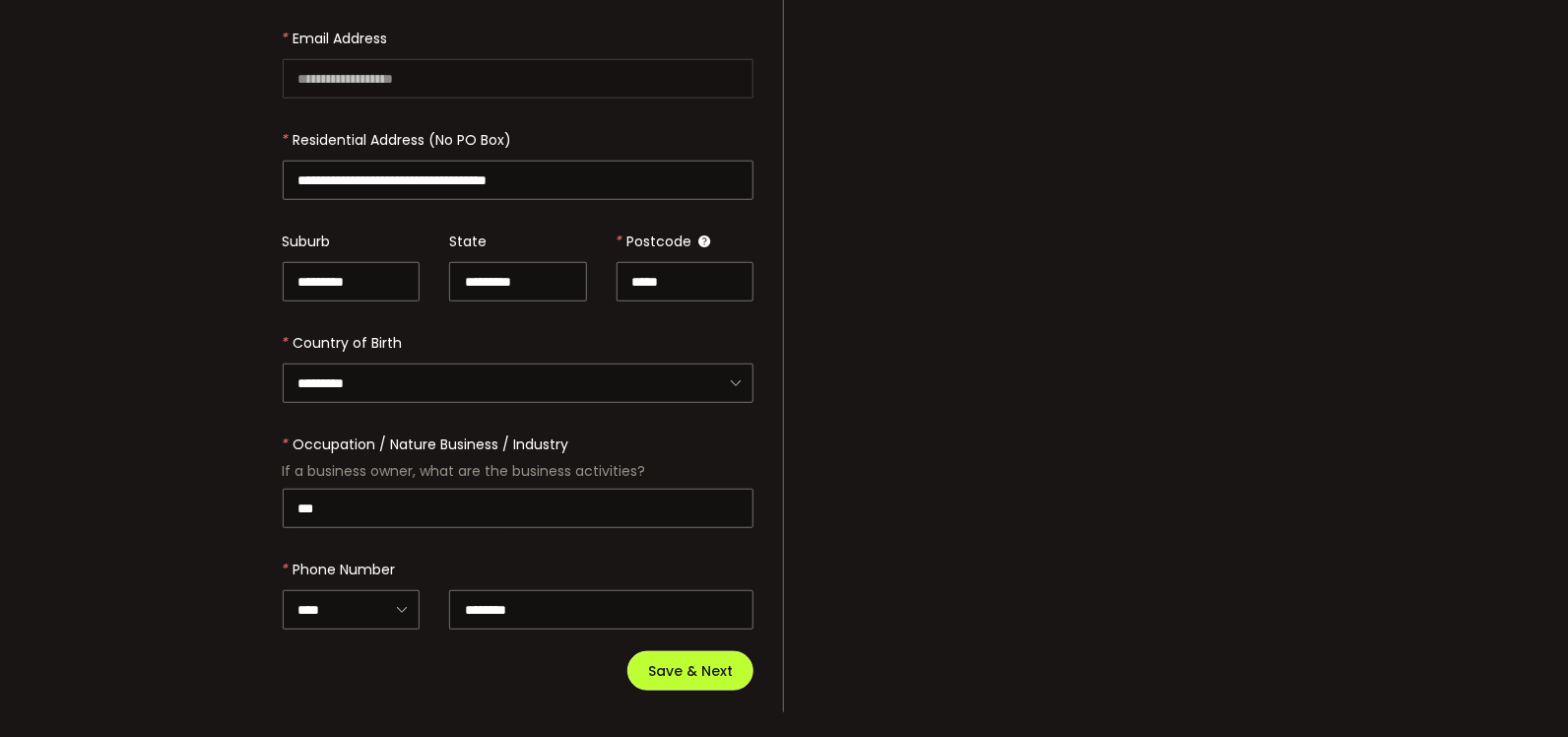 click on "Save & Next" at bounding box center (690, 671) 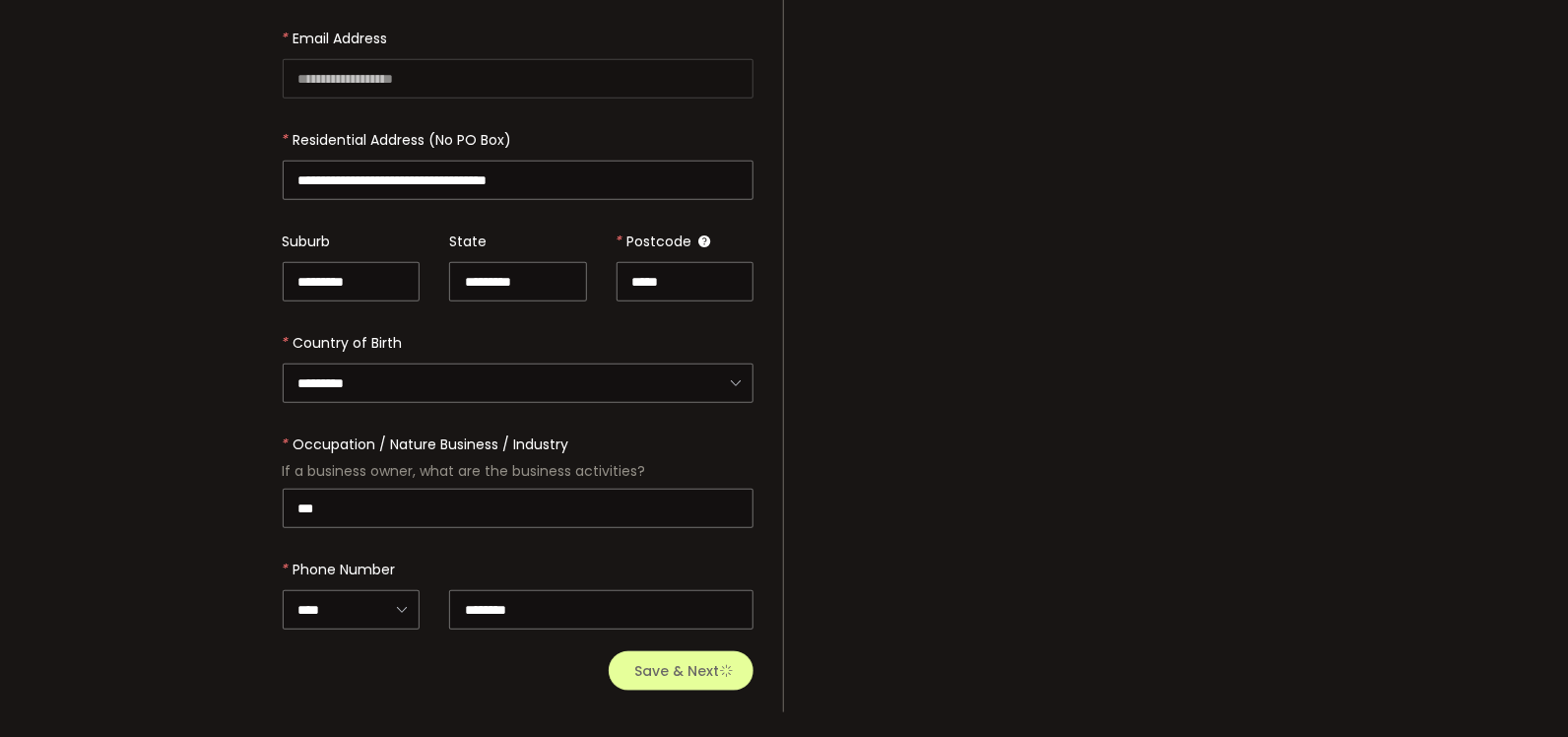 scroll, scrollTop: 0, scrollLeft: 0, axis: both 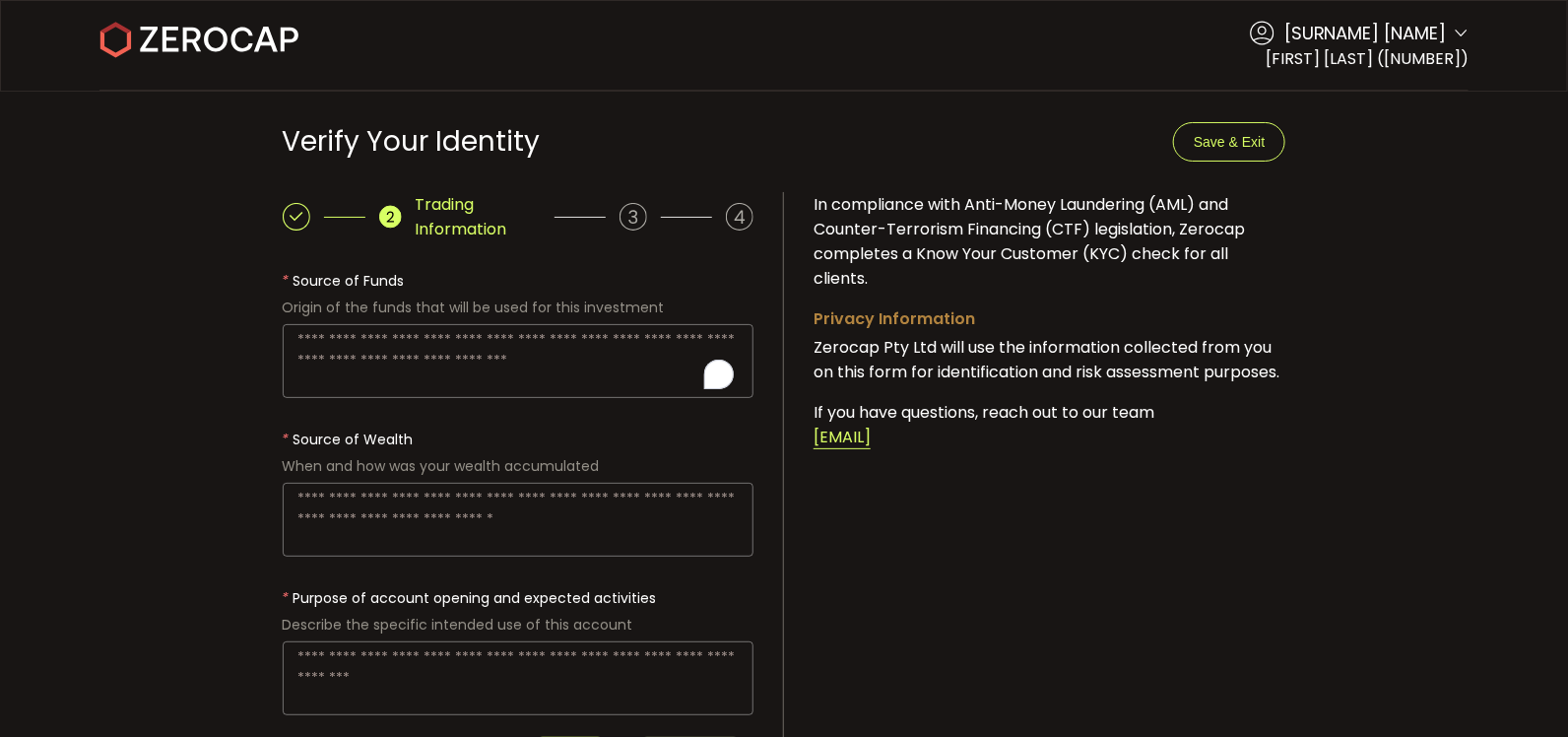 click at bounding box center (518, 361) 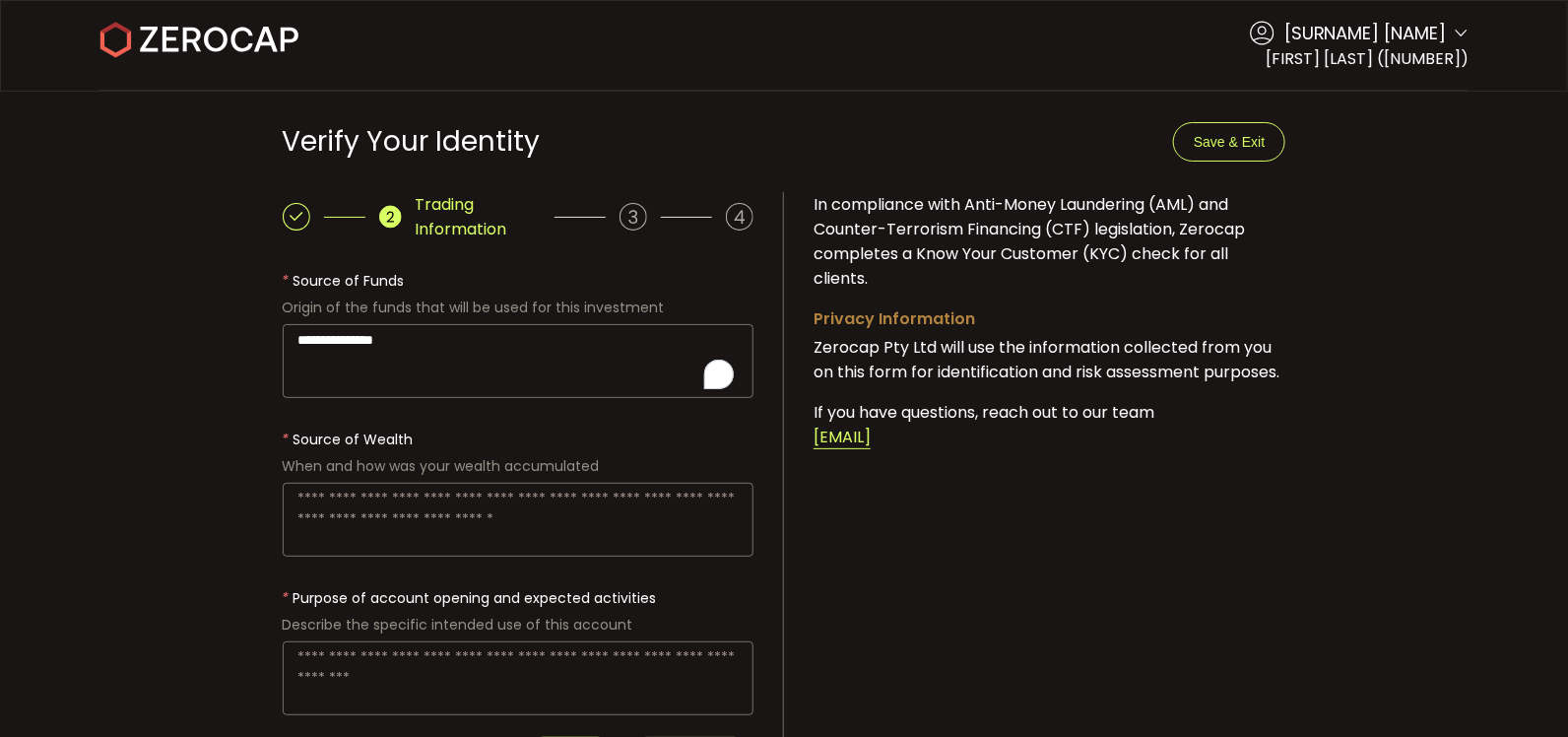 drag, startPoint x: 471, startPoint y: 337, endPoint x: 155, endPoint y: 337, distance: 316 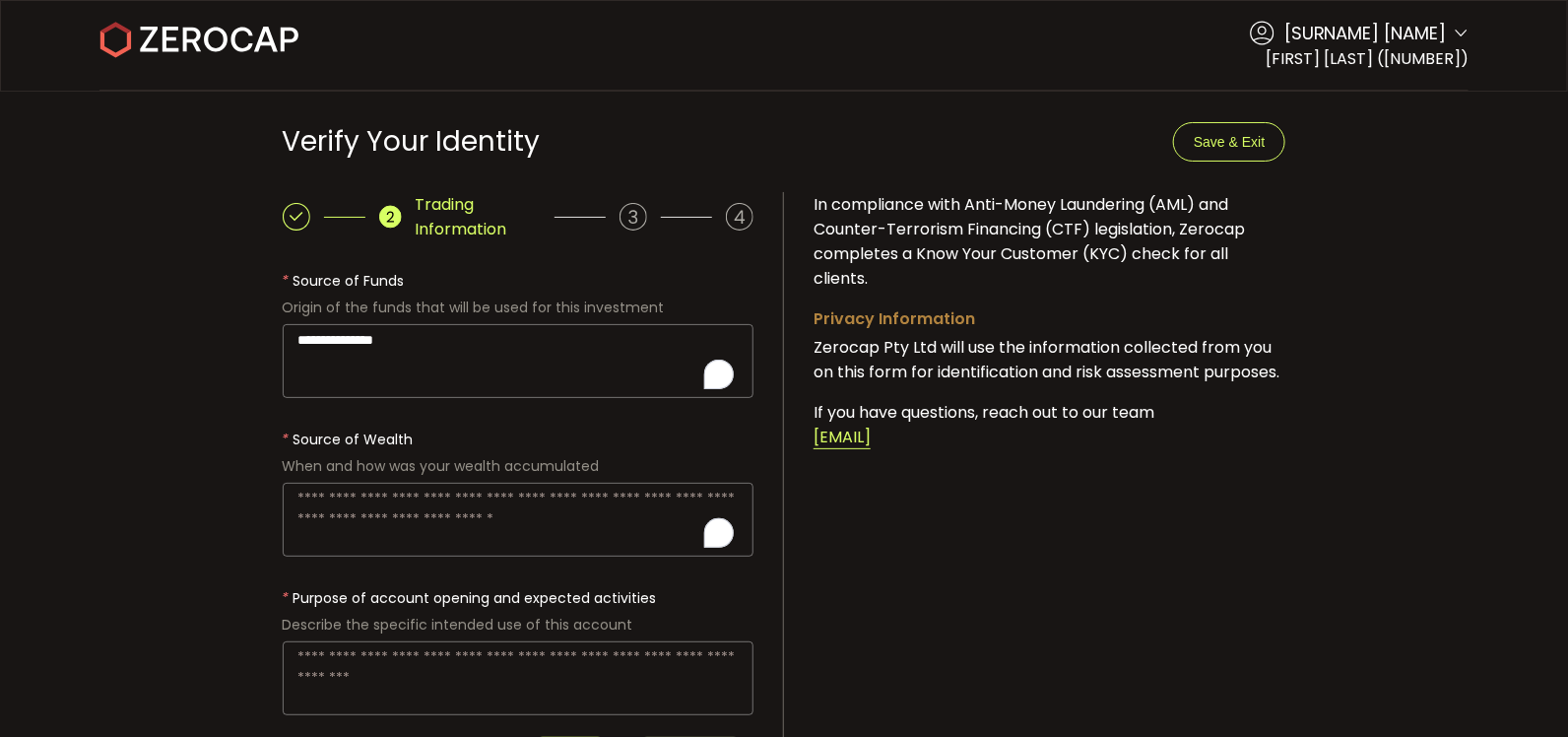 paste on "**********" 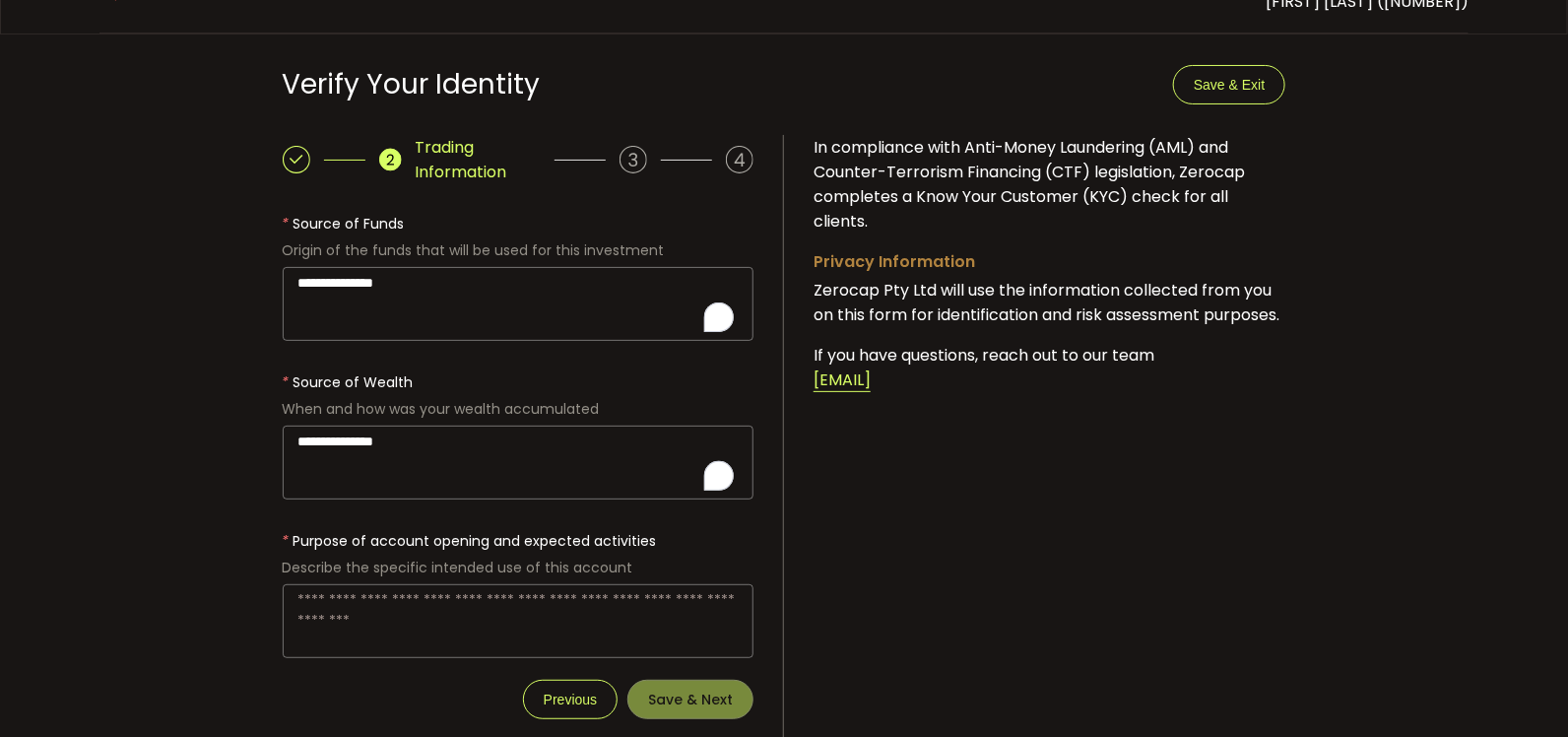 scroll, scrollTop: 88, scrollLeft: 0, axis: vertical 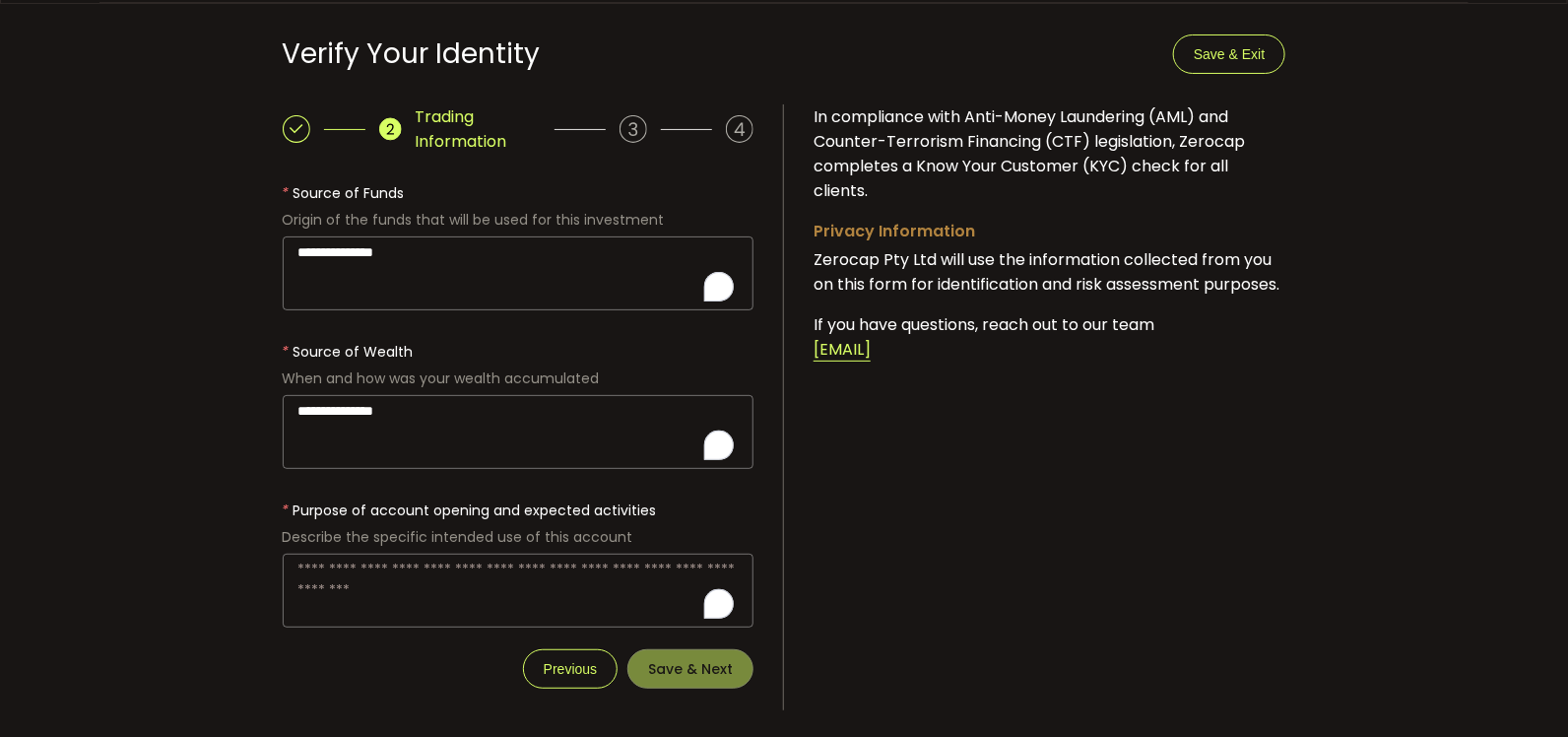 click at bounding box center (518, 590) 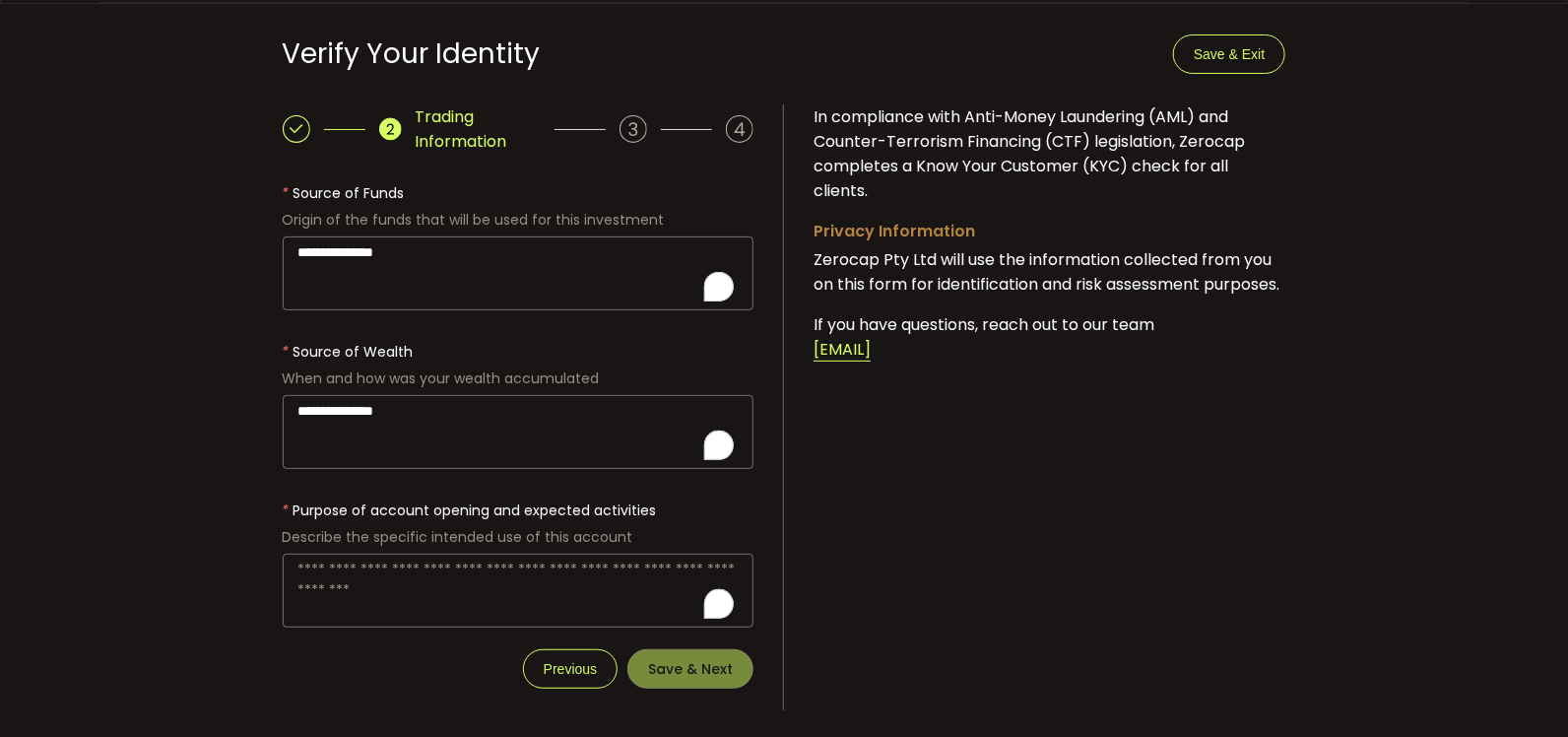 click on "**********" at bounding box center (518, 432) 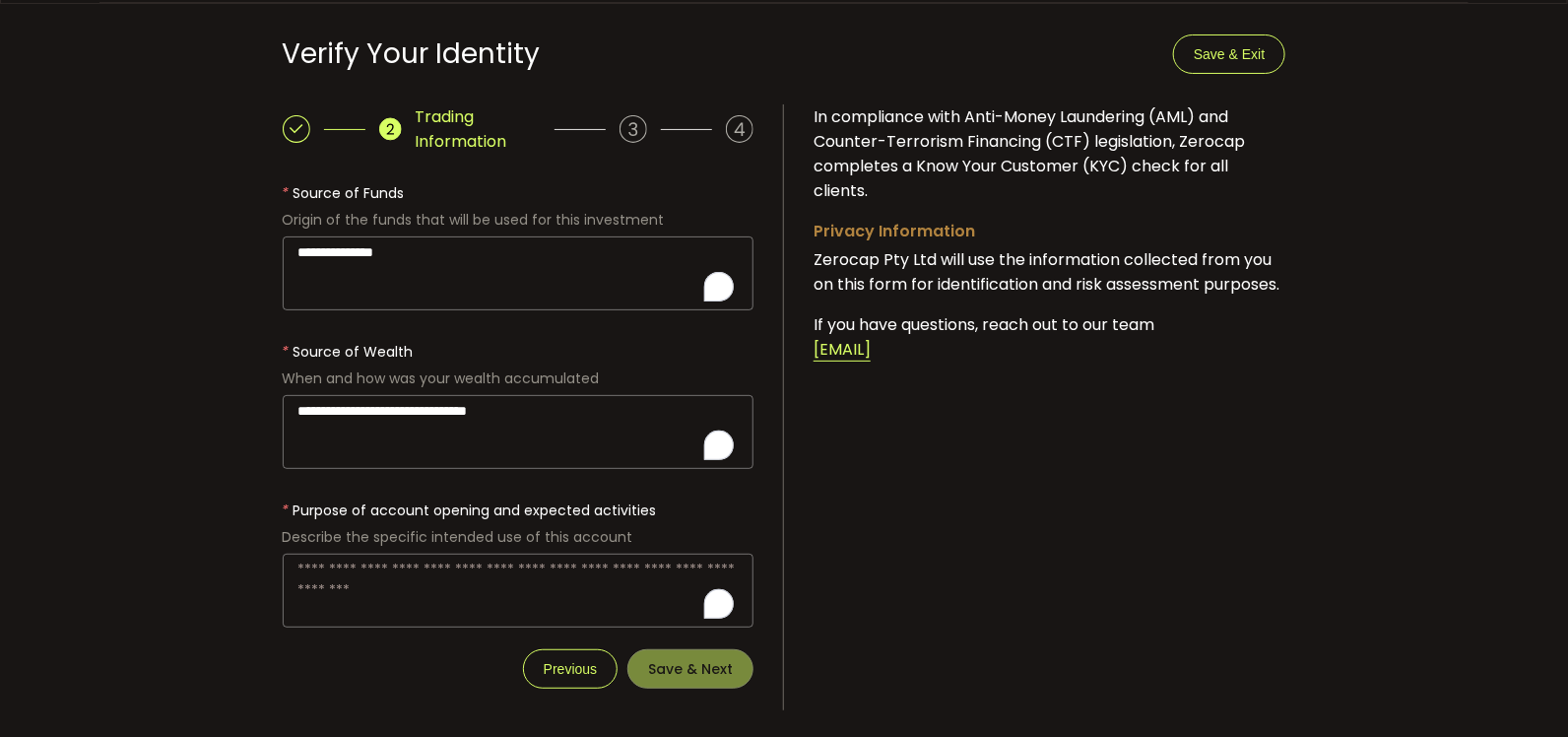 type on "**********" 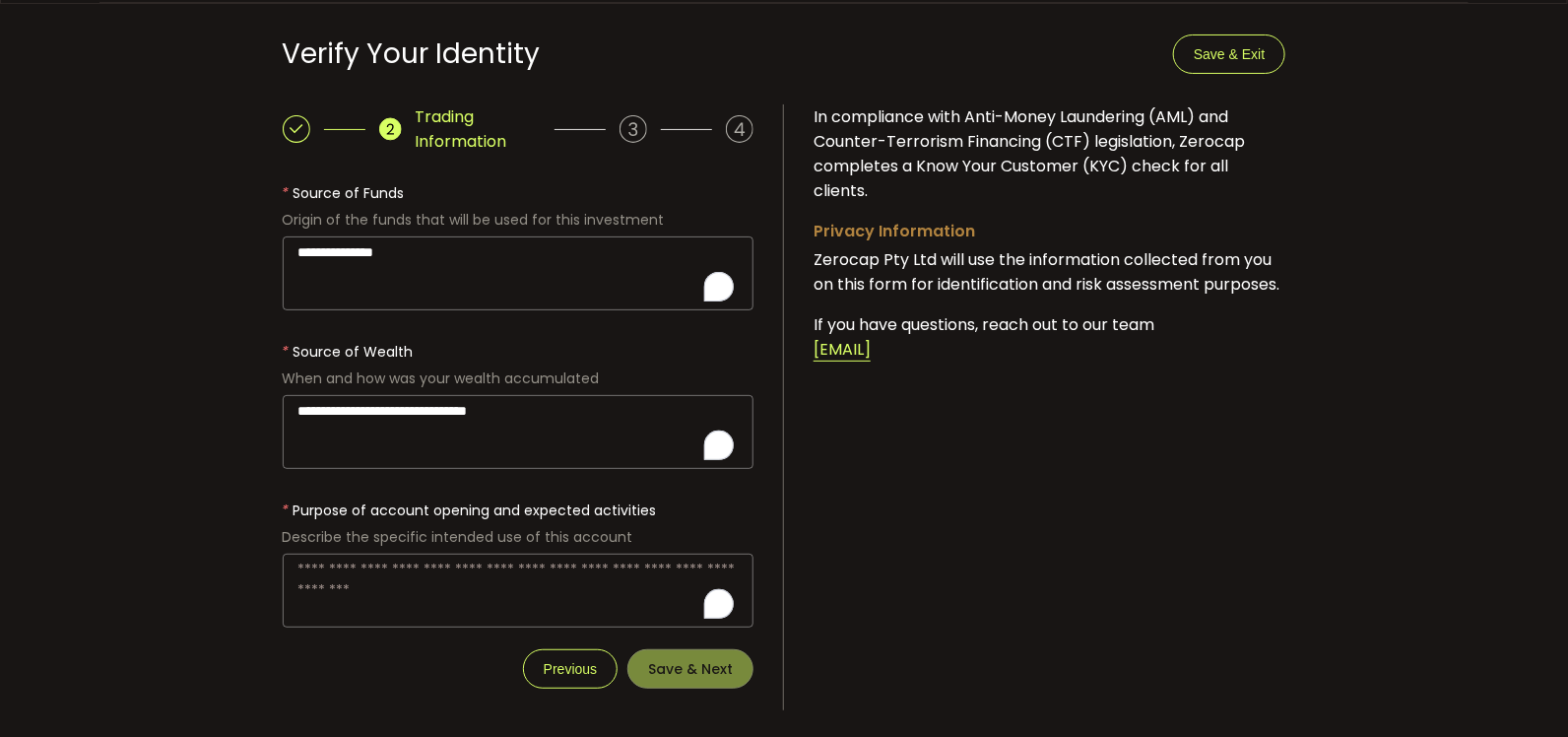 click at bounding box center [518, 590] 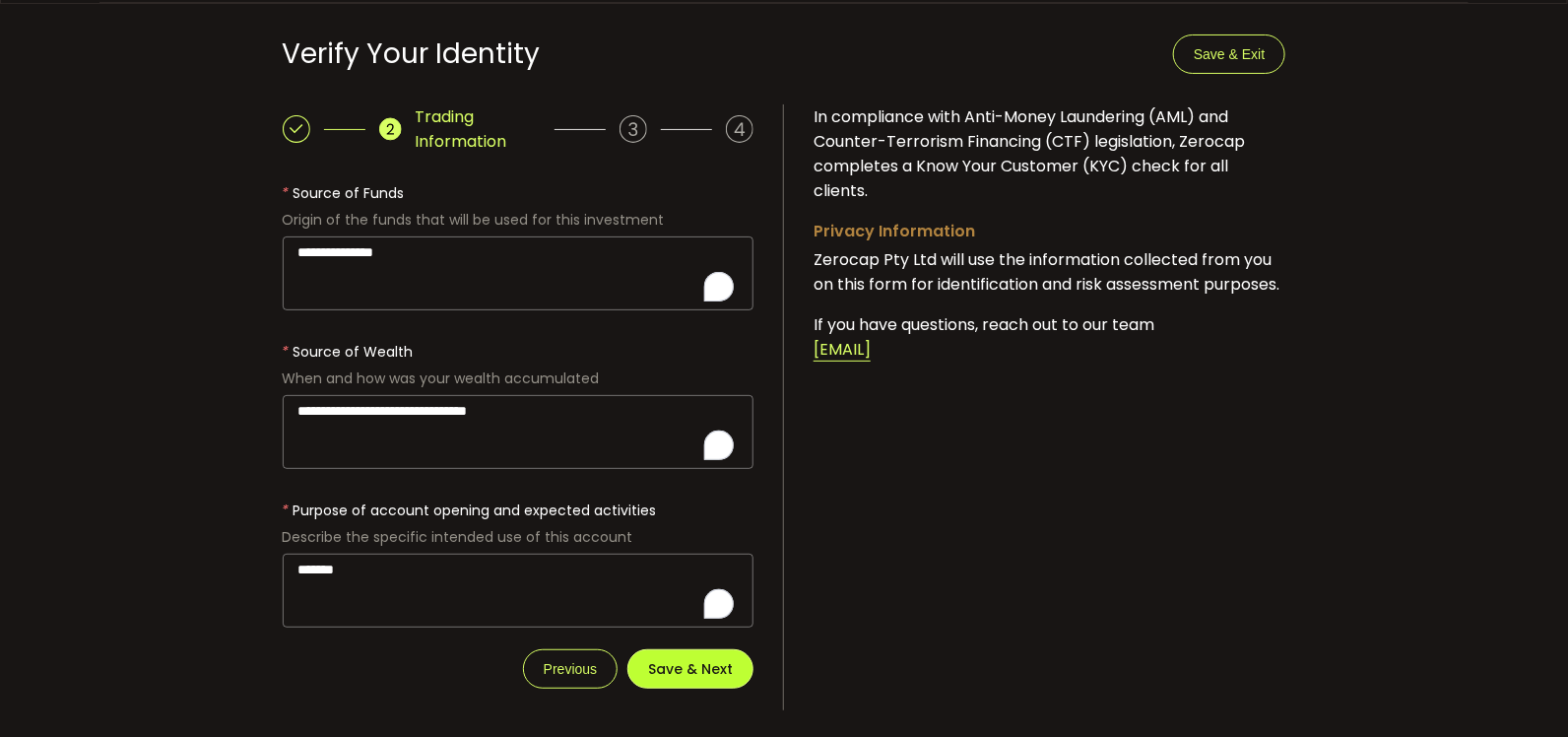 type on "*******" 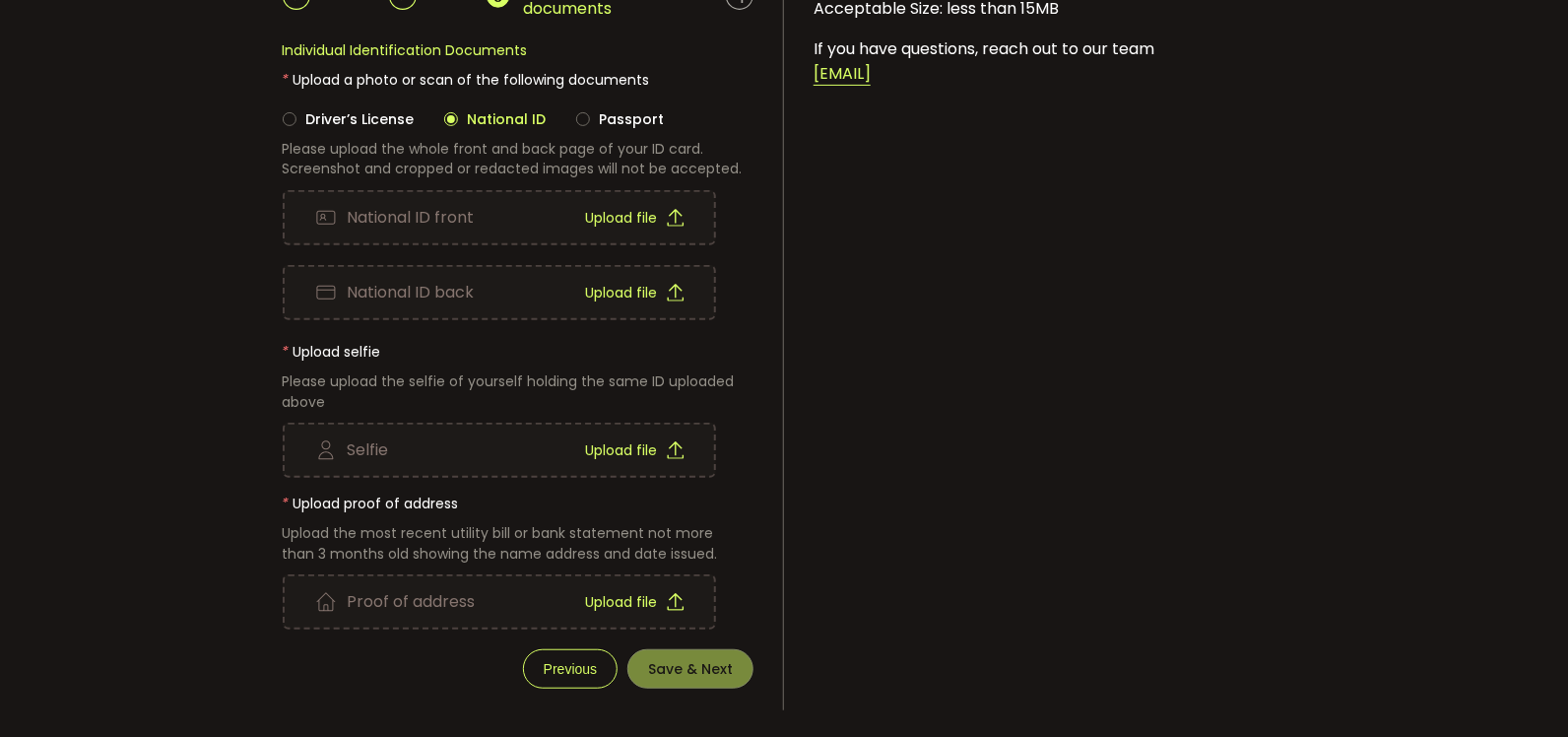 scroll, scrollTop: 0, scrollLeft: 0, axis: both 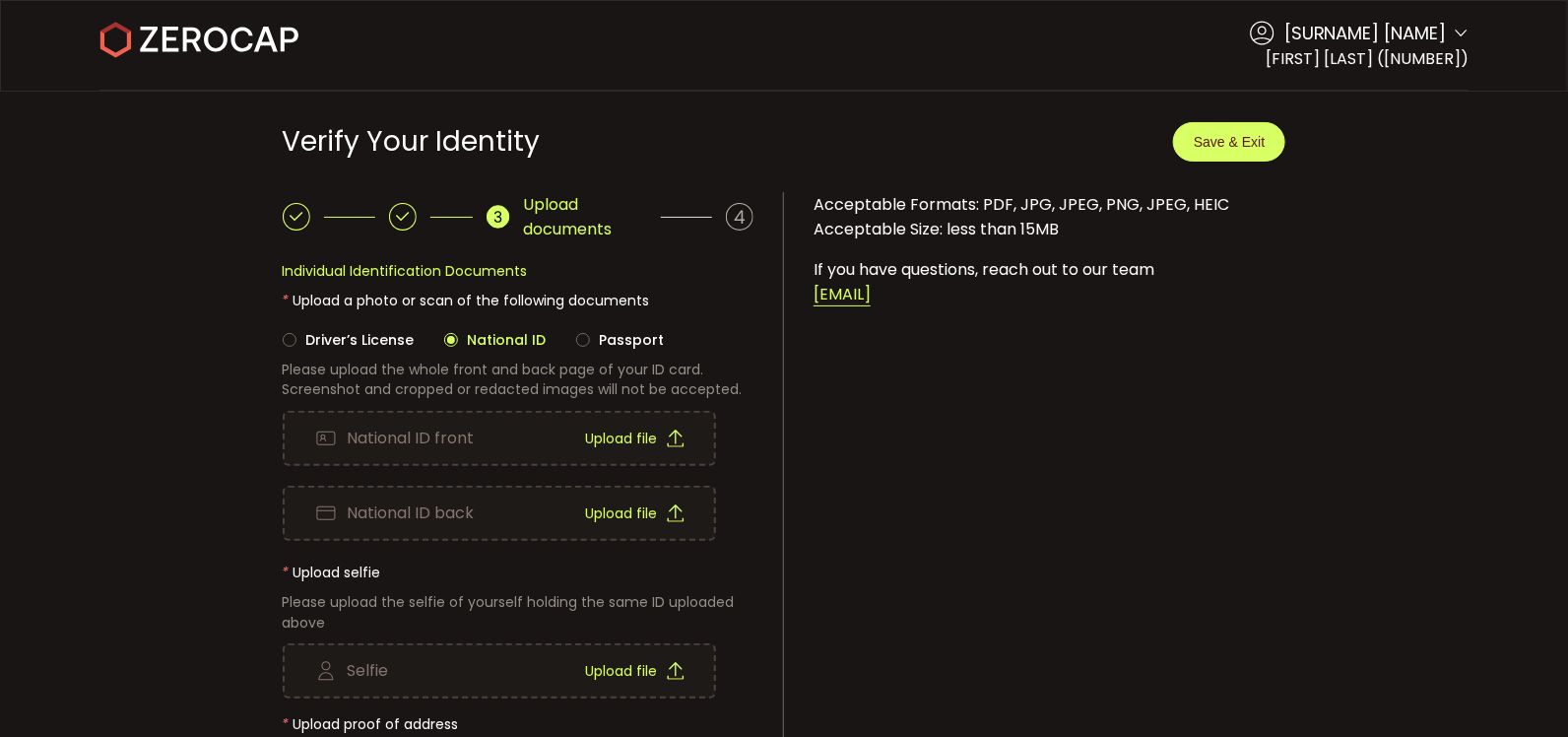 click on "Save & Exit" at bounding box center [1229, 142] 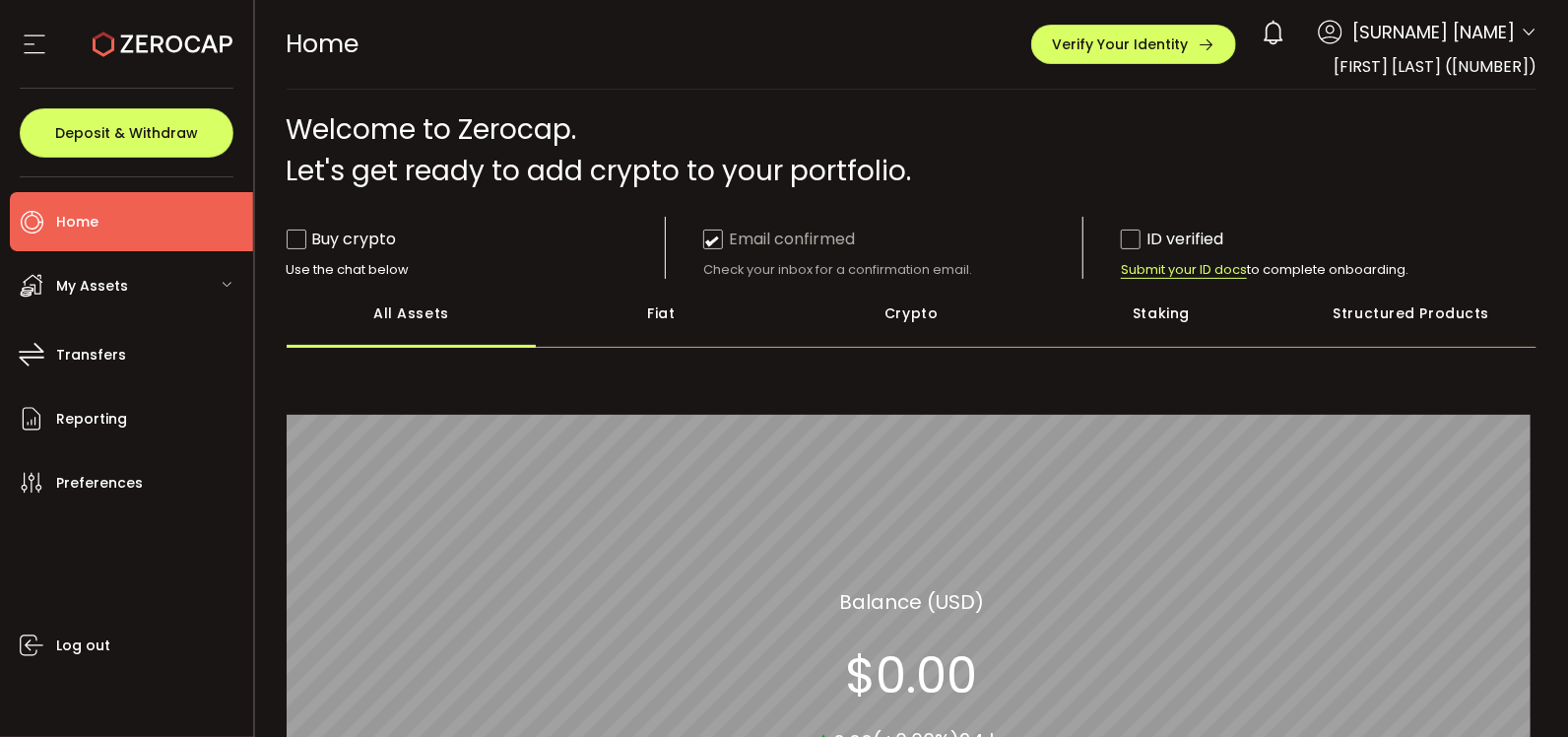 click at bounding box center [296, 239] 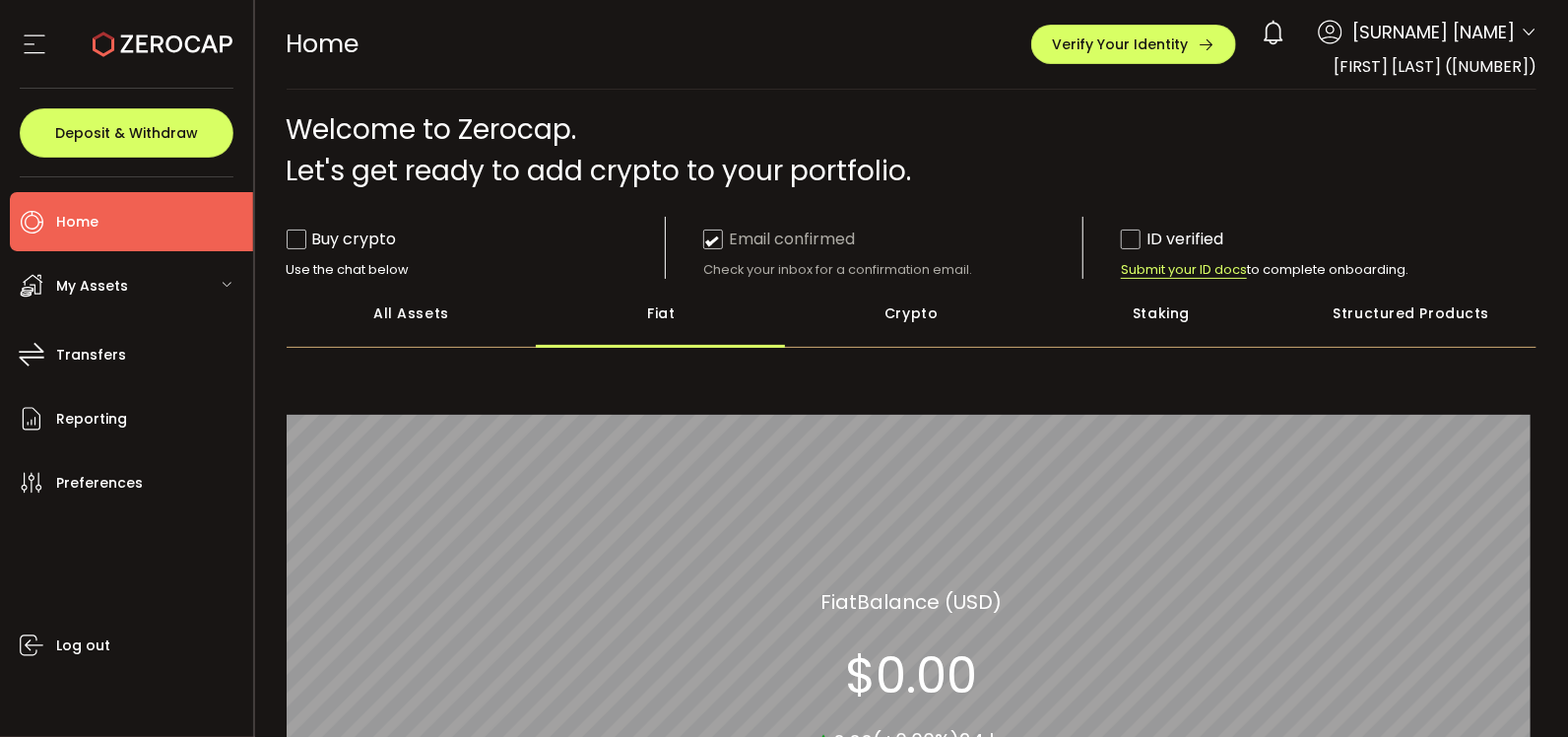 click on "Crypto" at bounding box center (911, 313) 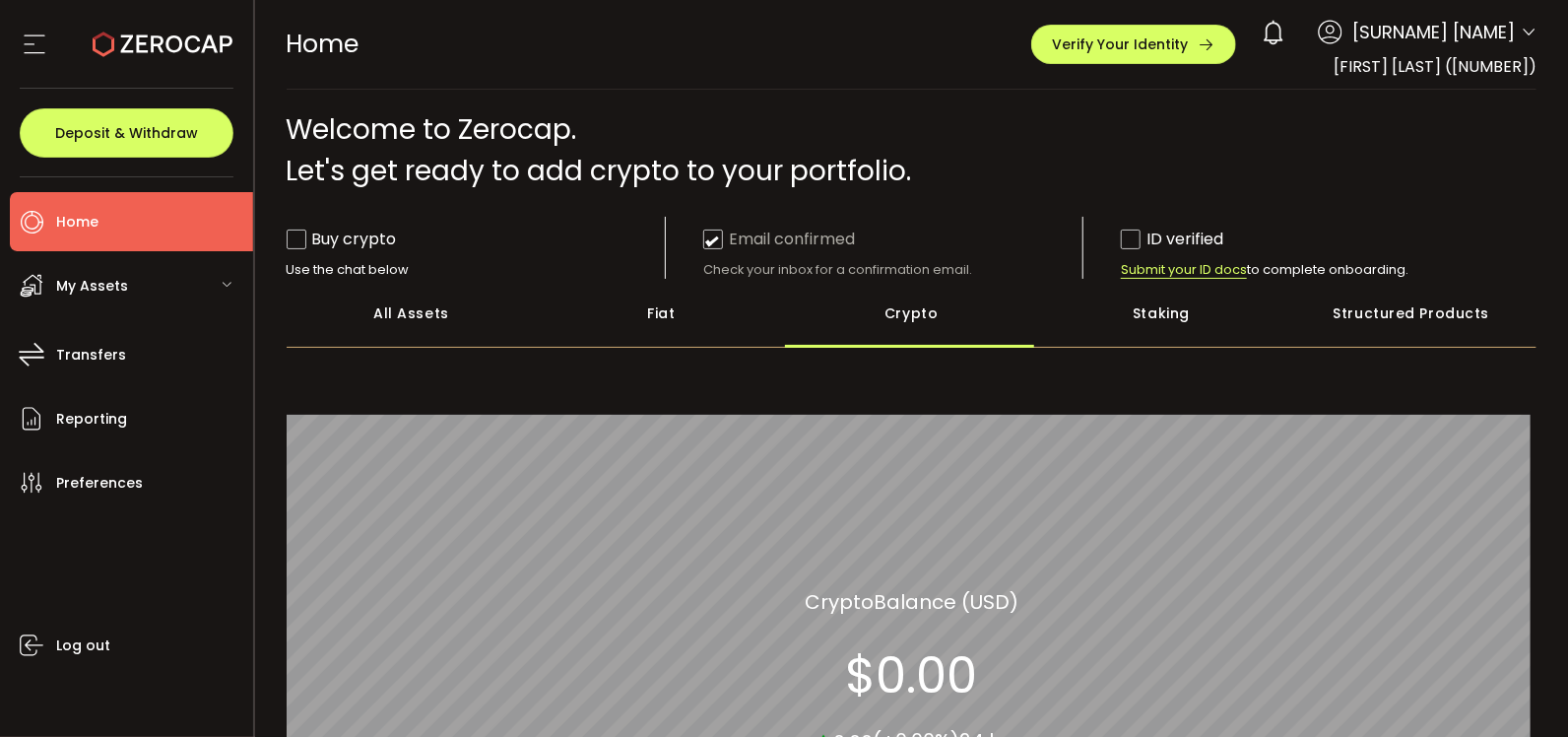 click on "Staking" at bounding box center [1161, 313] 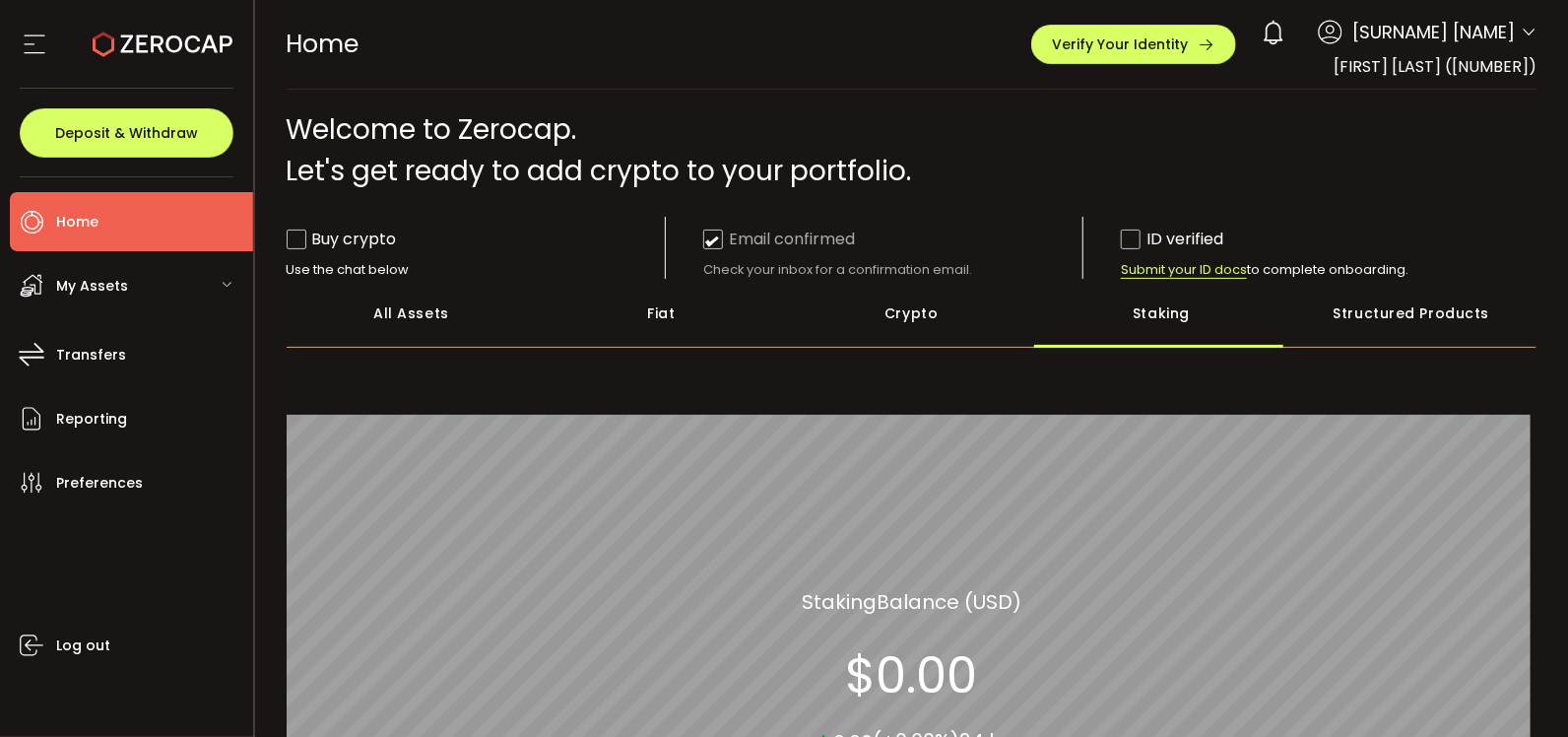 click on "Structured Products" at bounding box center [1411, 313] 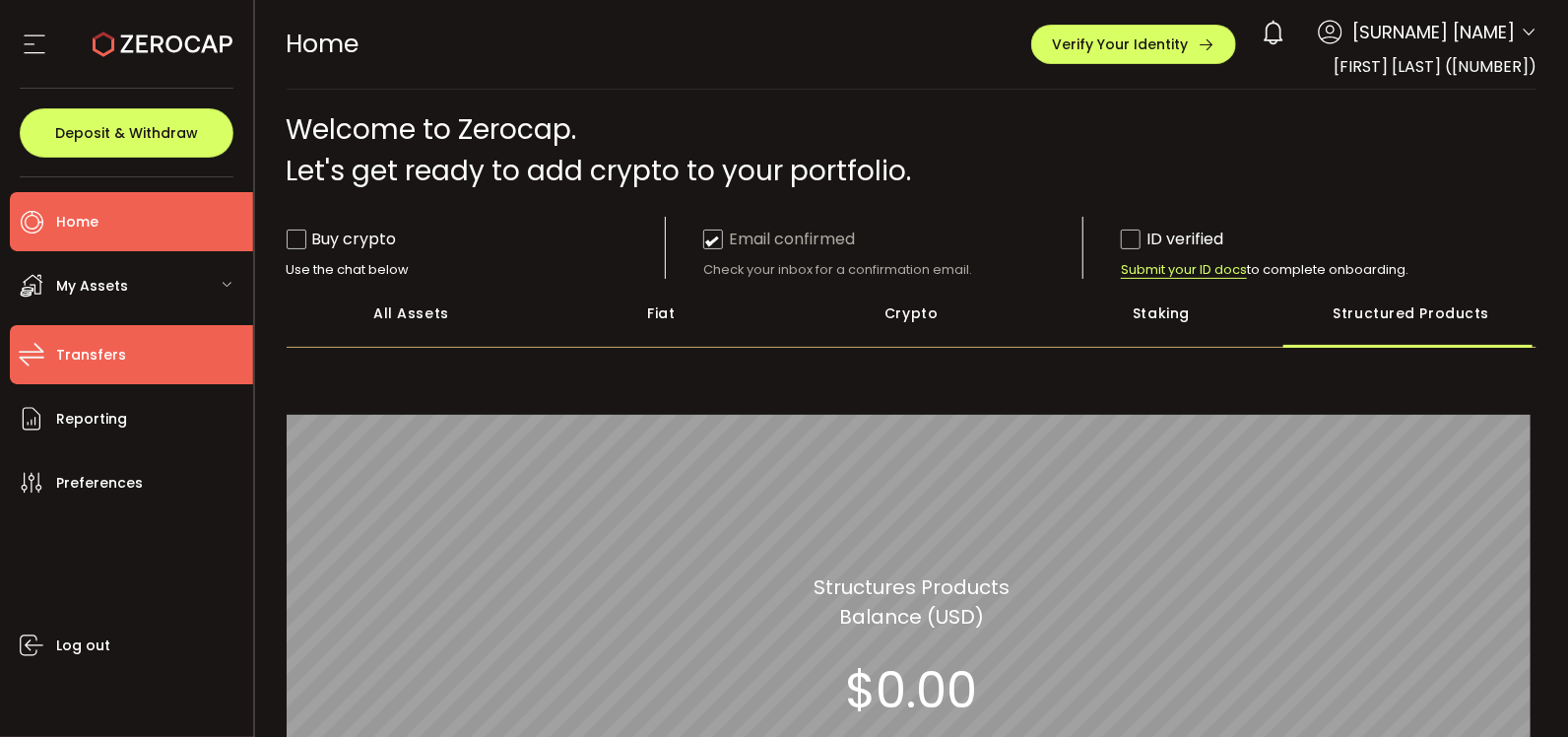 click on "Transfers" at bounding box center (131, 355) 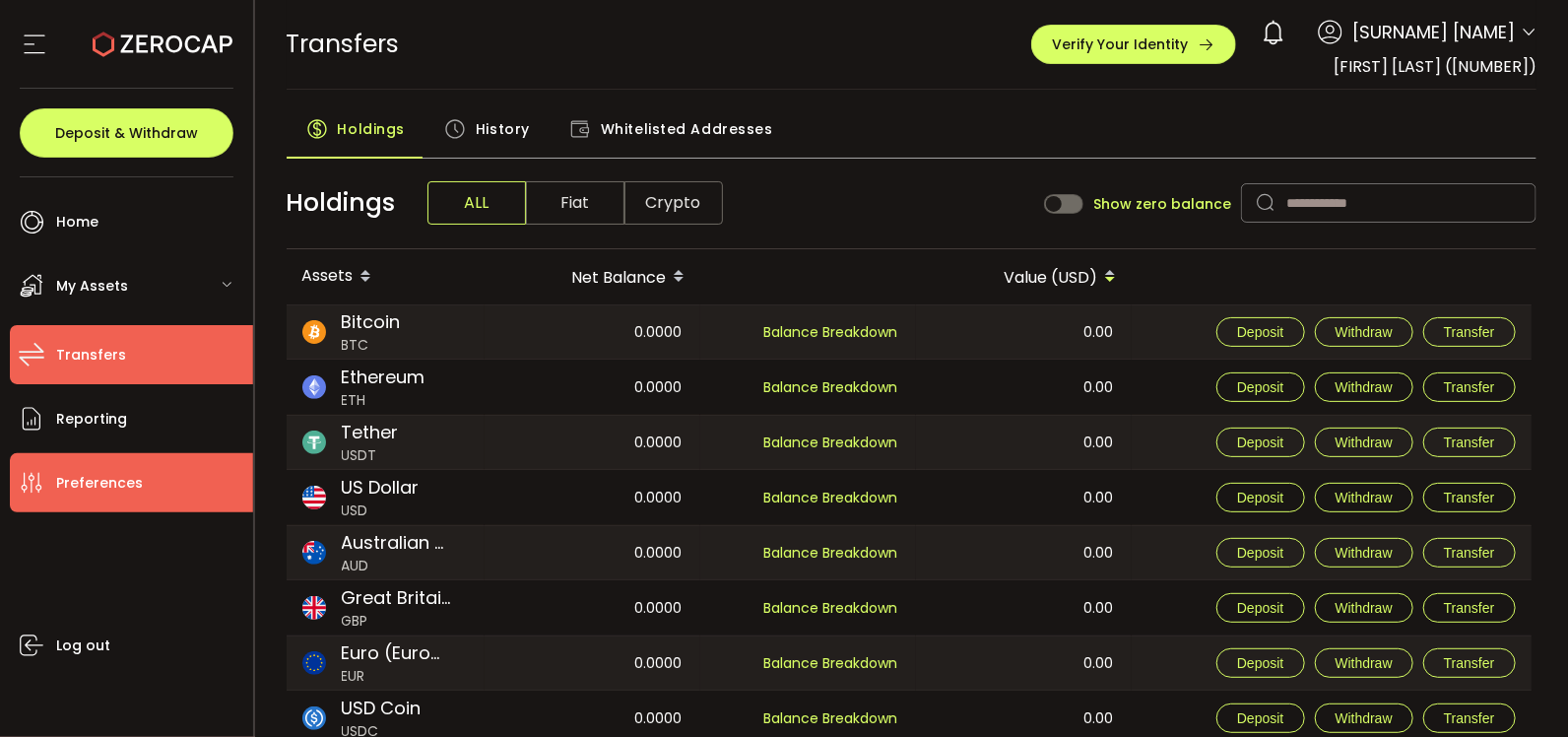 click on "Preferences" at bounding box center [99, 483] 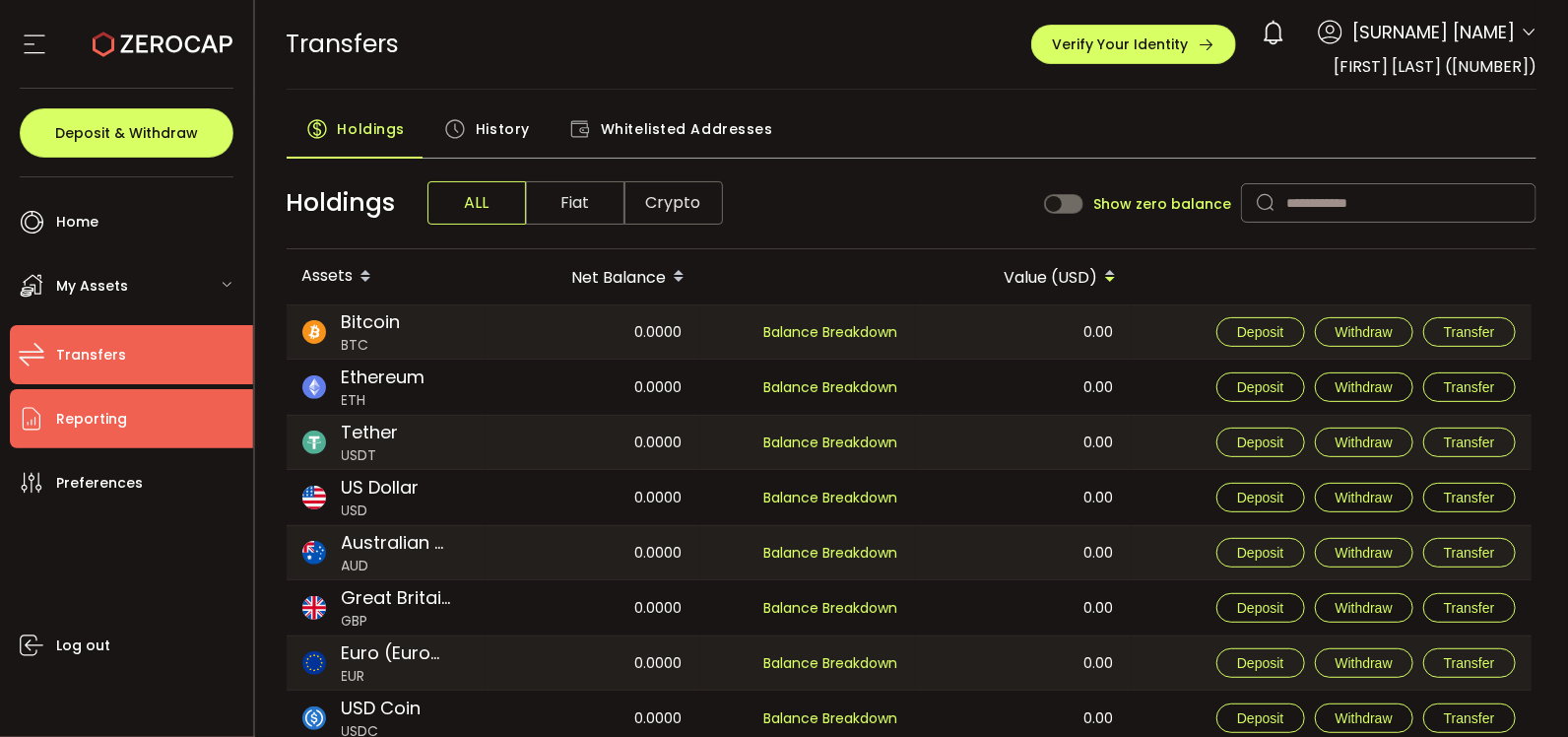 click on "Reporting" at bounding box center (131, 419) 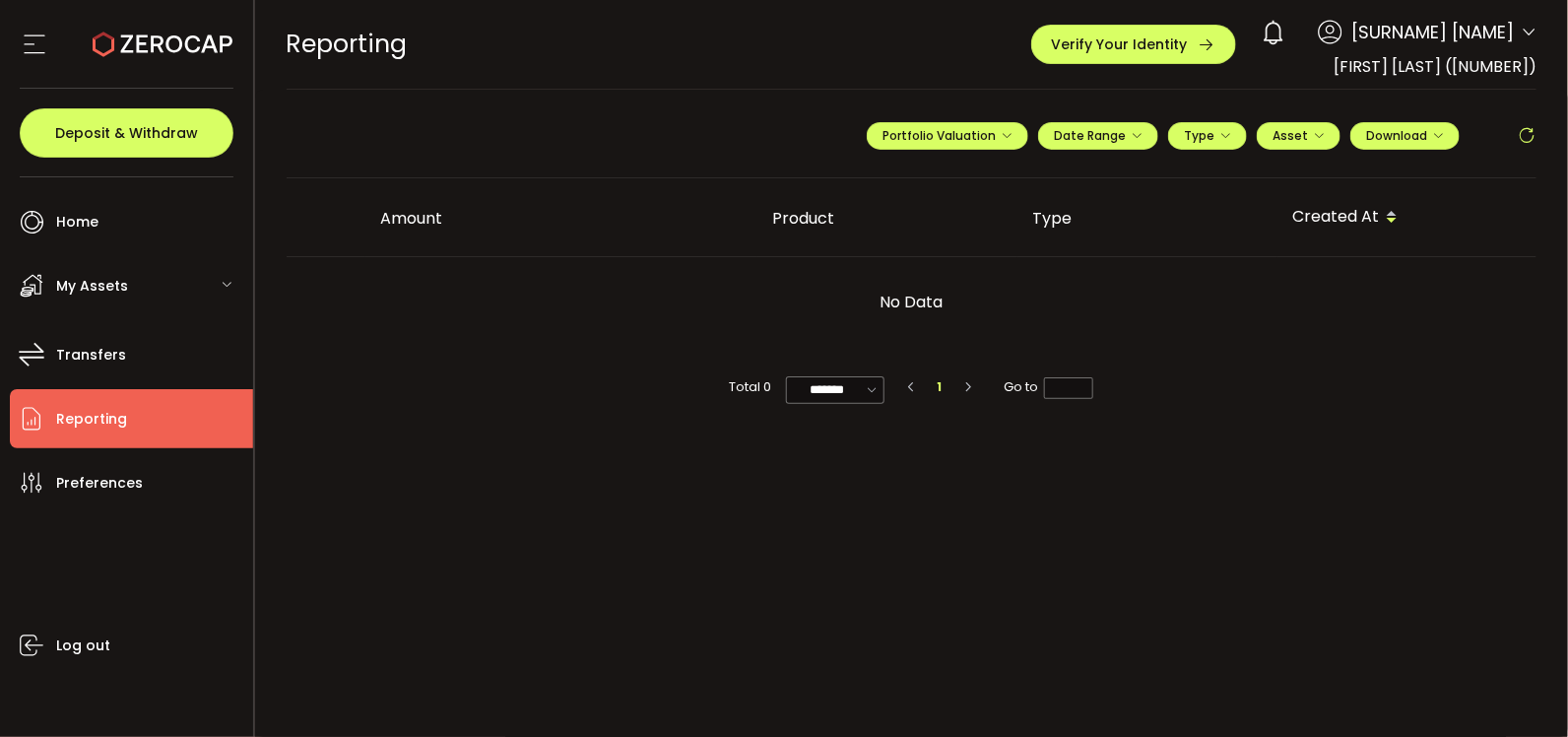 click at bounding box center [126, 44] 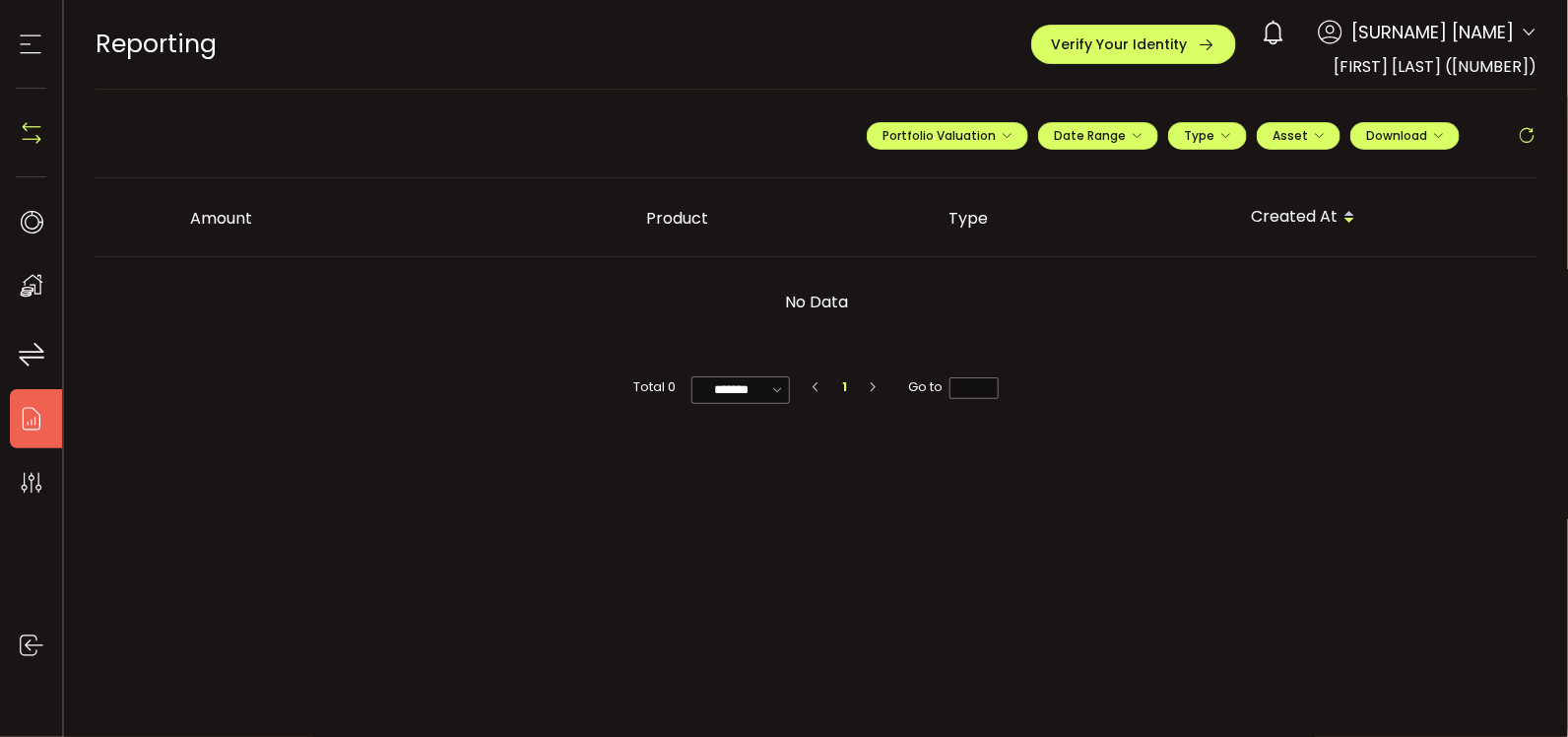 click 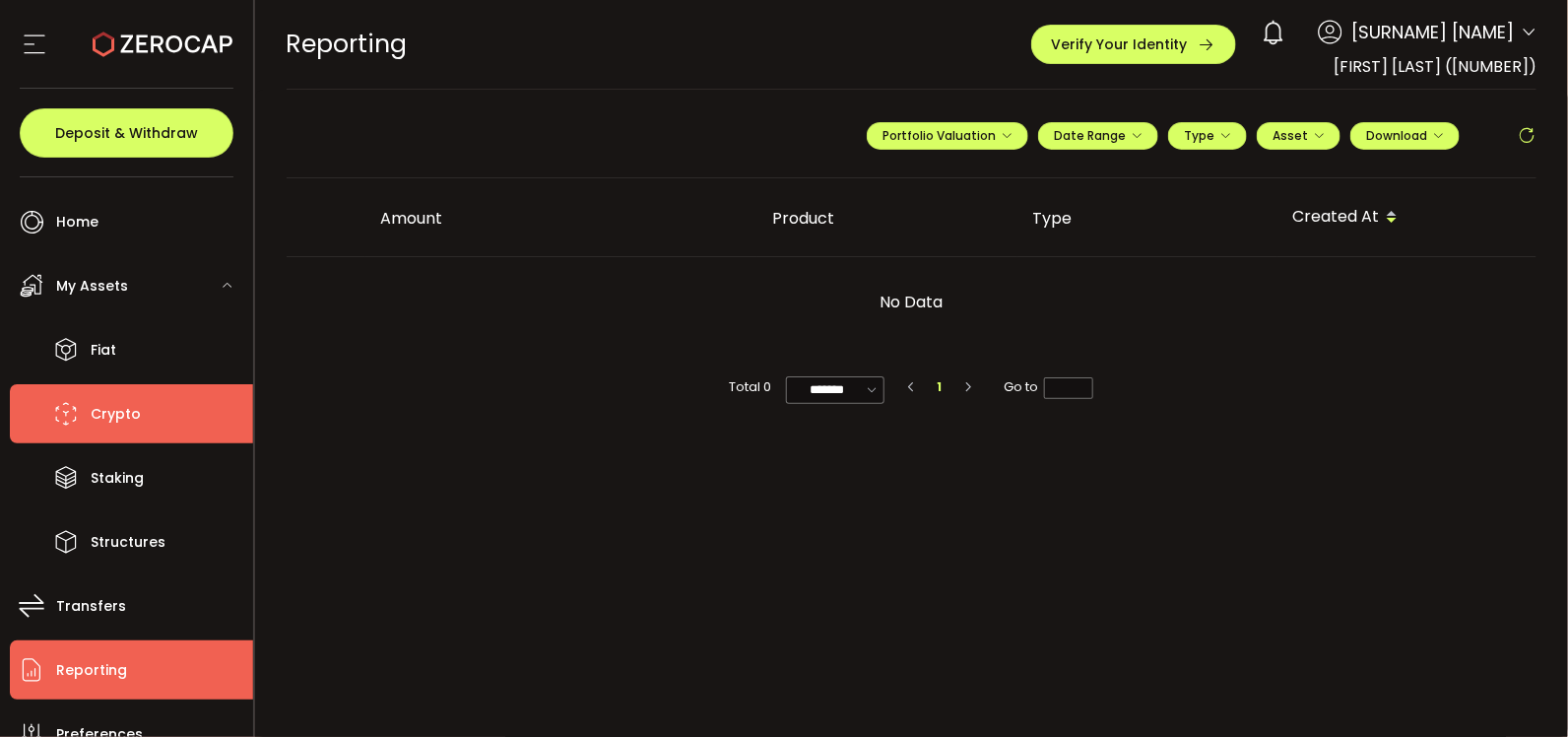 click on "Crypto" at bounding box center [115, 414] 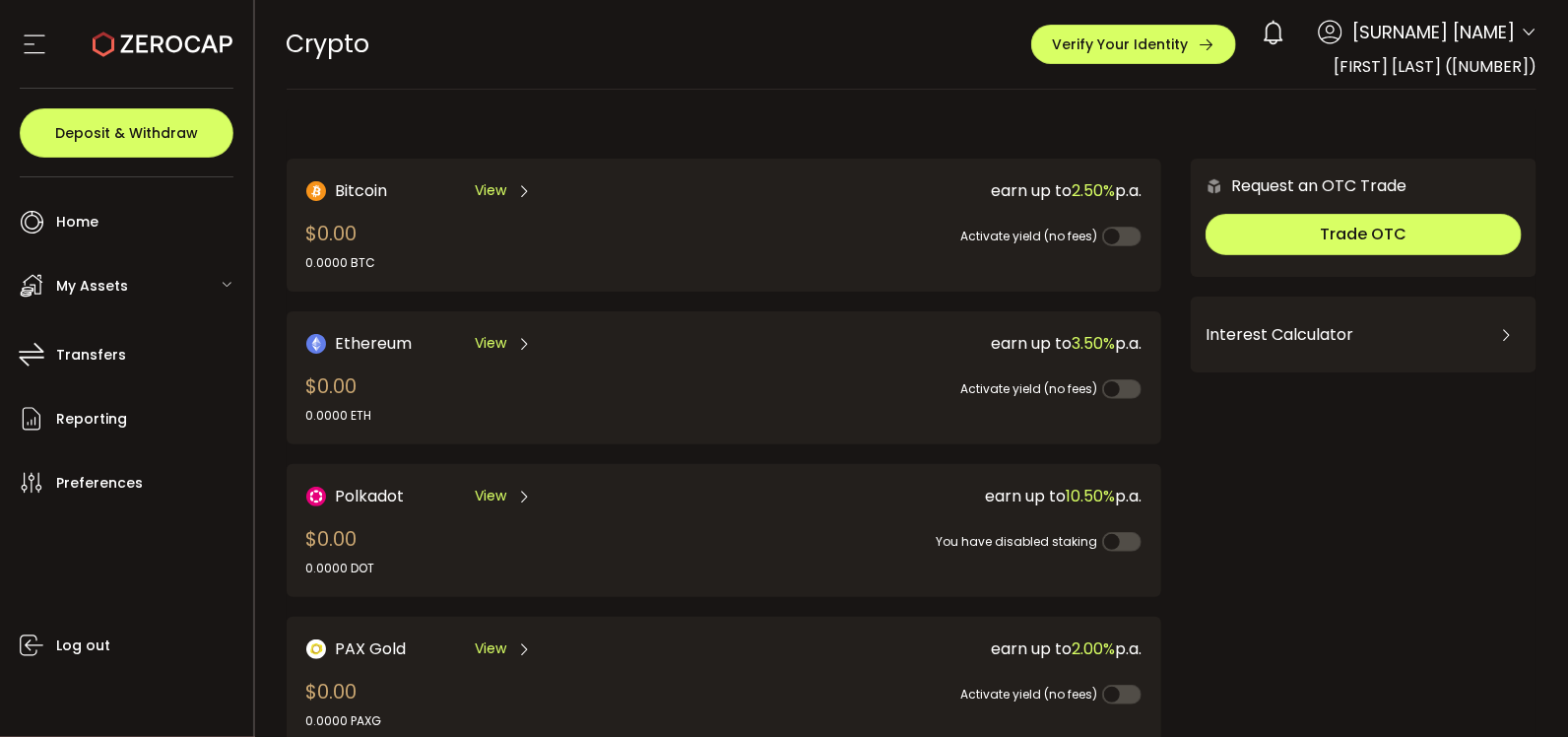click on "My Assets" at bounding box center [92, 286] 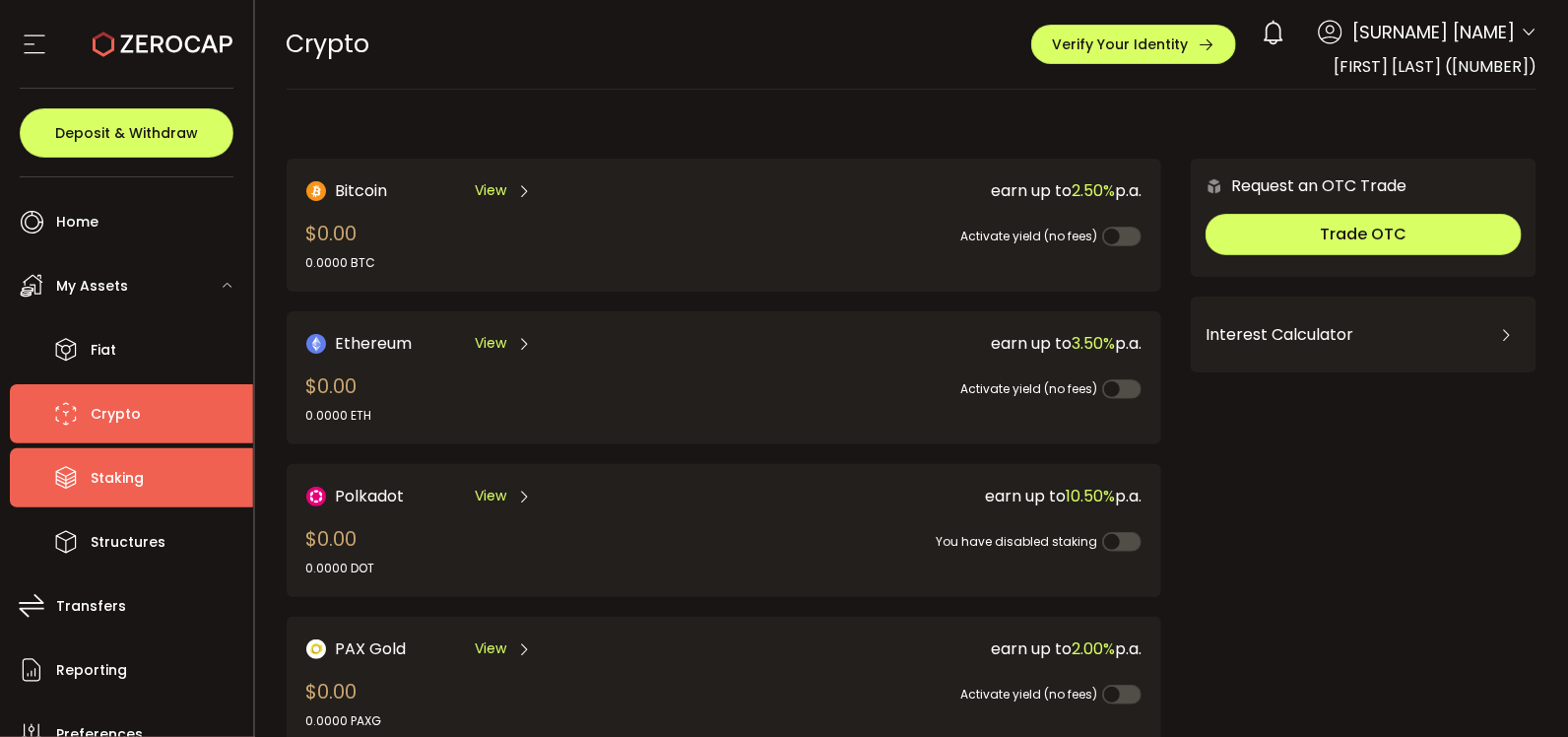 click on "Staking" at bounding box center [117, 478] 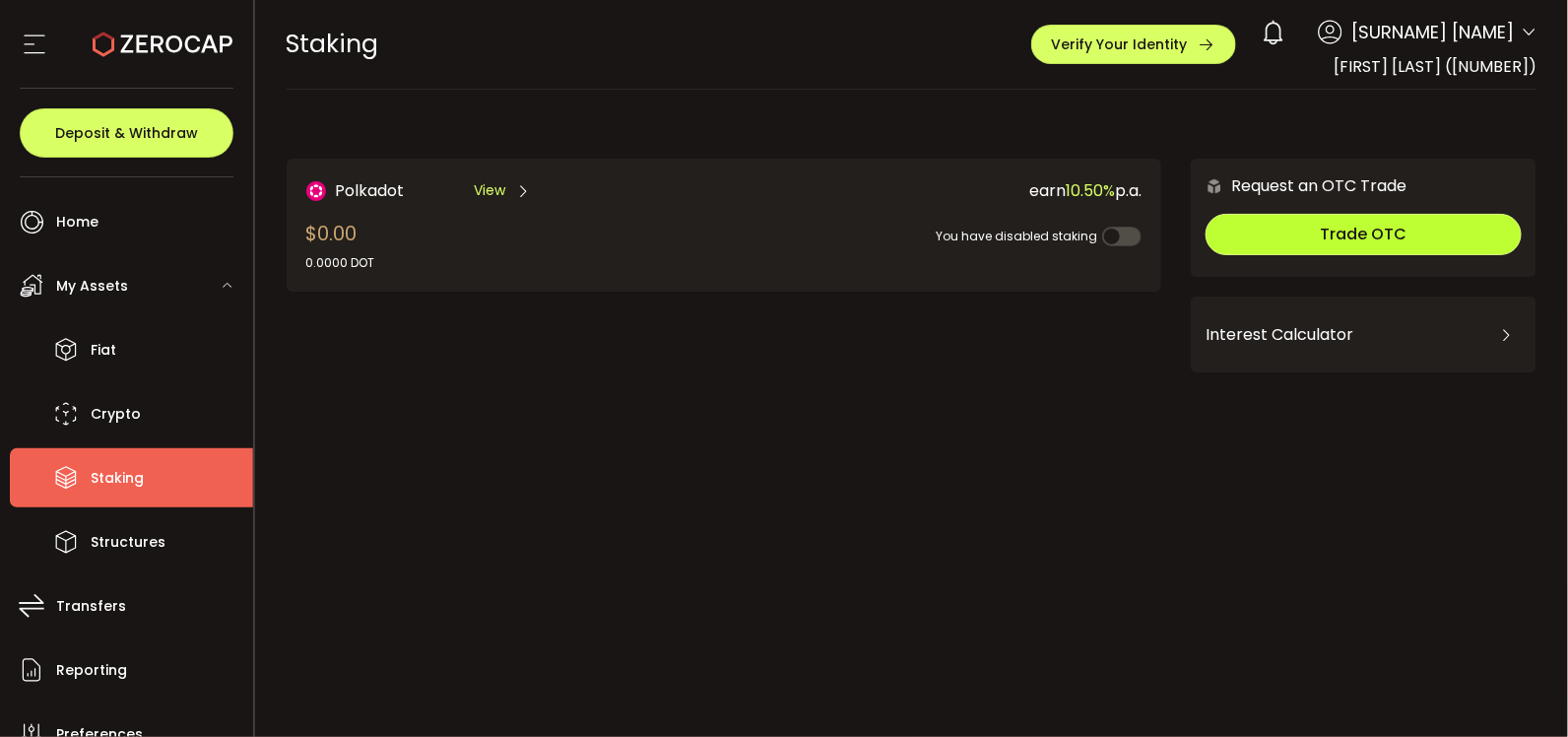 click on "Trade OTC" at bounding box center [1363, 234] 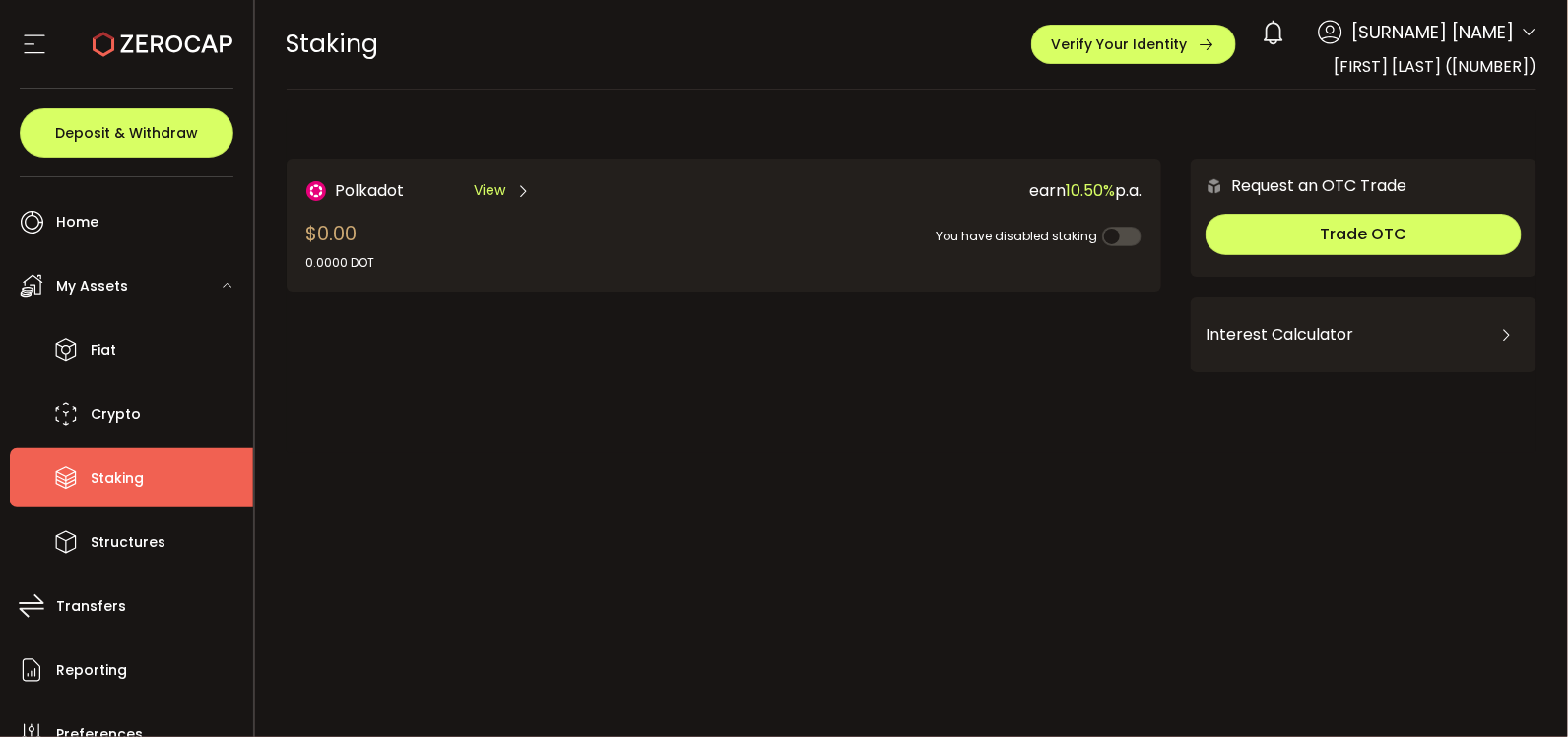 click on "Polkadot View
$0.00
0.0000
DOT
earn
10.50%
p.a.
You have disabled staking" at bounding box center (724, 225) 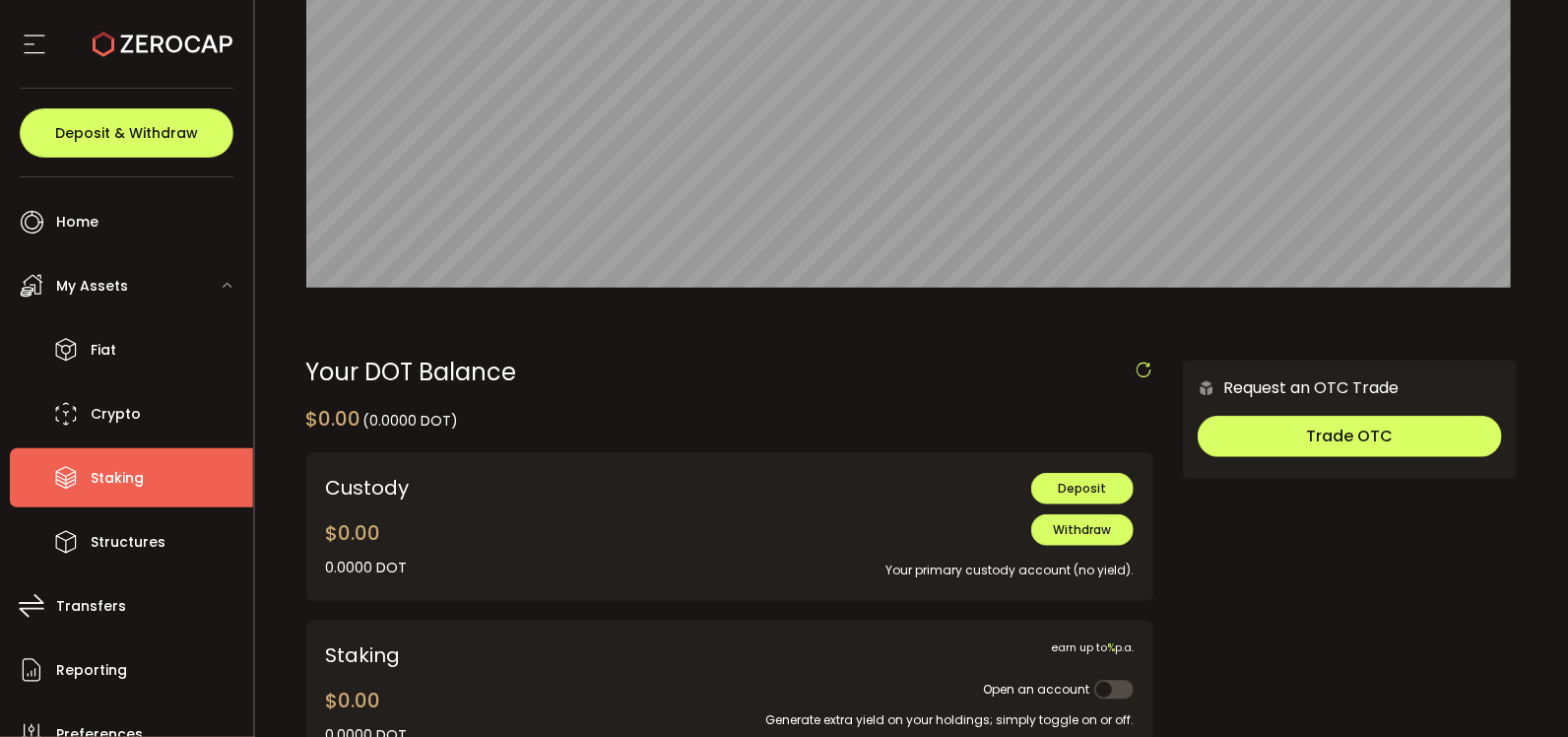 scroll, scrollTop: 296, scrollLeft: 0, axis: vertical 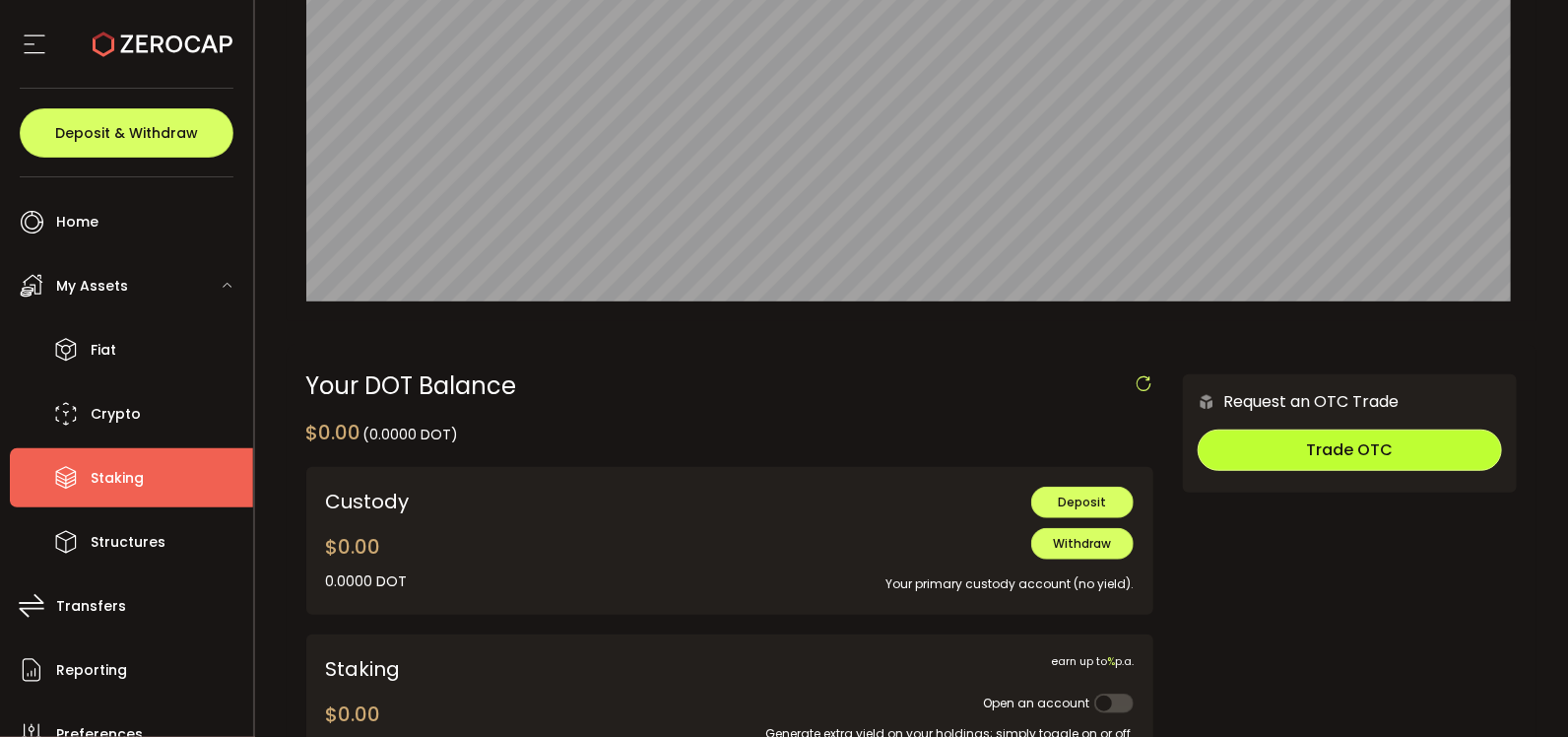 click on "Trade OTC" at bounding box center (1350, 449) 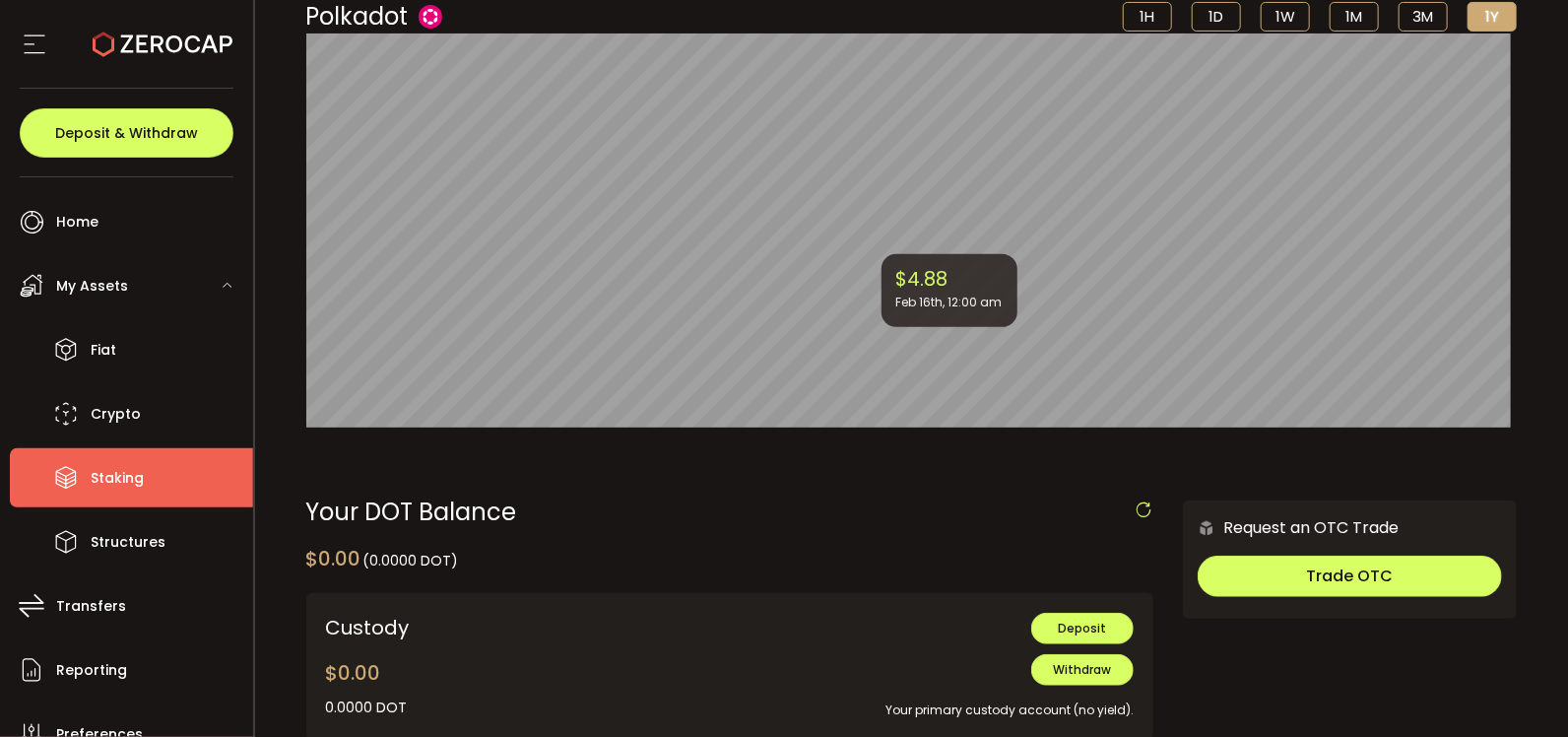 scroll, scrollTop: 98, scrollLeft: 0, axis: vertical 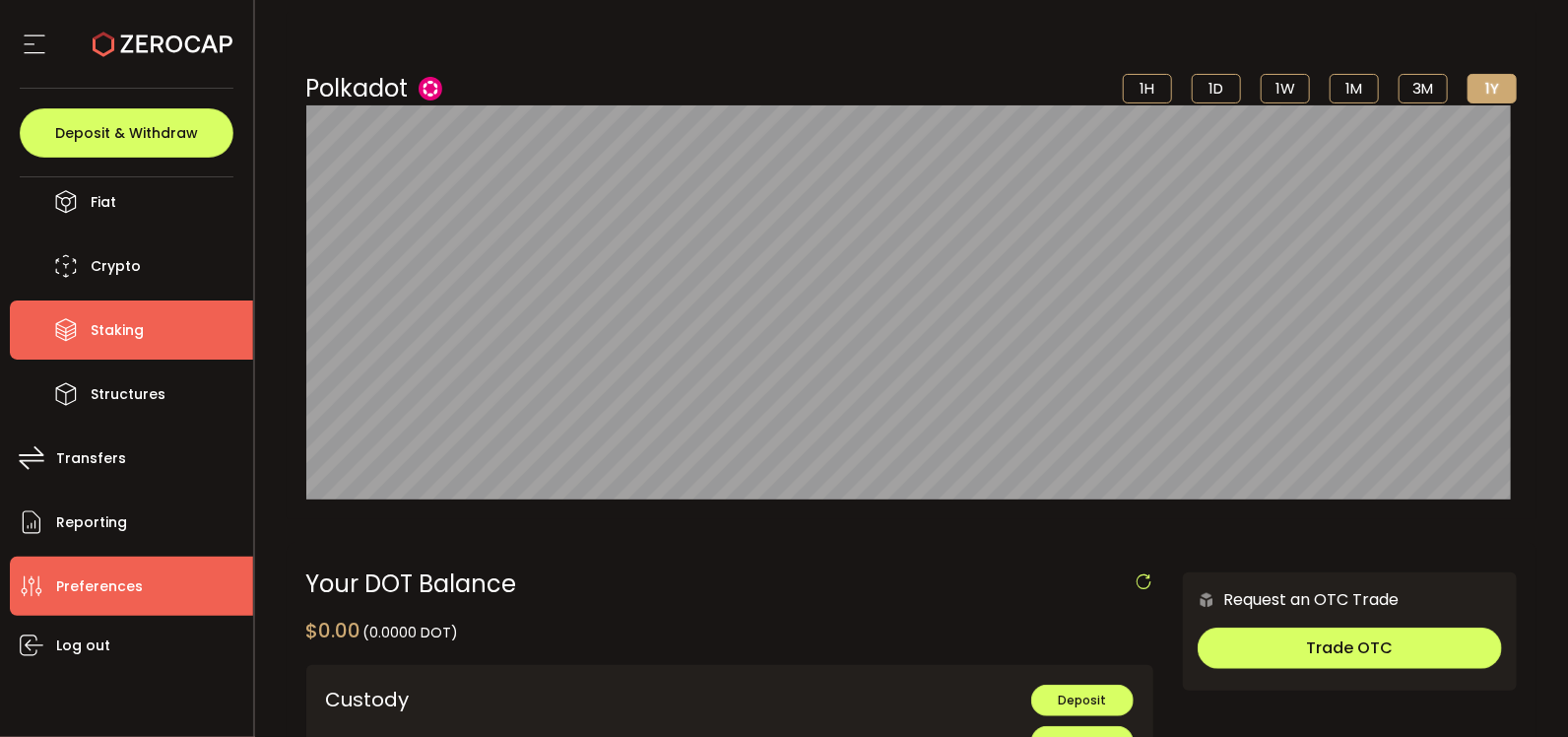 click on "Preferences" at bounding box center (99, 586) 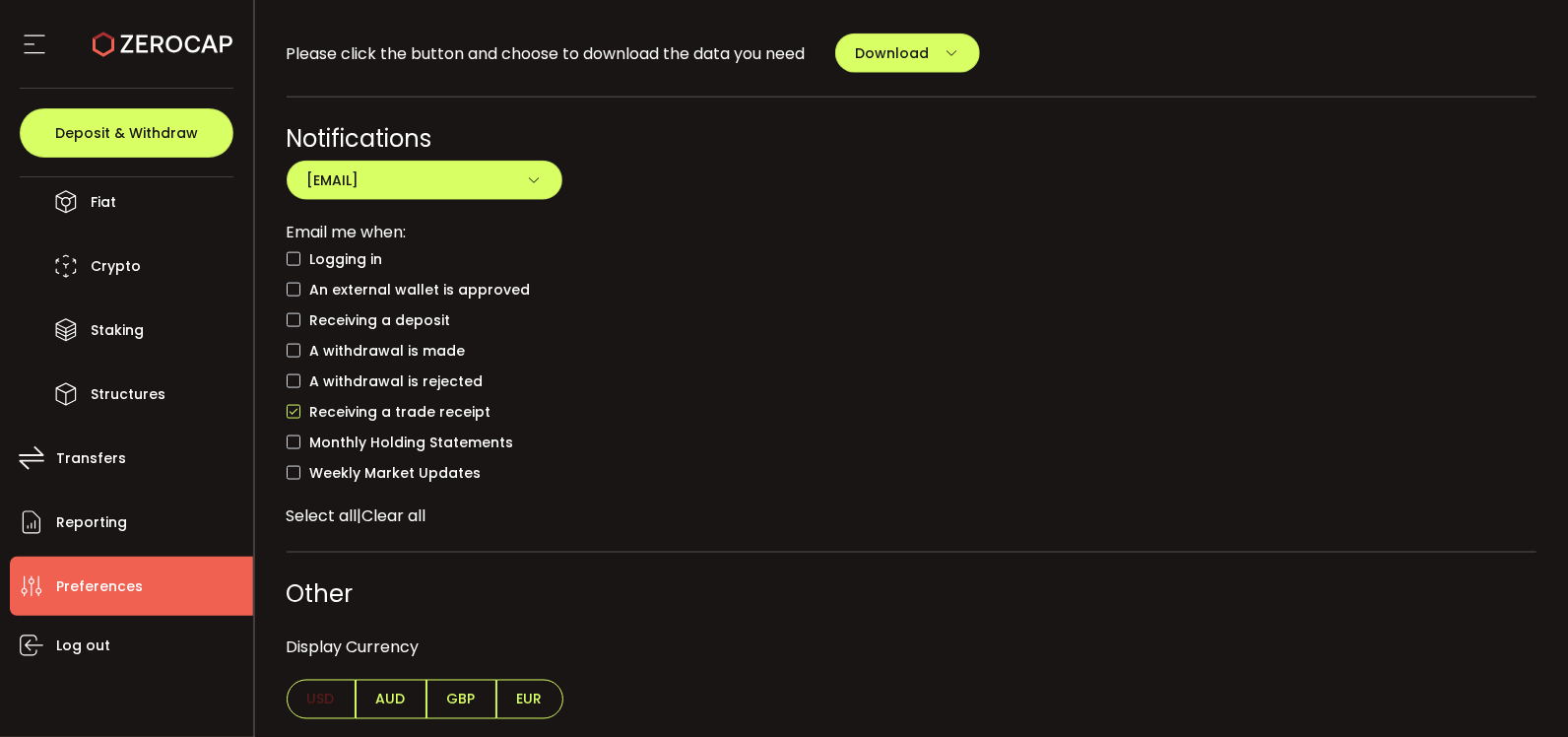 scroll, scrollTop: 950, scrollLeft: 0, axis: vertical 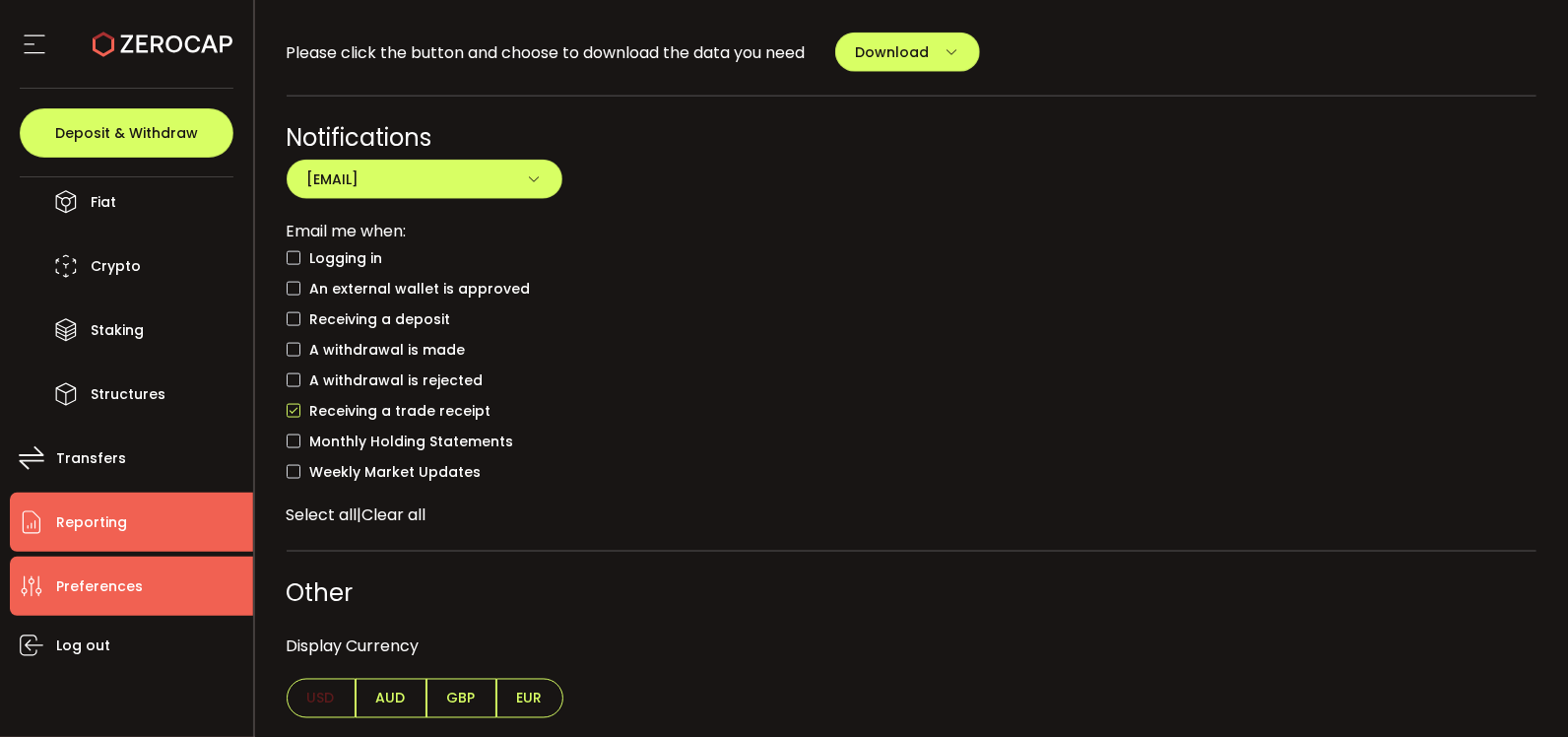 click on "Reporting" at bounding box center [92, 522] 